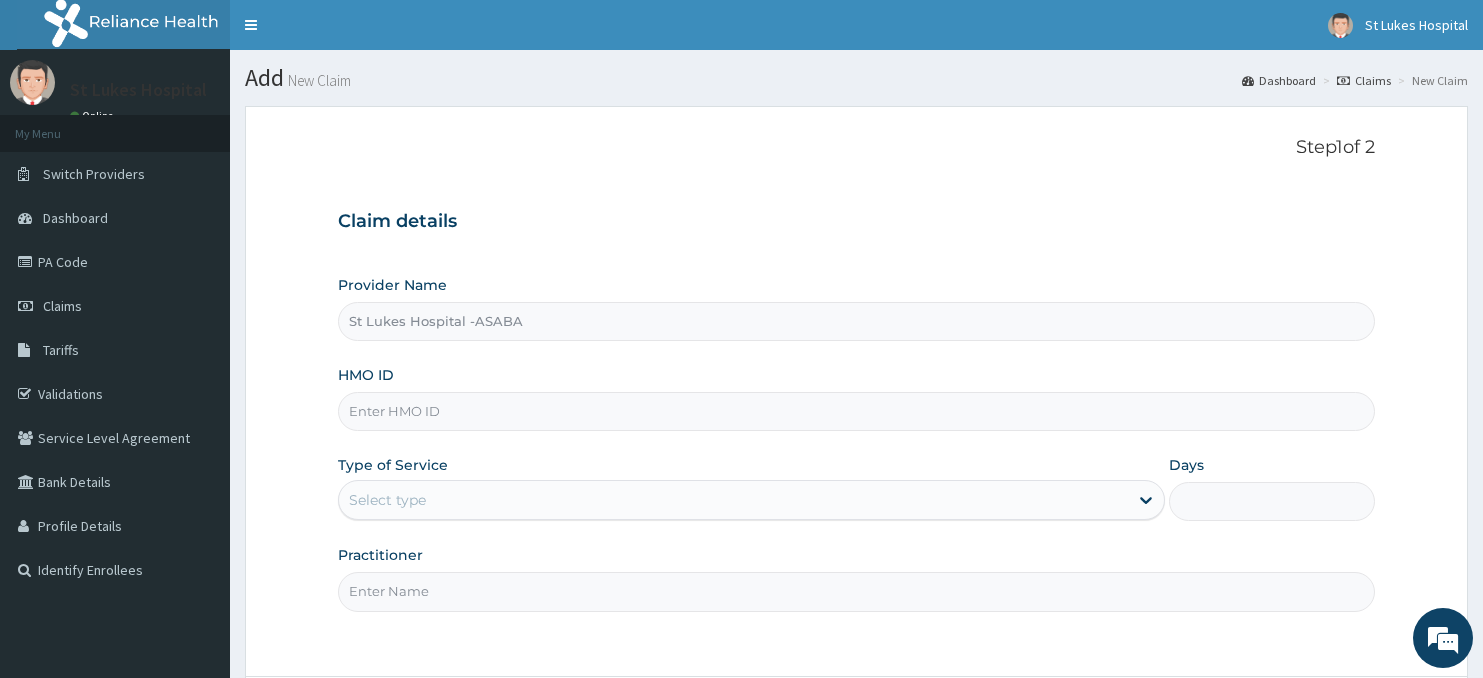 scroll, scrollTop: 0, scrollLeft: 0, axis: both 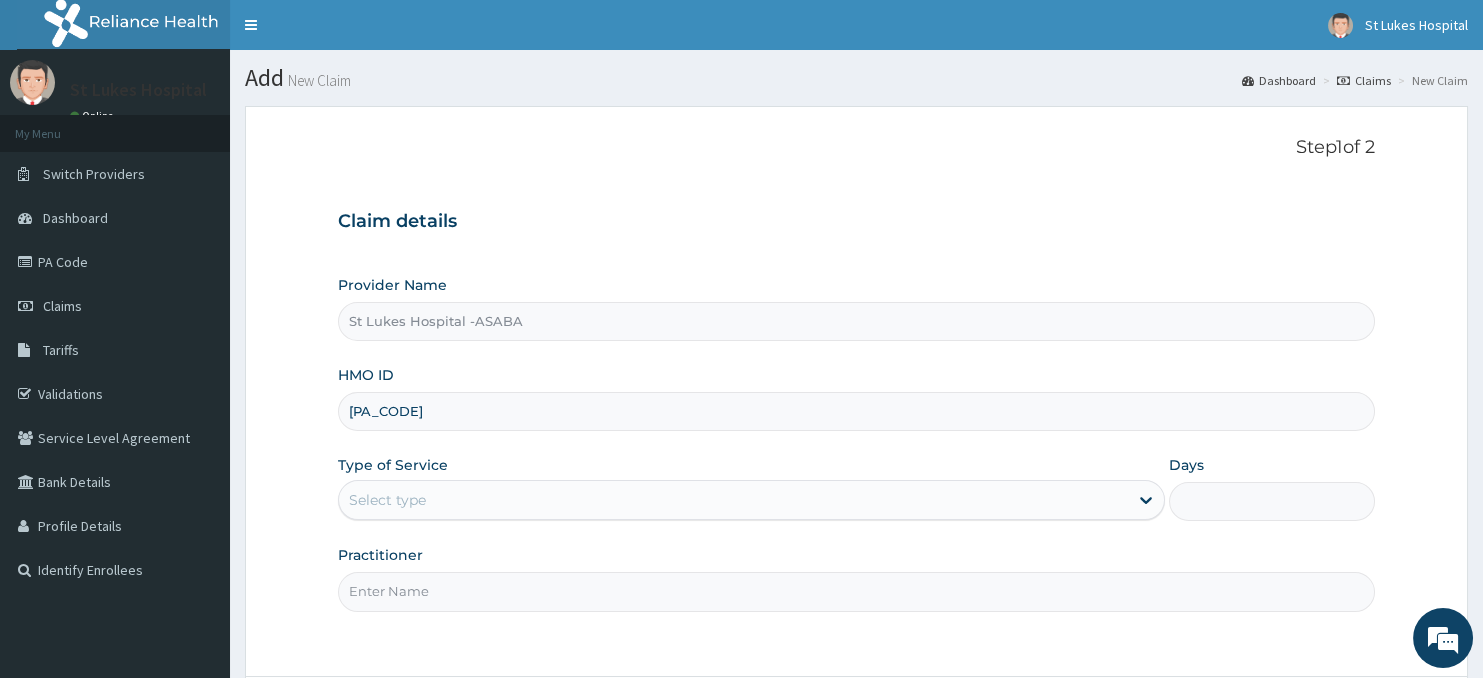 type on "[PA_CODE]" 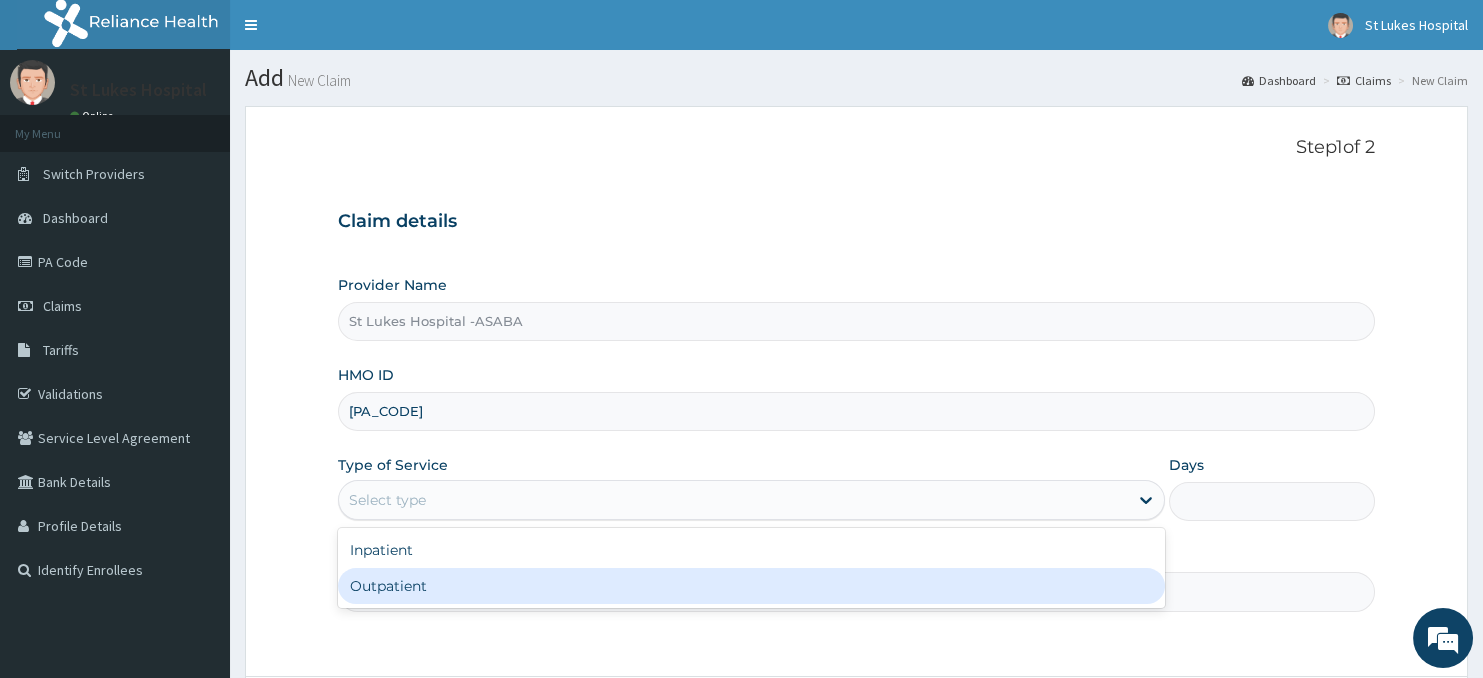 click on "Outpatient" at bounding box center (751, 586) 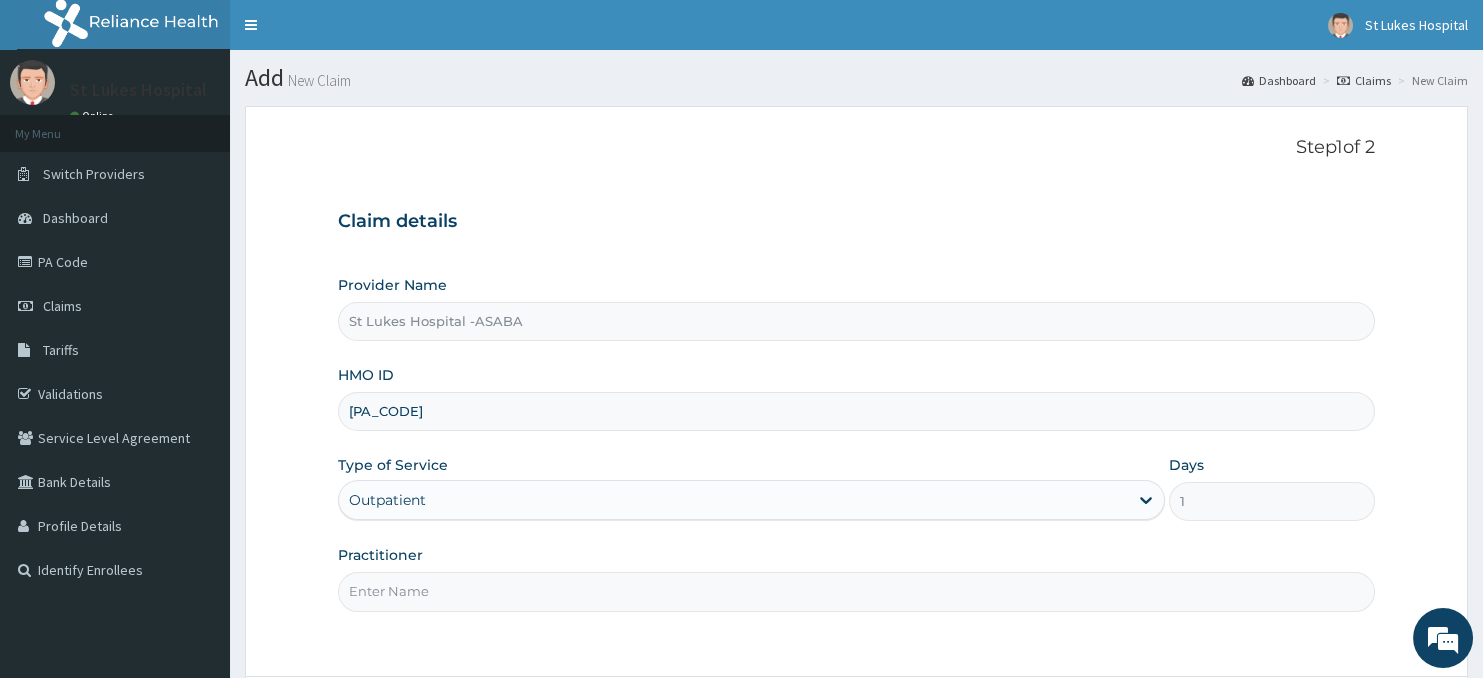 click on "Practitioner" at bounding box center [857, 591] 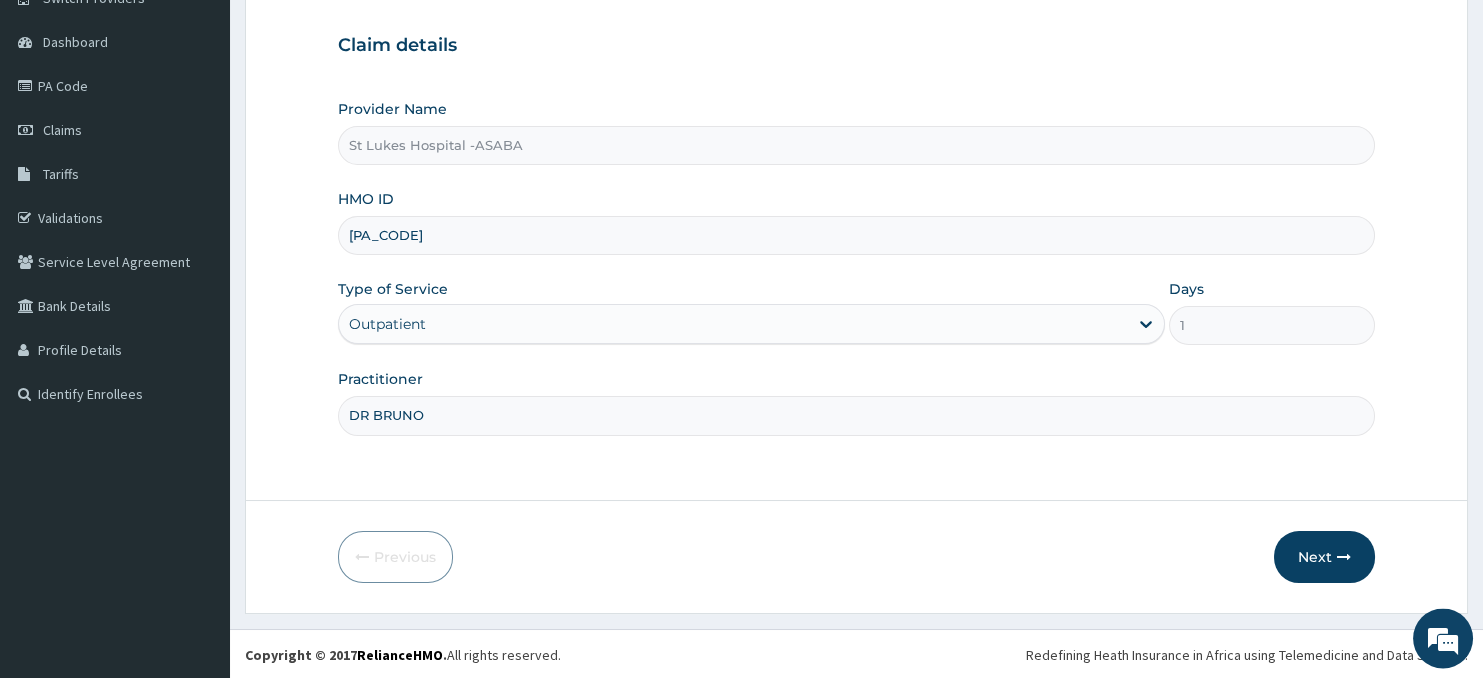 scroll, scrollTop: 178, scrollLeft: 0, axis: vertical 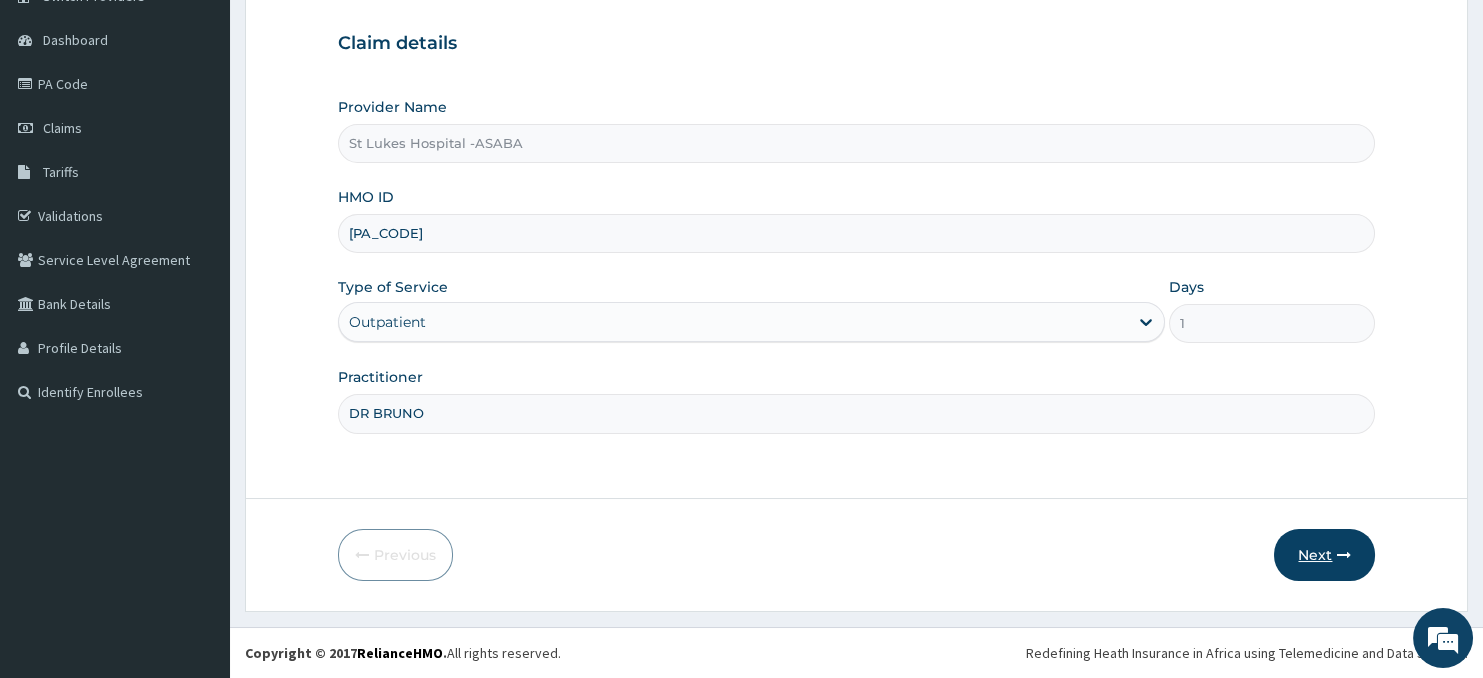 type on "DR BRUNO" 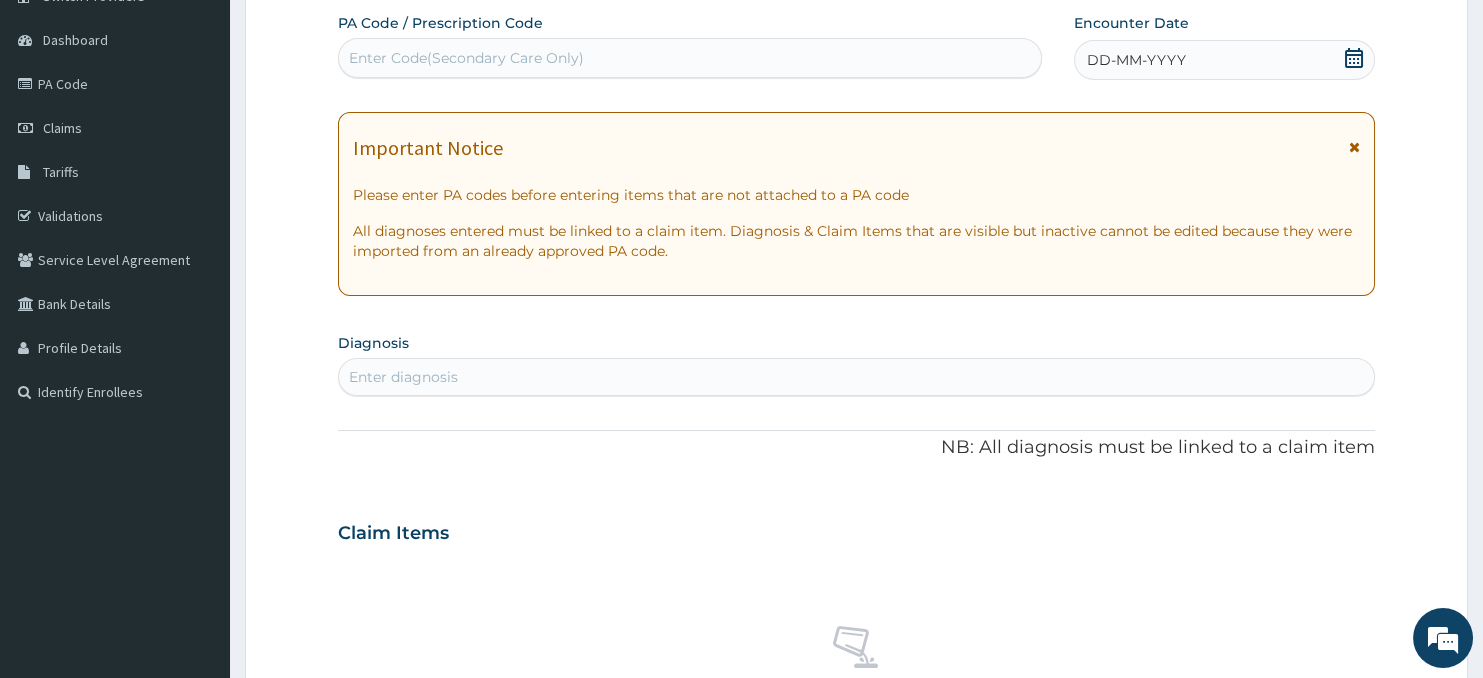 click on "Enter Code(Secondary Care Only)" at bounding box center [690, 58] 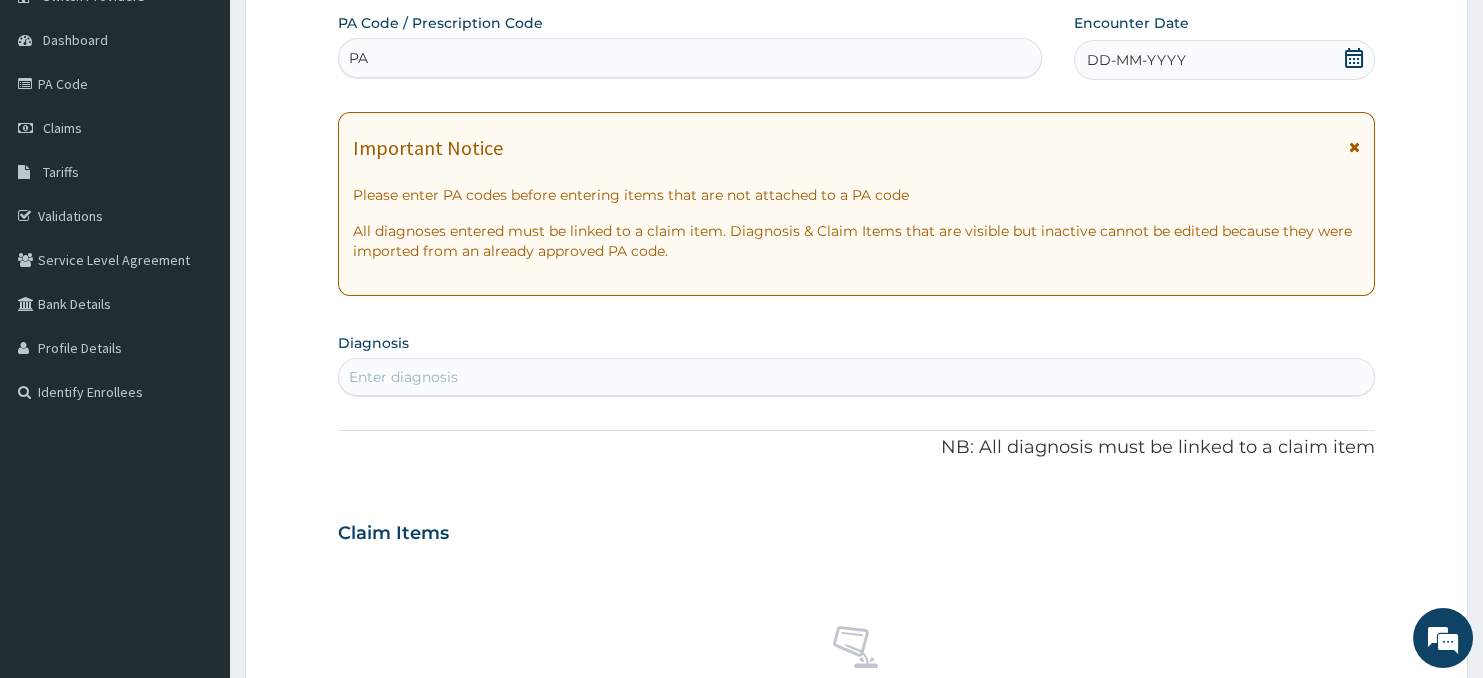 type on "PA" 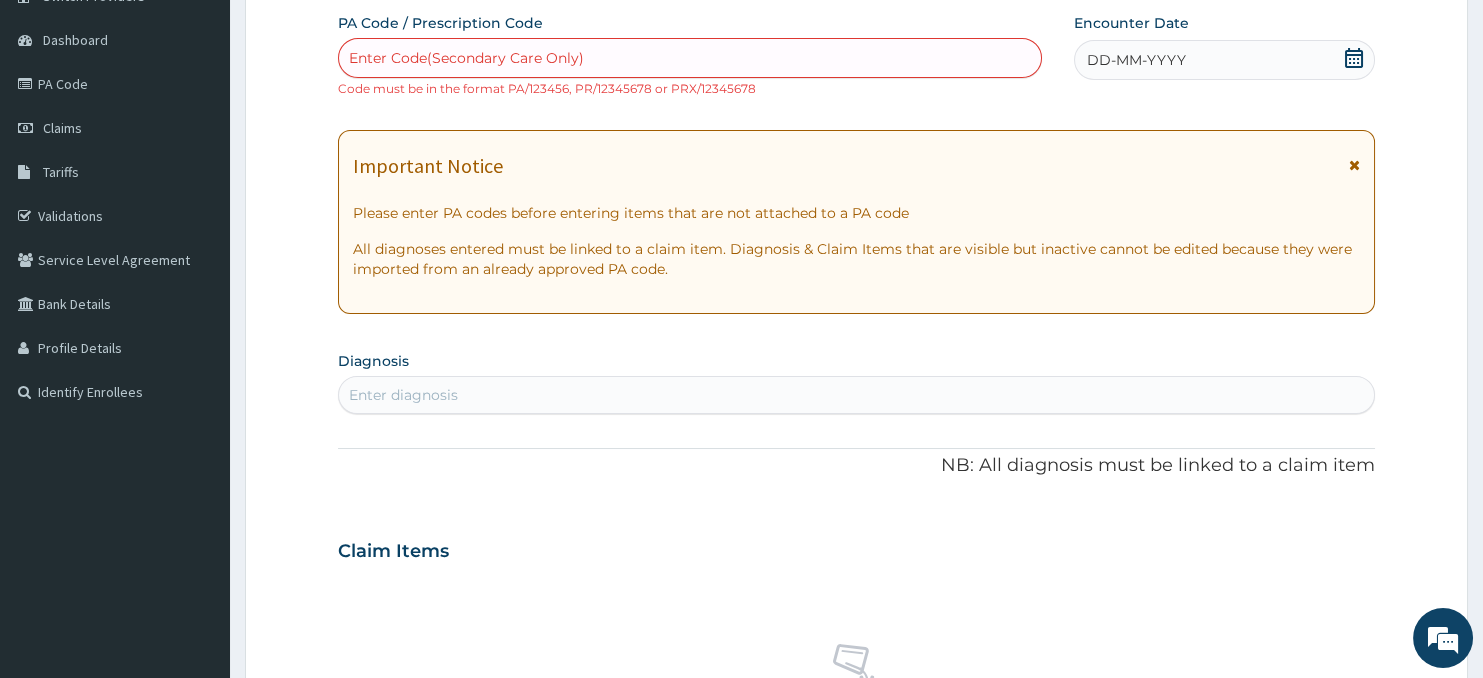 click on "Enter Code(Secondary Care Only)" at bounding box center (690, 58) 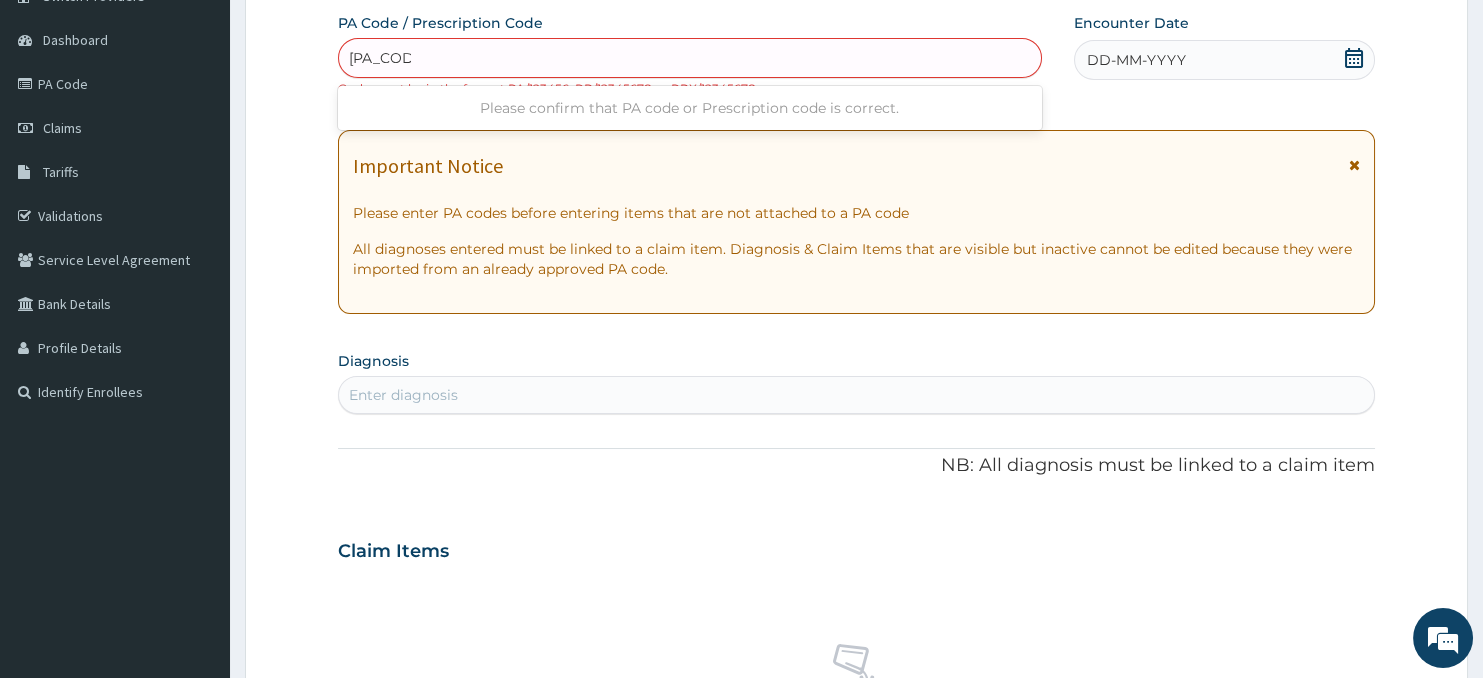 type on "PA/[NUMBER]" 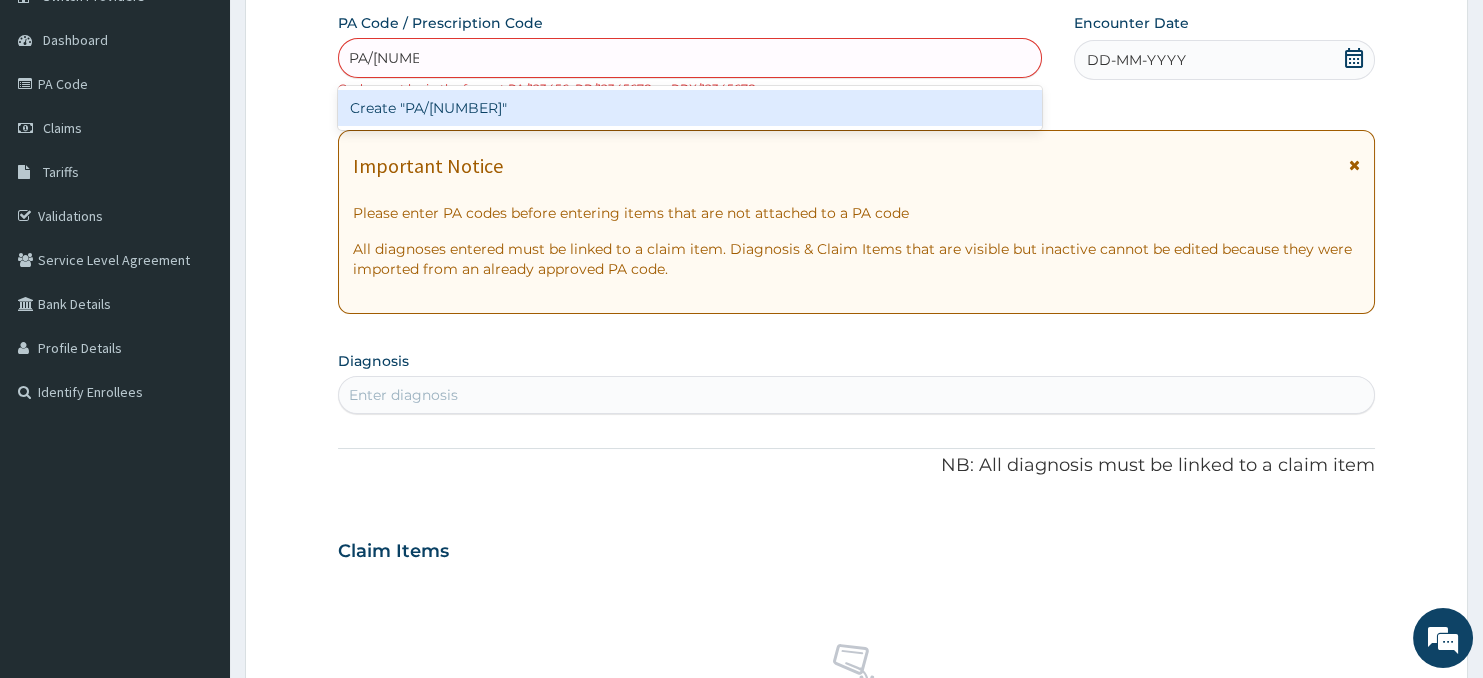 click on "Create "PA/[NUMBER]"" at bounding box center (690, 108) 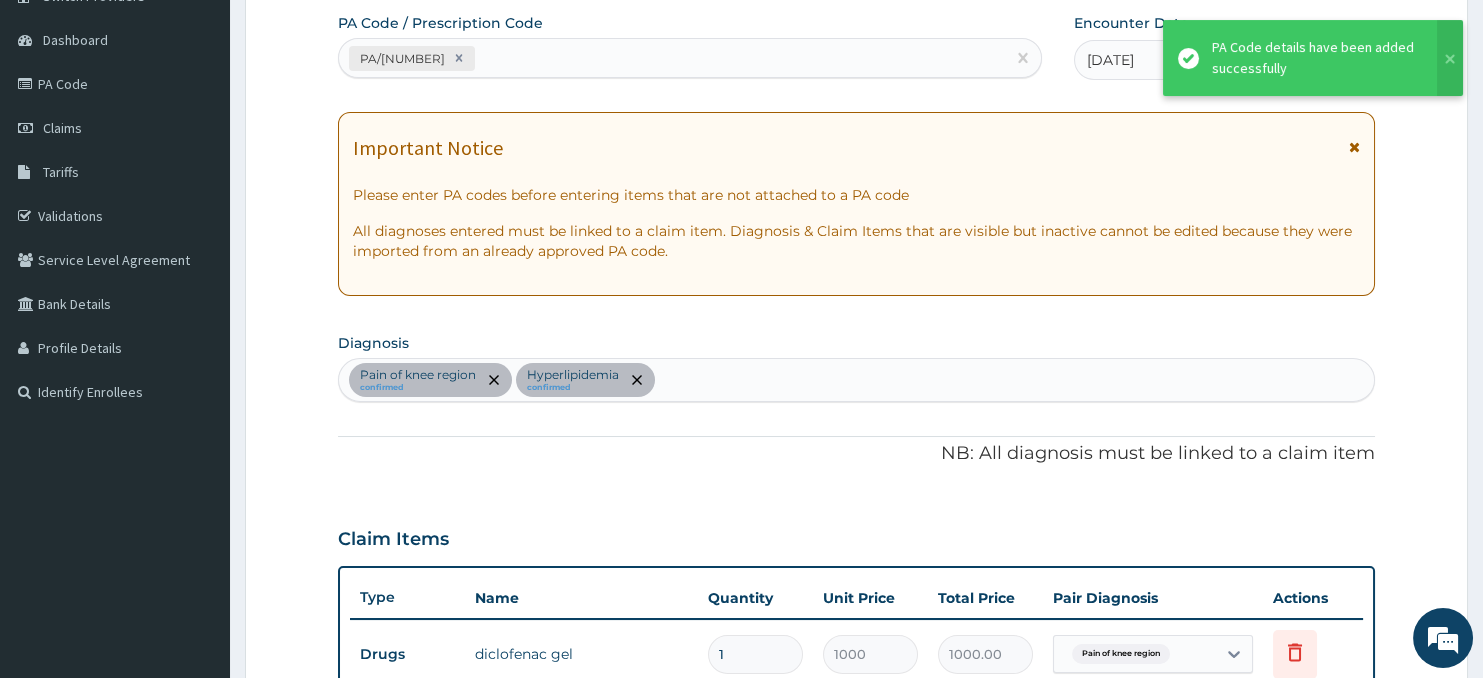 scroll, scrollTop: 560, scrollLeft: 0, axis: vertical 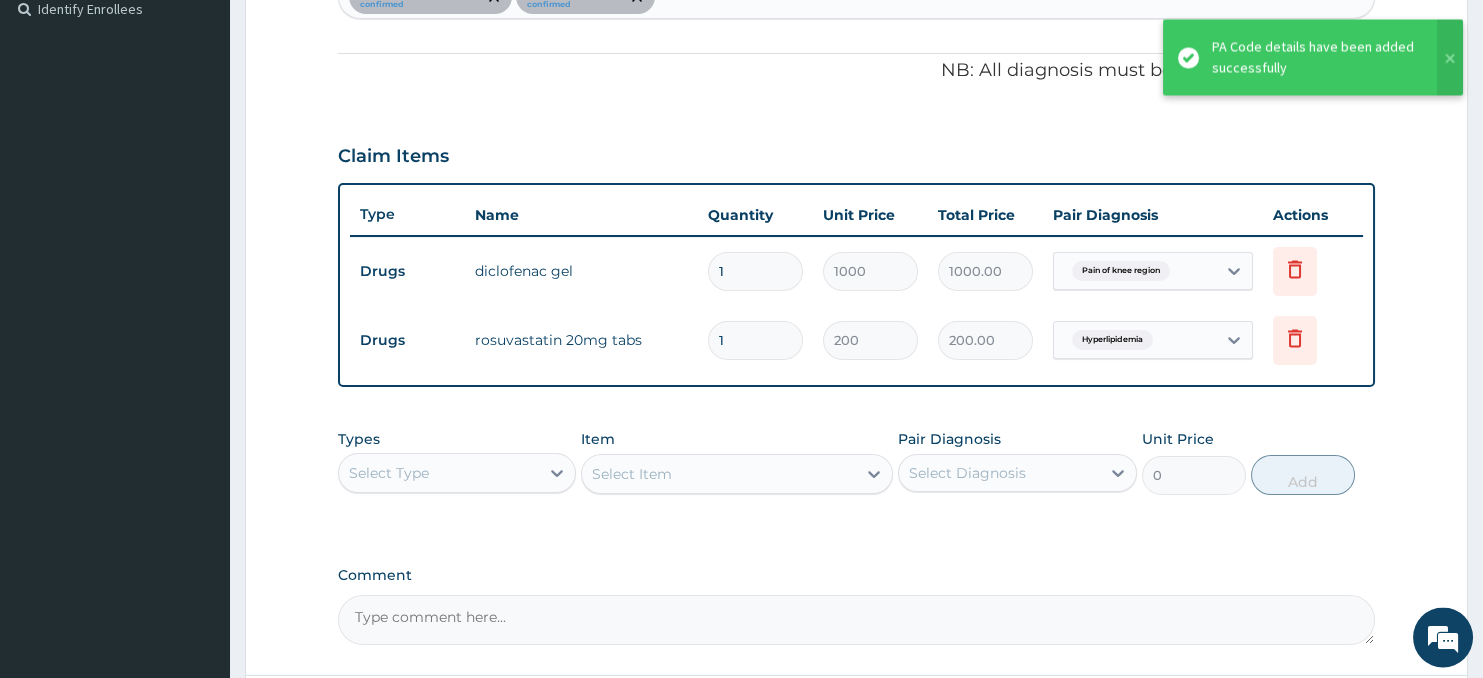 click on "1" at bounding box center [755, 341] 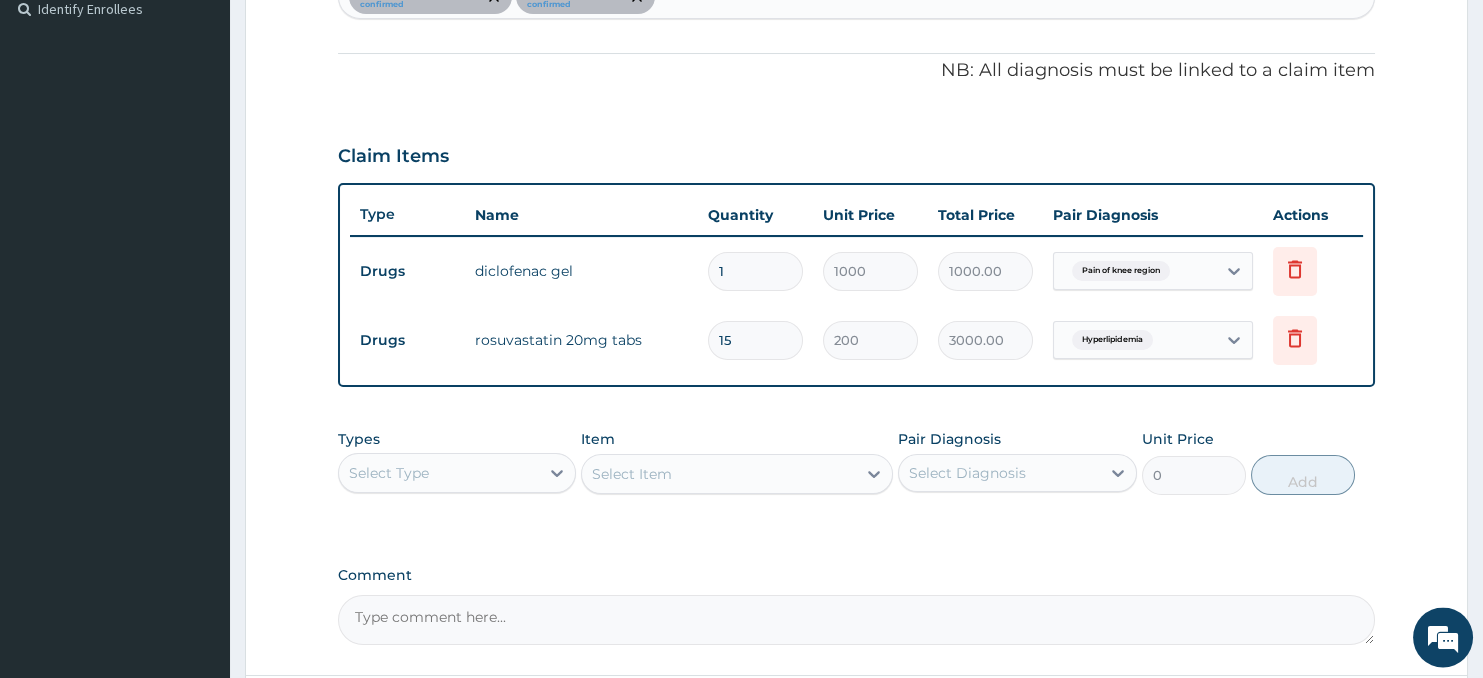 type on "15" 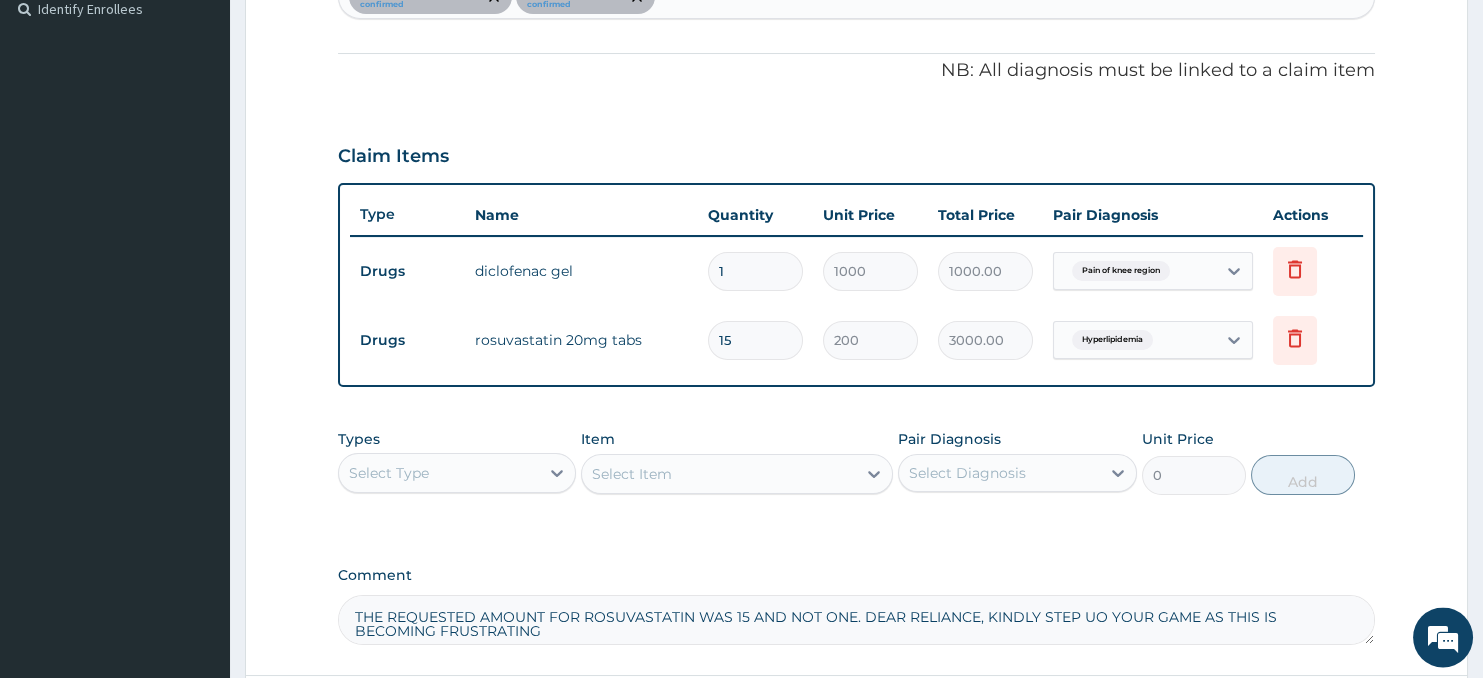 type on "THE REQUESTED AMOUNT FOR ROSUVASTATIN WAS 15 AND NOT ONE. DEAR RELIANCE, KINDLY STEP UO YOUR GAME AS THIS IS BECOMING FRUSTRATING" 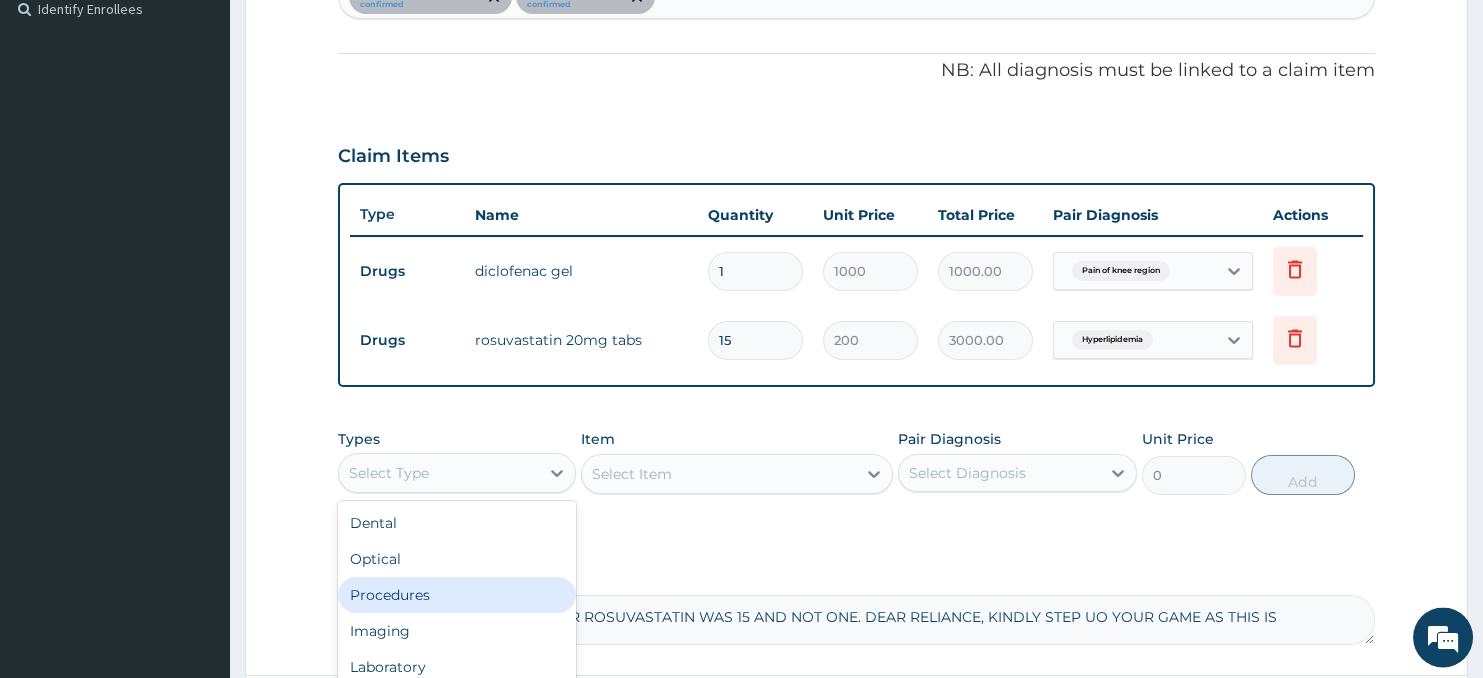 click on "Procedures" at bounding box center [457, 596] 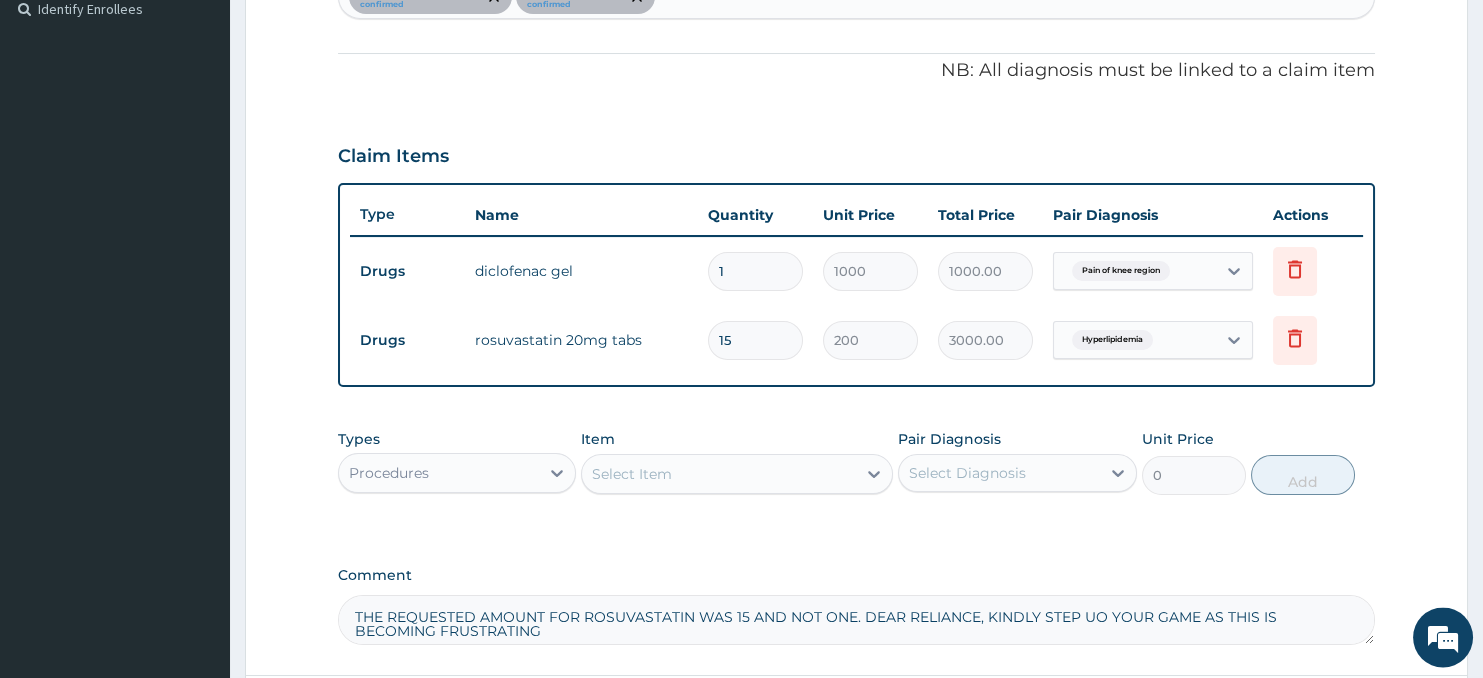 click on "Select Item" at bounding box center (718, 475) 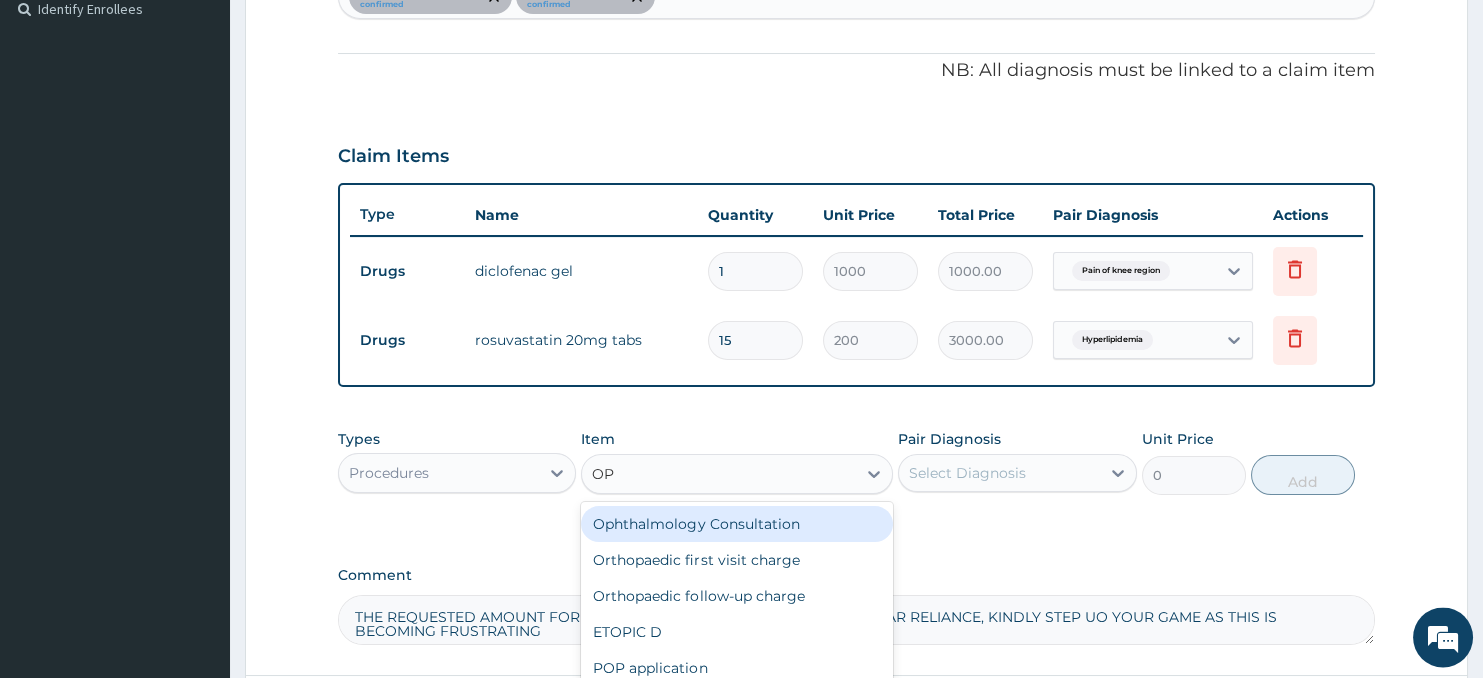 type on "OPD" 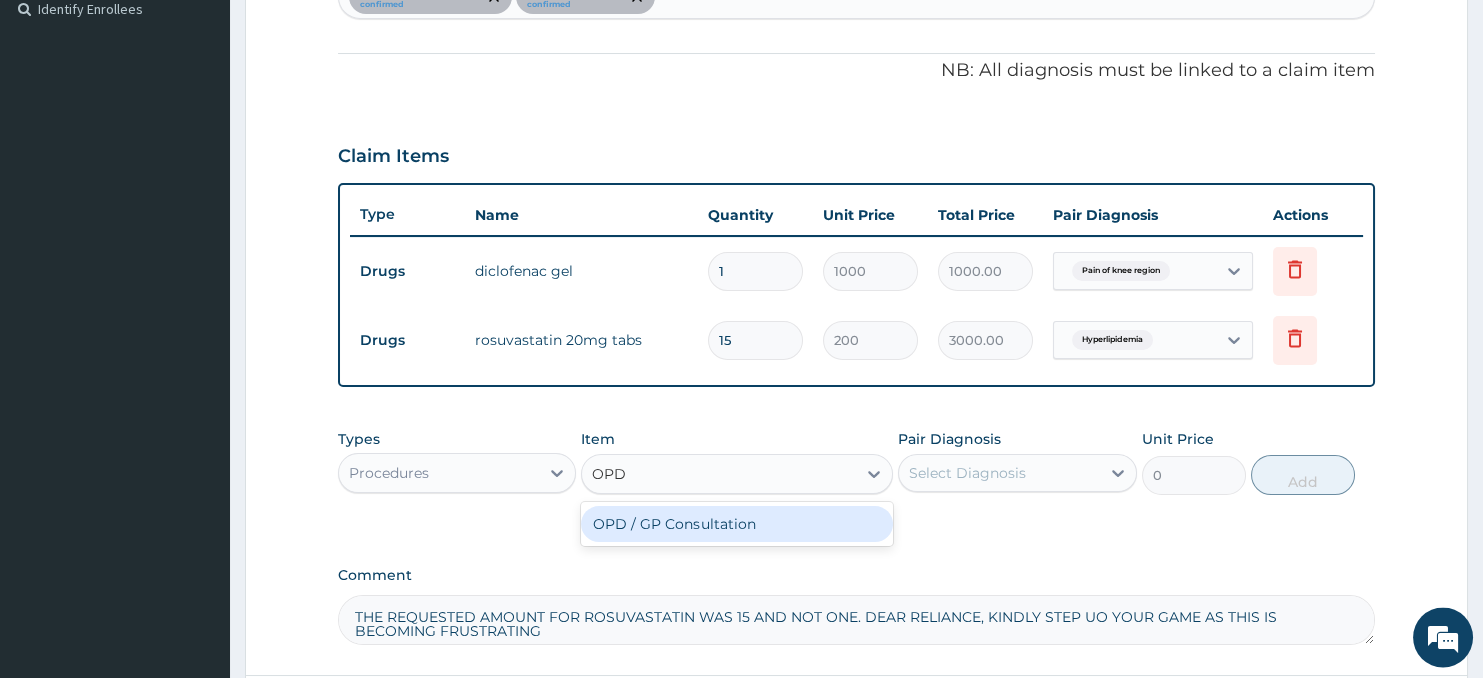 click on "OPD / GP Consultation" at bounding box center (736, 525) 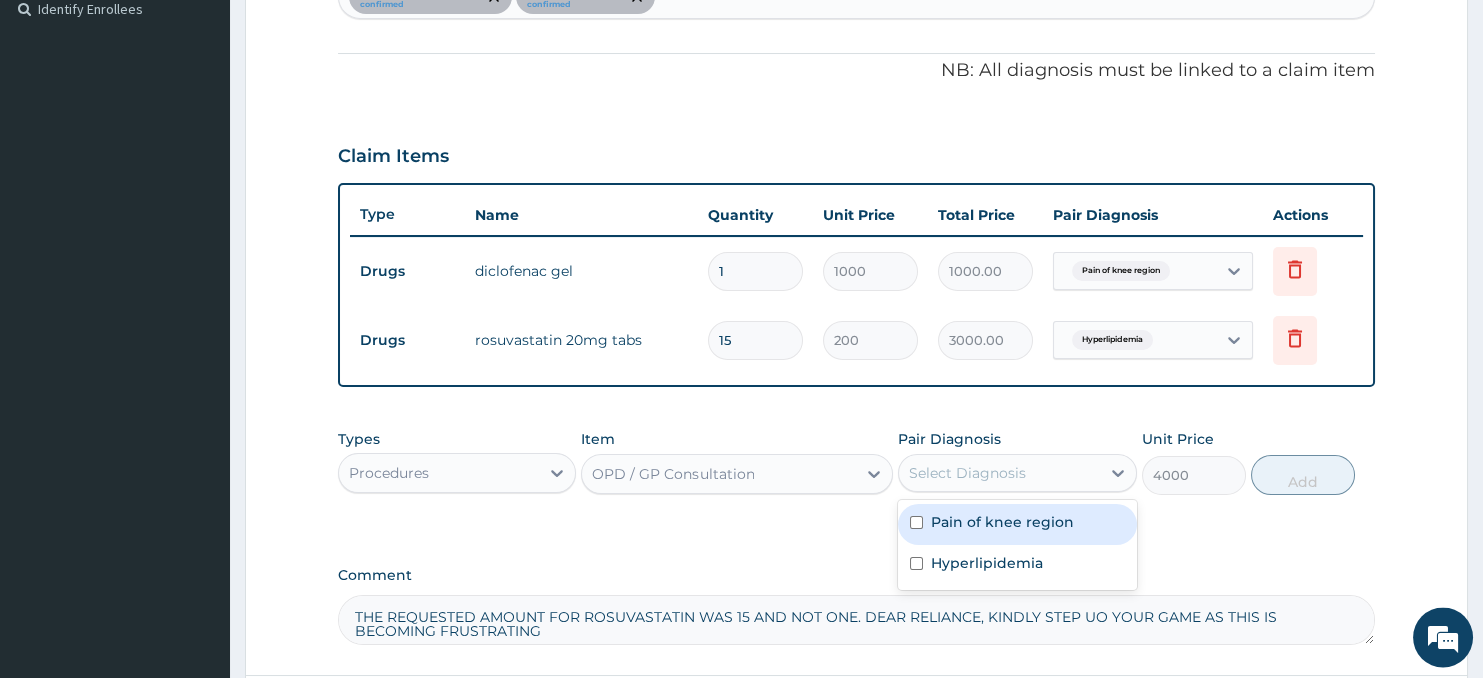 click on "Select Diagnosis" at bounding box center (967, 474) 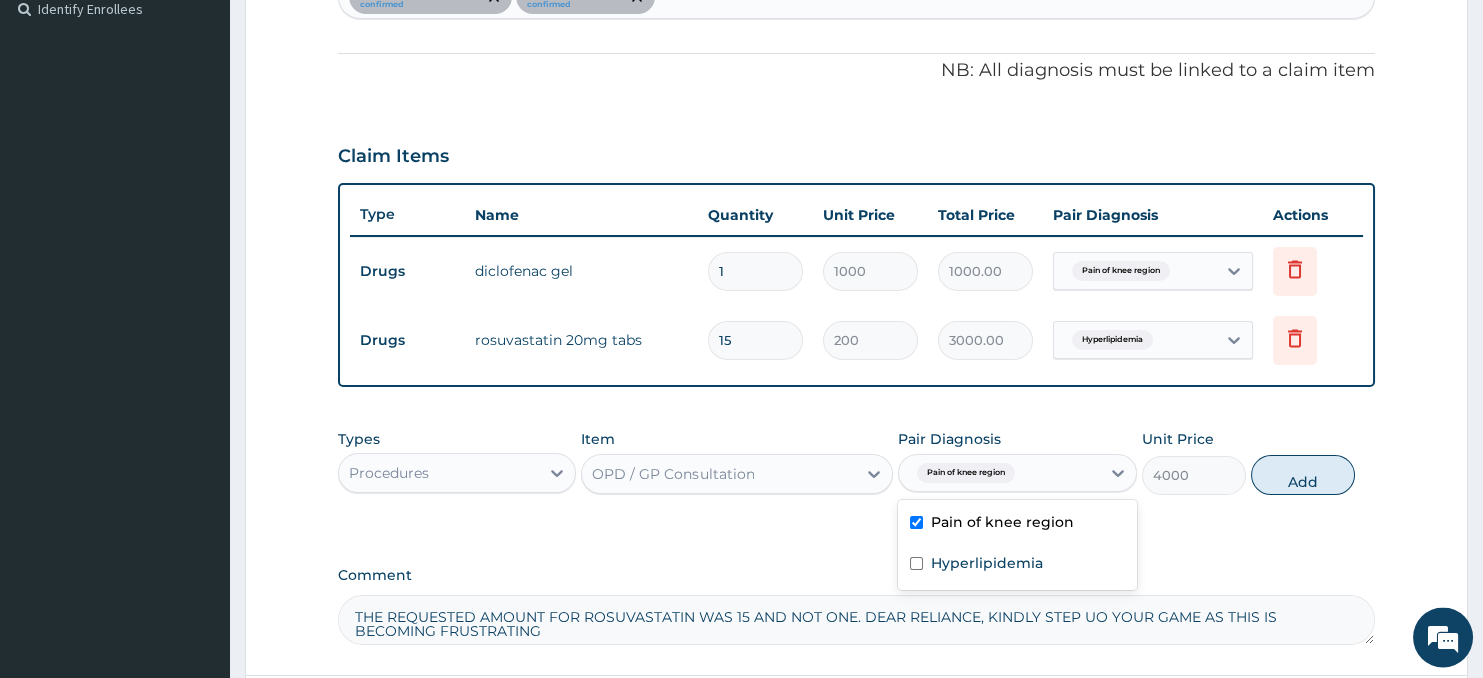 checkbox on "true" 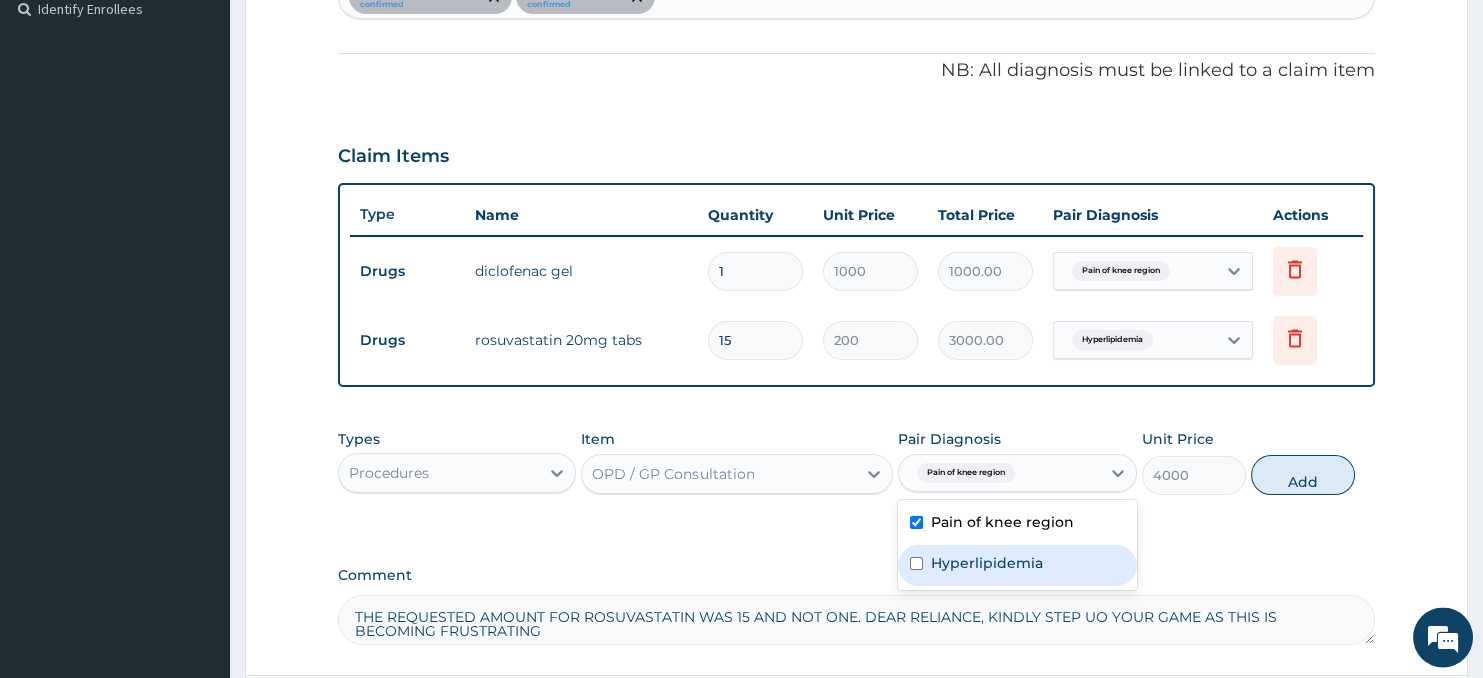 click on "Hyperlipidemia" at bounding box center (987, 564) 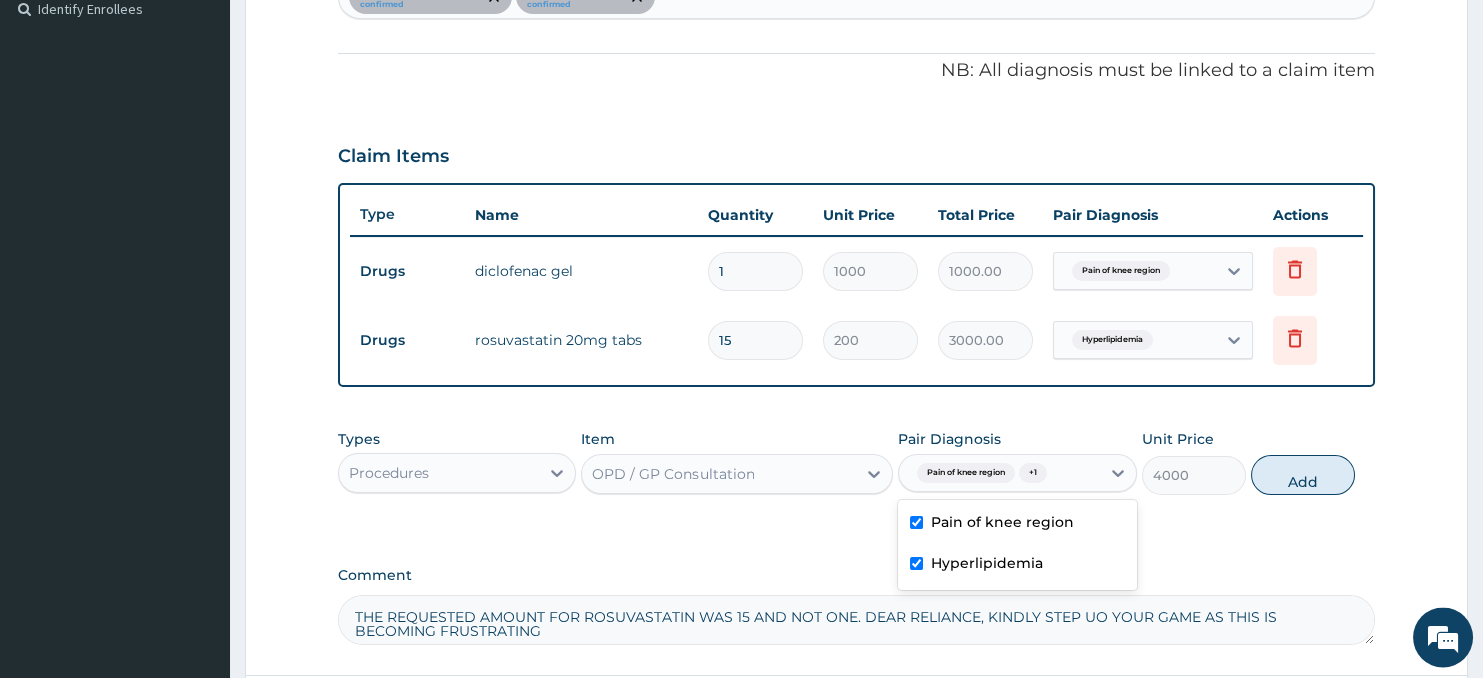 checkbox on "true" 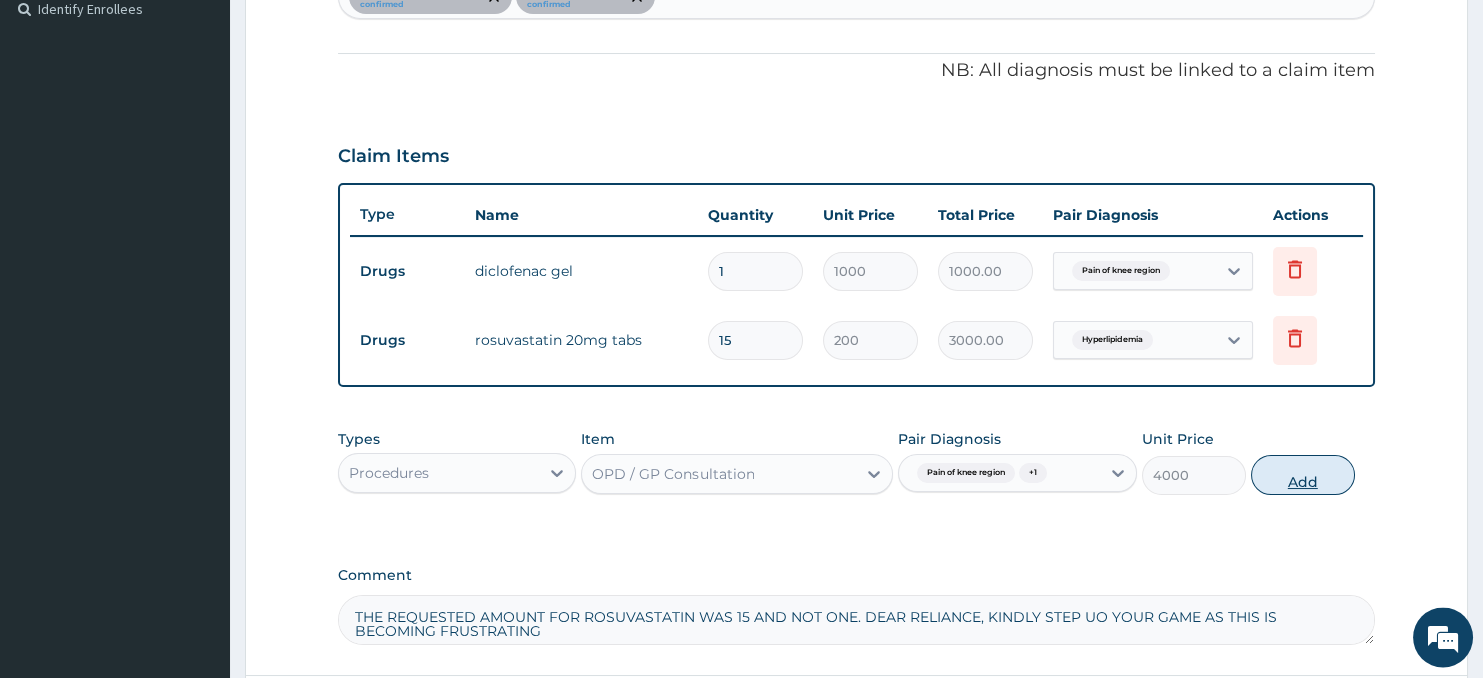 click on "Add" at bounding box center [1303, 476] 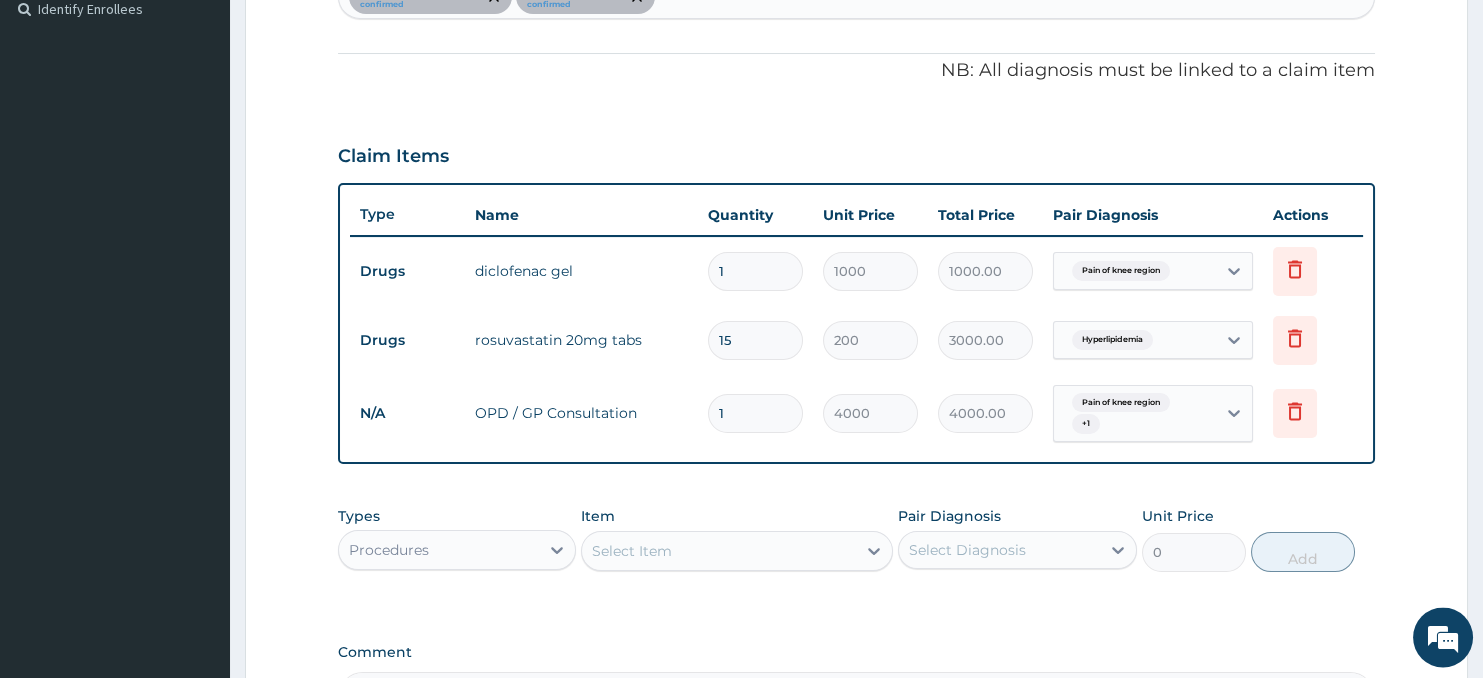 click on "Step  2  of 2 PA Code / Prescription Code PA/11AA16 Encounter Date 24-02-2025 Important Notice Please enter PA codes before entering items that are not attached to a PA code   All diagnoses entered must be linked to a claim item. Diagnosis & Claim Items that are visible but inactive cannot be edited because they were imported from an already approved PA code. Diagnosis Pain of knee region confirmed Hyperlipidemia confirmed NB: All diagnosis must be linked to a claim item Claim Items Type Name Quantity Unit Price Total Price Pair Diagnosis Actions Drugs diclofenac gel 1 1000 1000.00 Pain of knee region Delete Drugs rosuvastatin 20mg tabs 15 200 3000.00 Hyperlipidemia Delete N/A OPD / GP Consultation 1 4000 4000.00 Pain of knee region  + 1 Delete Types Procedures Item Select Item Pair Diagnosis Select Diagnosis Unit Price 0 Add Comment THE REQUESTED AMOUNT FOR ROSUVASTATIN WAS 15 AND NOT ONE. DEAR RELIANCE, KINDLY STEP UO YOUR GAME AS THIS IS BECOMING FRUSTRATING" at bounding box center (856, 206) 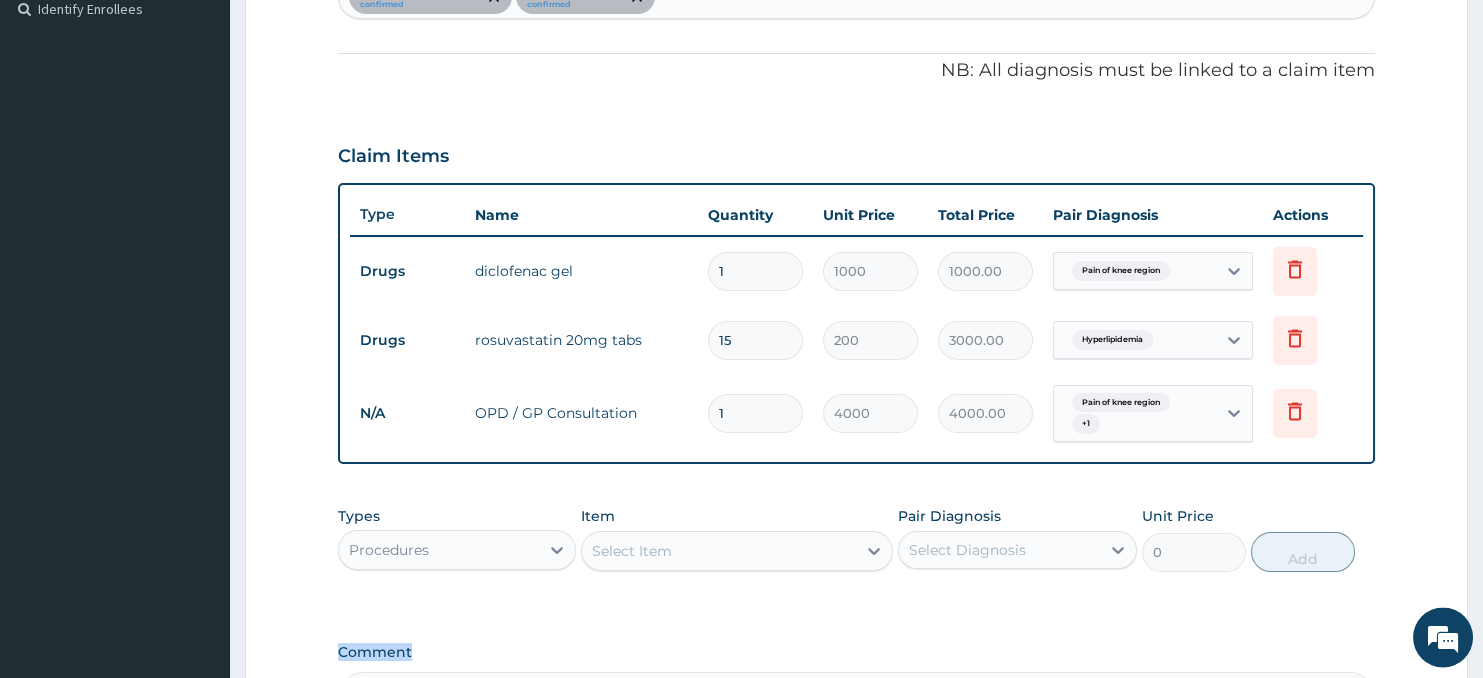 click on "Step  2  of 2 PA Code / Prescription Code PA/11AA16 Encounter Date 24-02-2025 Important Notice Please enter PA codes before entering items that are not attached to a PA code   All diagnoses entered must be linked to a claim item. Diagnosis & Claim Items that are visible but inactive cannot be edited because they were imported from an already approved PA code. Diagnosis Pain of knee region confirmed Hyperlipidemia confirmed NB: All diagnosis must be linked to a claim item Claim Items Type Name Quantity Unit Price Total Price Pair Diagnosis Actions Drugs diclofenac gel 1 1000 1000.00 Pain of knee region Delete Drugs rosuvastatin 20mg tabs 15 200 3000.00 Hyperlipidemia Delete N/A OPD / GP Consultation 1 4000 4000.00 Pain of knee region  + 1 Delete Types Procedures Item Select Item Pair Diagnosis Select Diagnosis Unit Price 0 Add Comment THE REQUESTED AMOUNT FOR ROSUVASTATIN WAS 15 AND NOT ONE. DEAR RELIANCE, KINDLY STEP UO YOUR GAME AS THIS IS BECOMING FRUSTRATING" at bounding box center (856, 206) 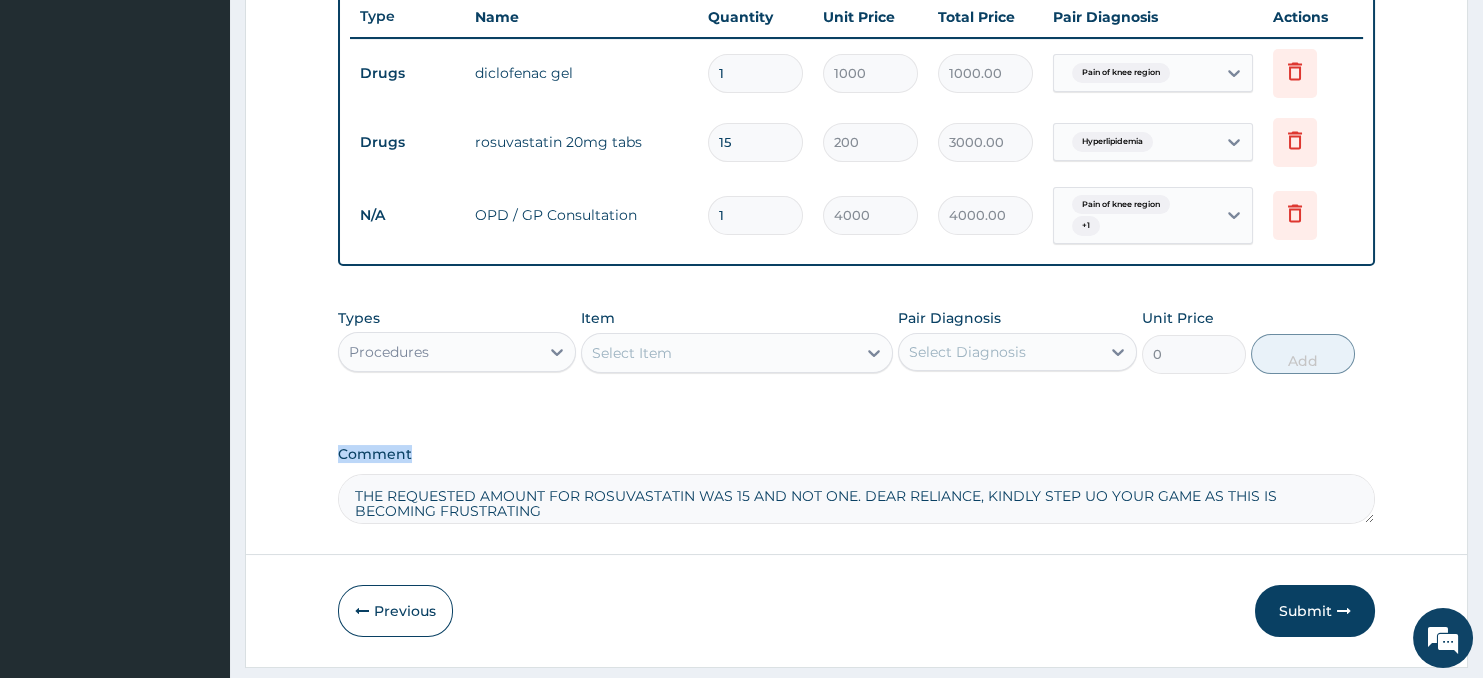 scroll, scrollTop: 814, scrollLeft: 0, axis: vertical 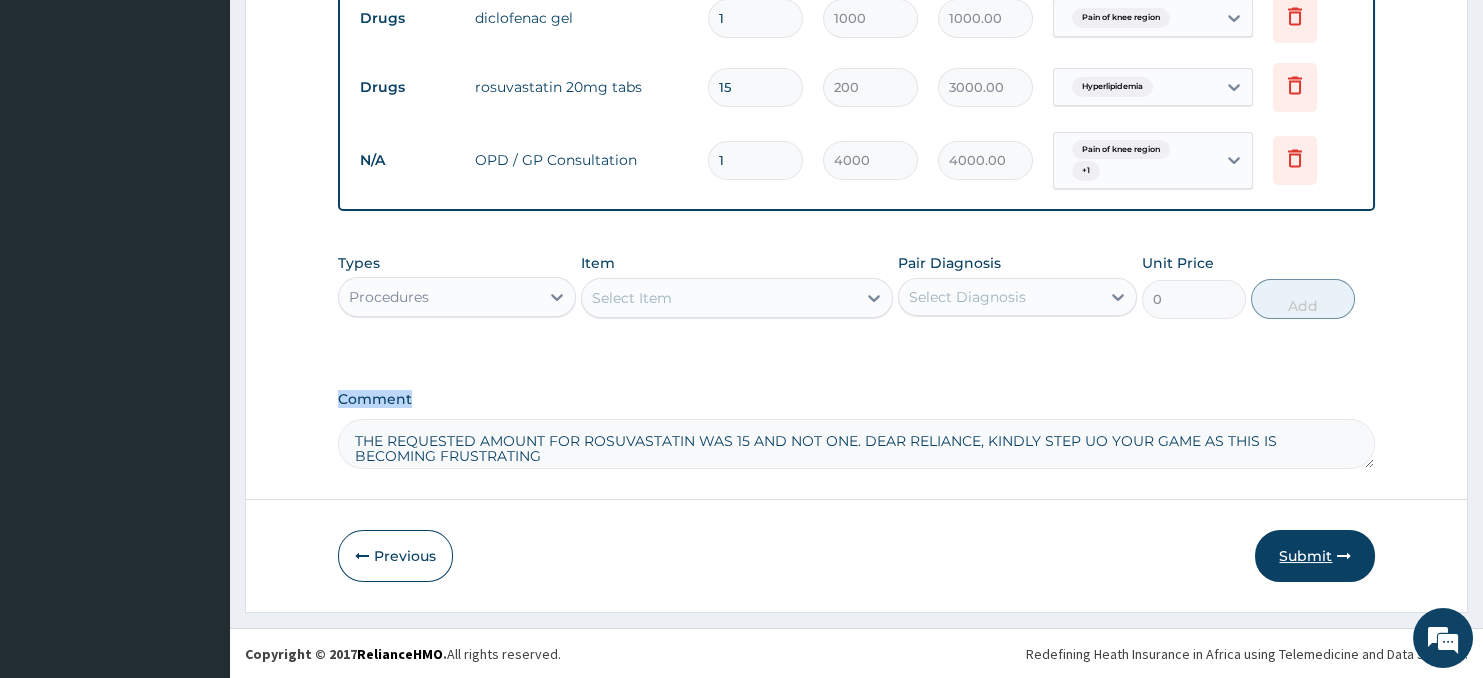 click on "Submit" at bounding box center (1315, 556) 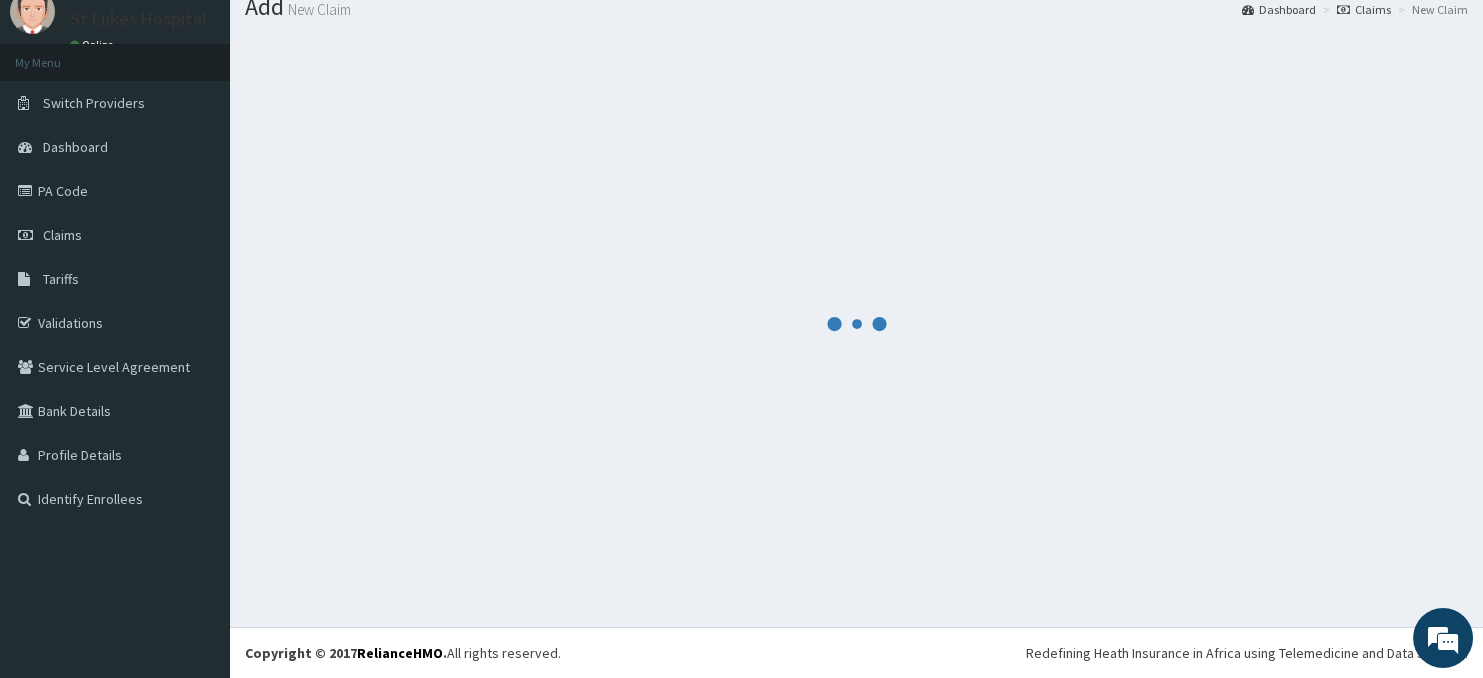 scroll, scrollTop: 70, scrollLeft: 0, axis: vertical 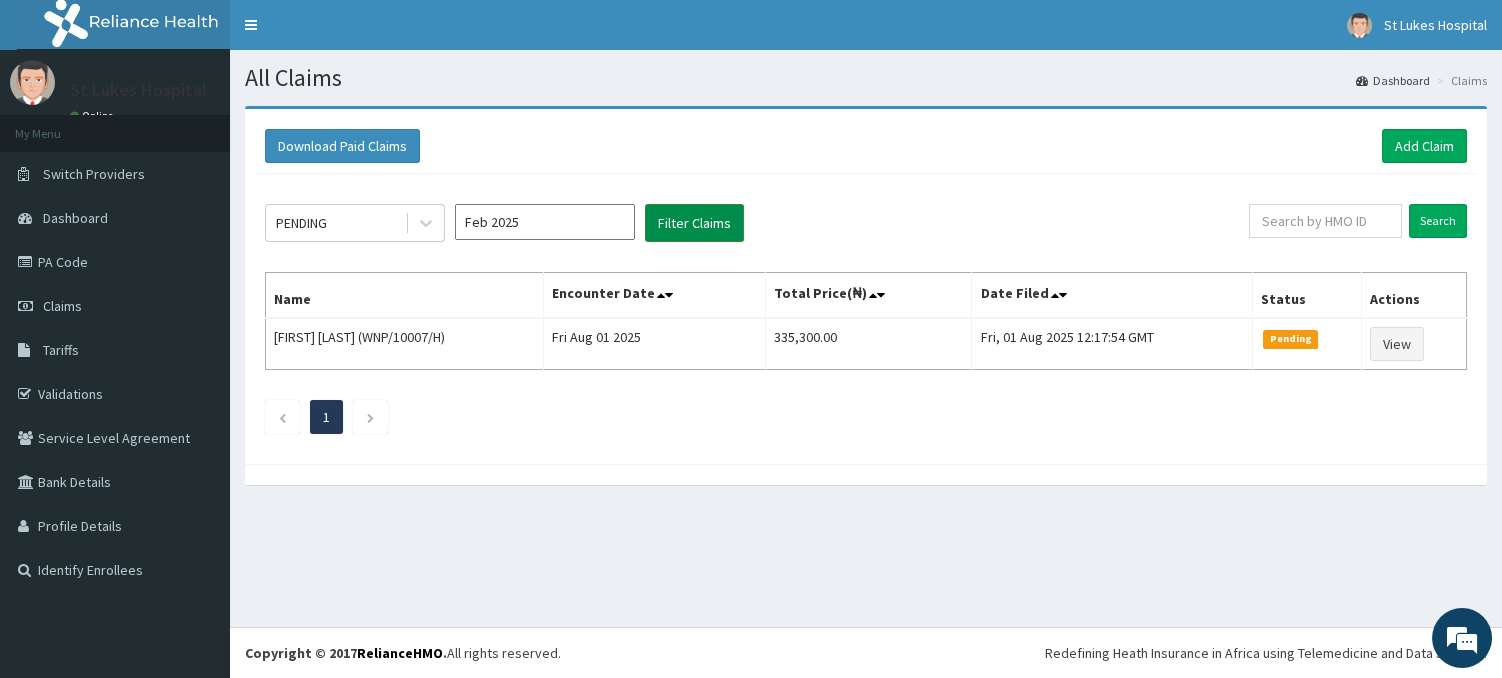 click on "Filter Claims" 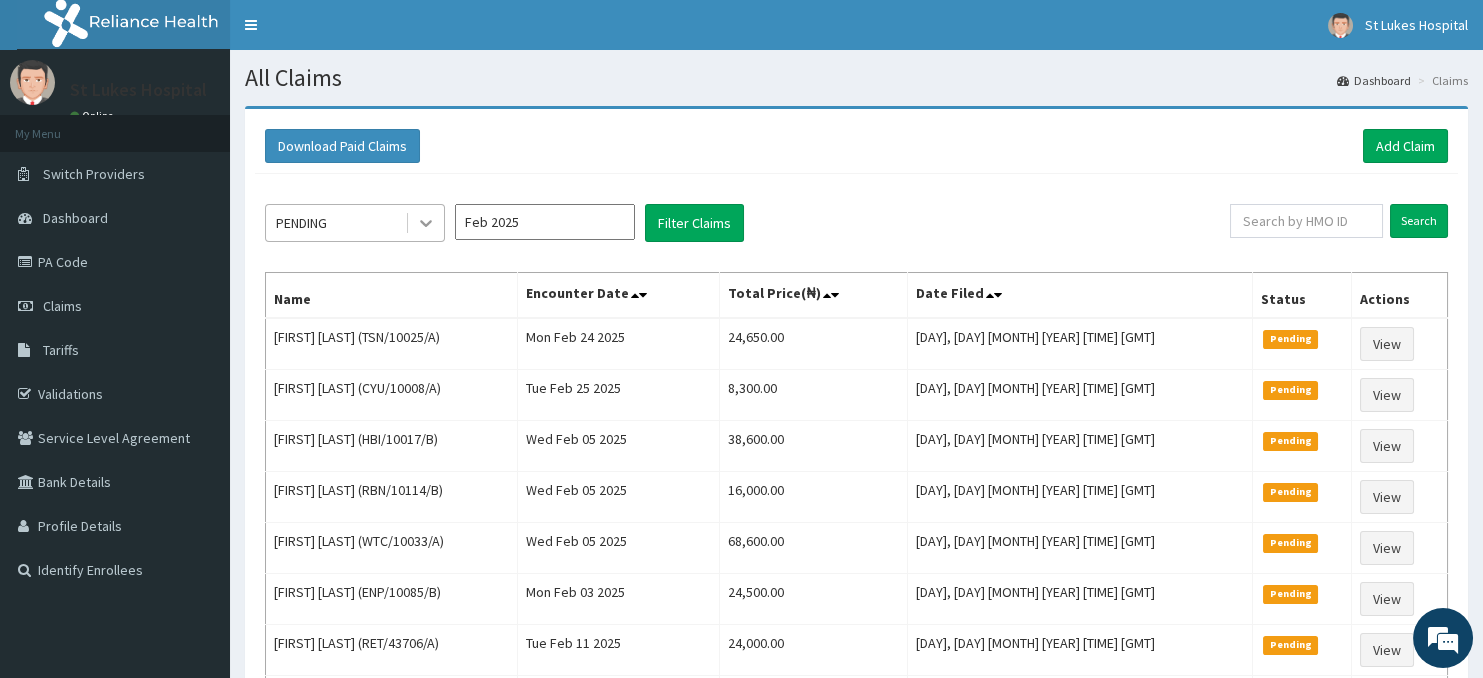 click 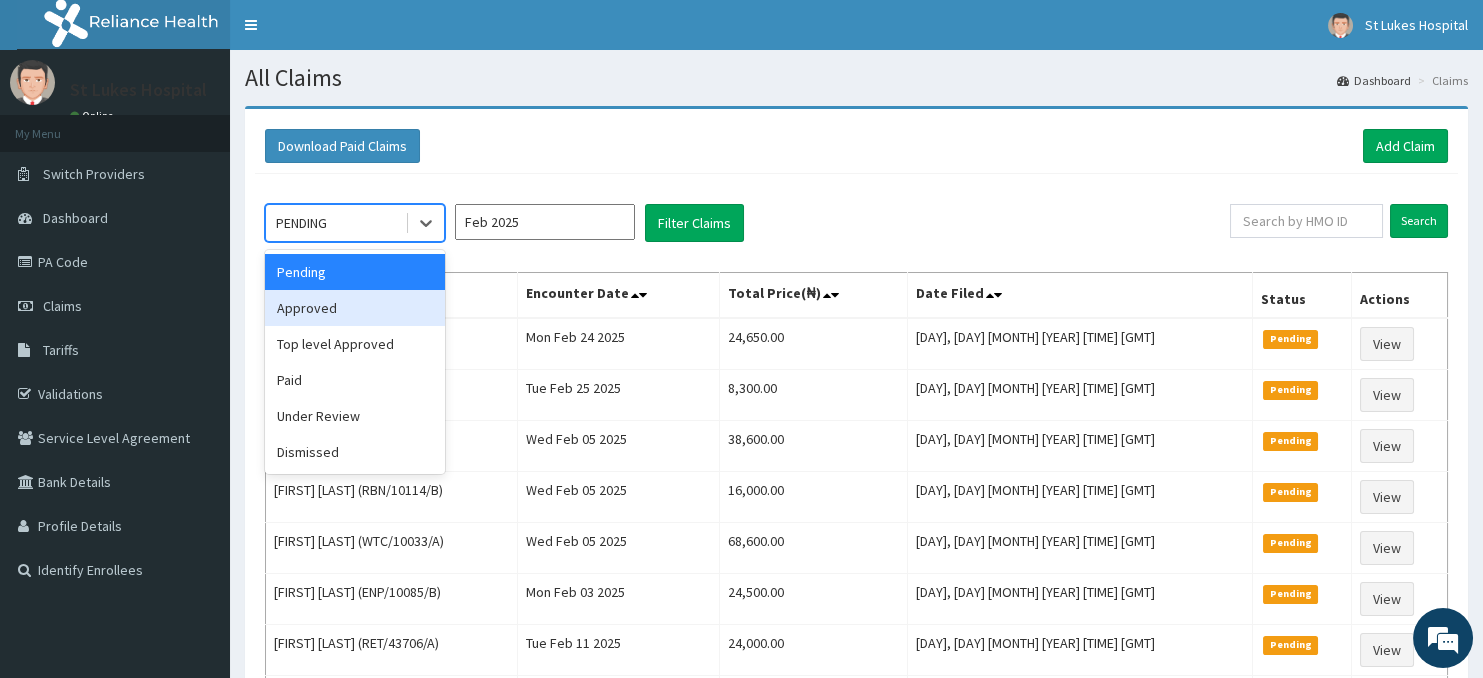 click on "Approved" 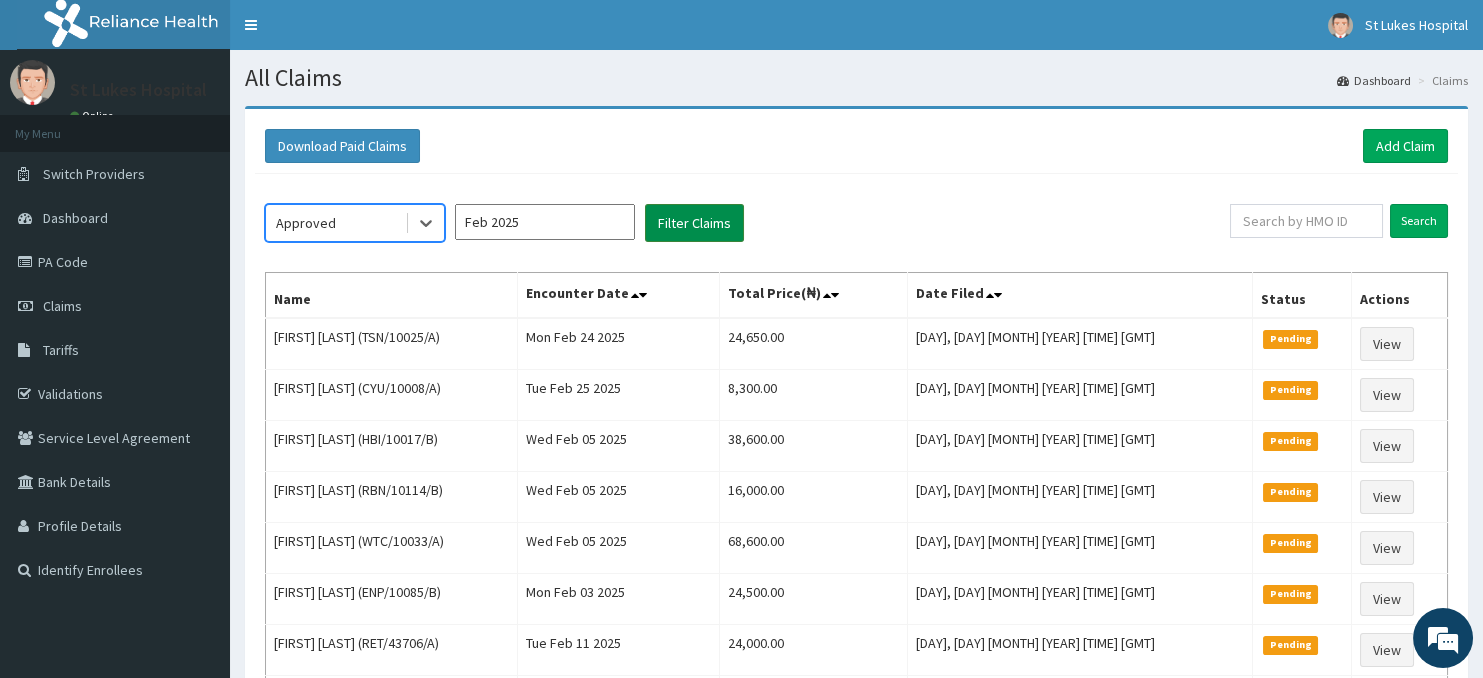 scroll, scrollTop: 0, scrollLeft: 0, axis: both 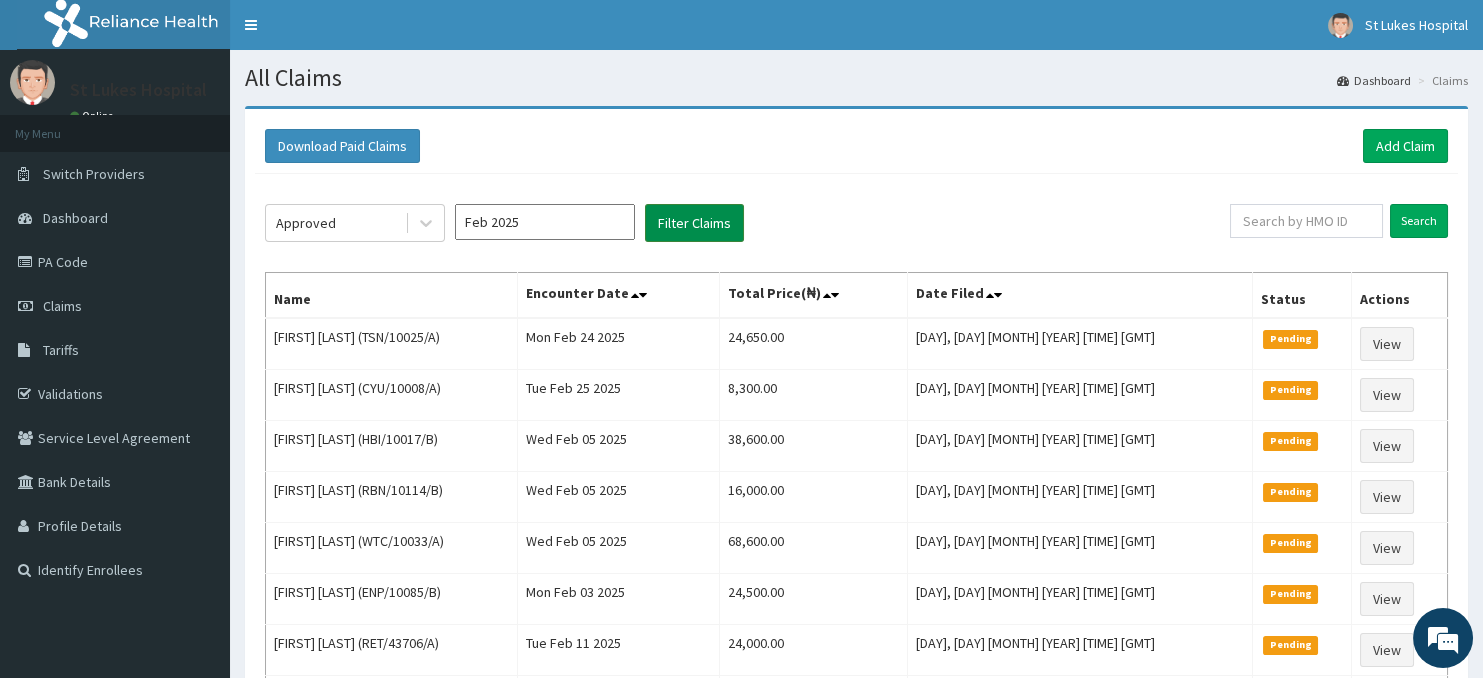 click on "Filter Claims" 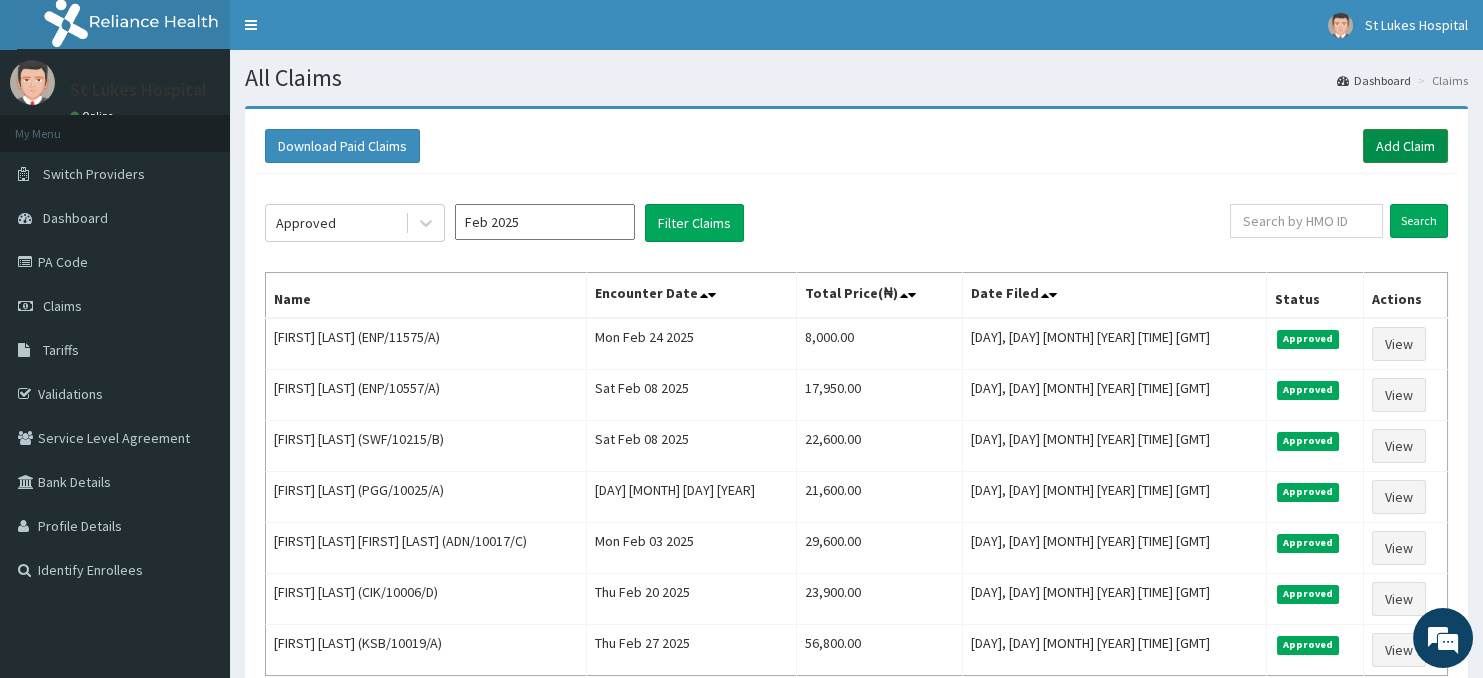 click on "Add Claim" 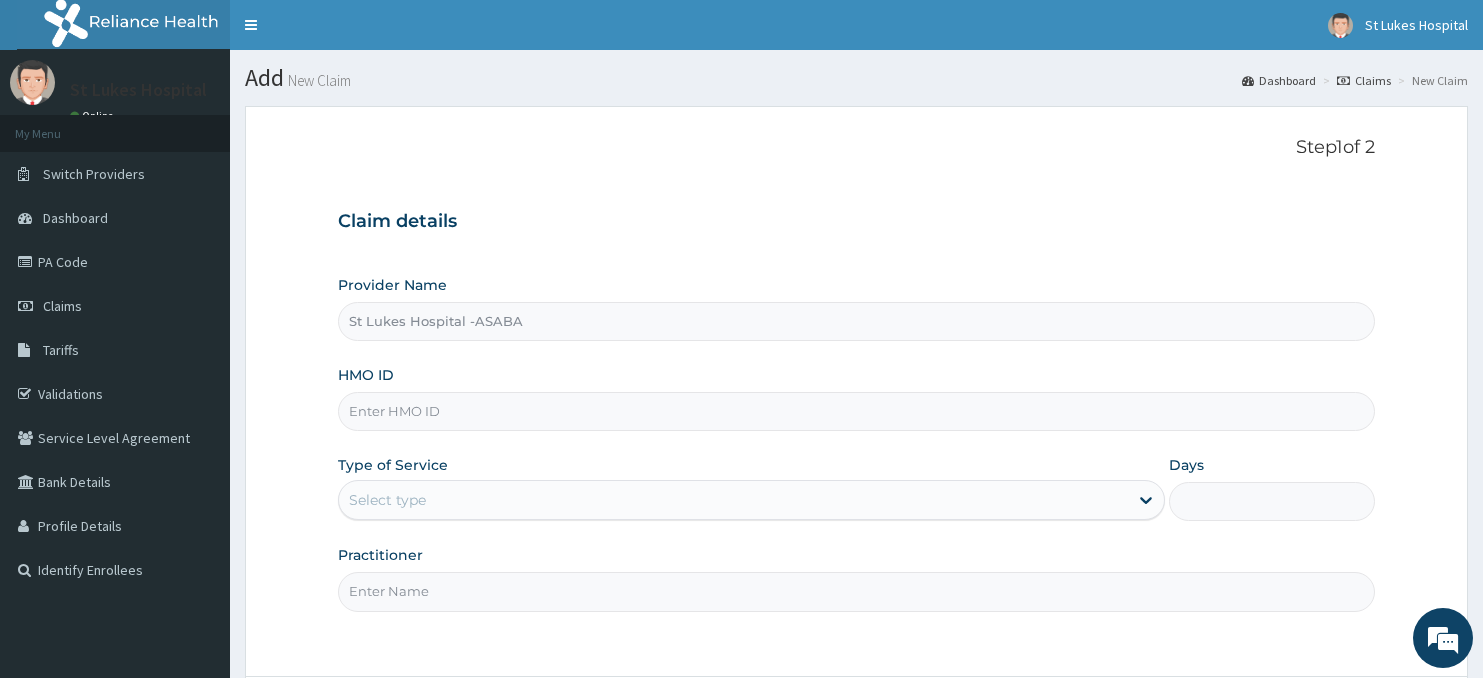 scroll, scrollTop: 0, scrollLeft: 0, axis: both 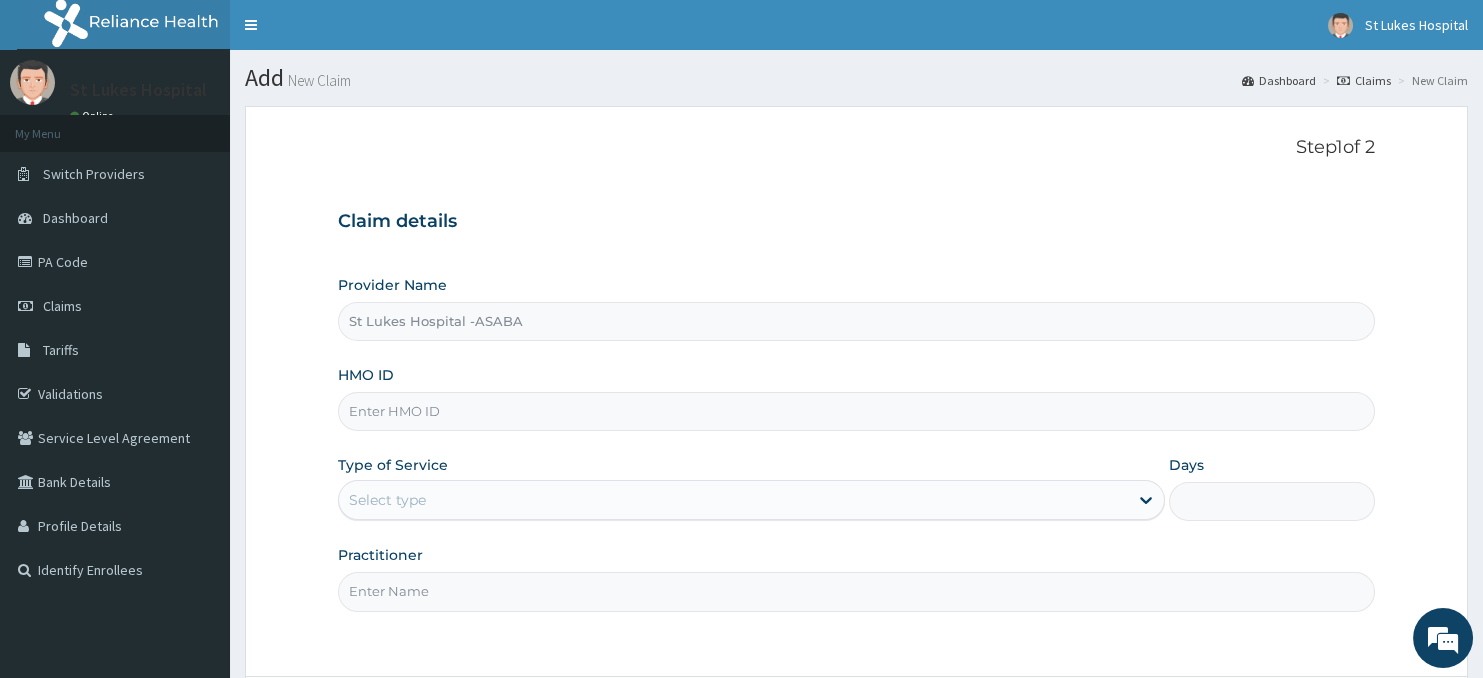 click on "HMO ID" at bounding box center [857, 411] 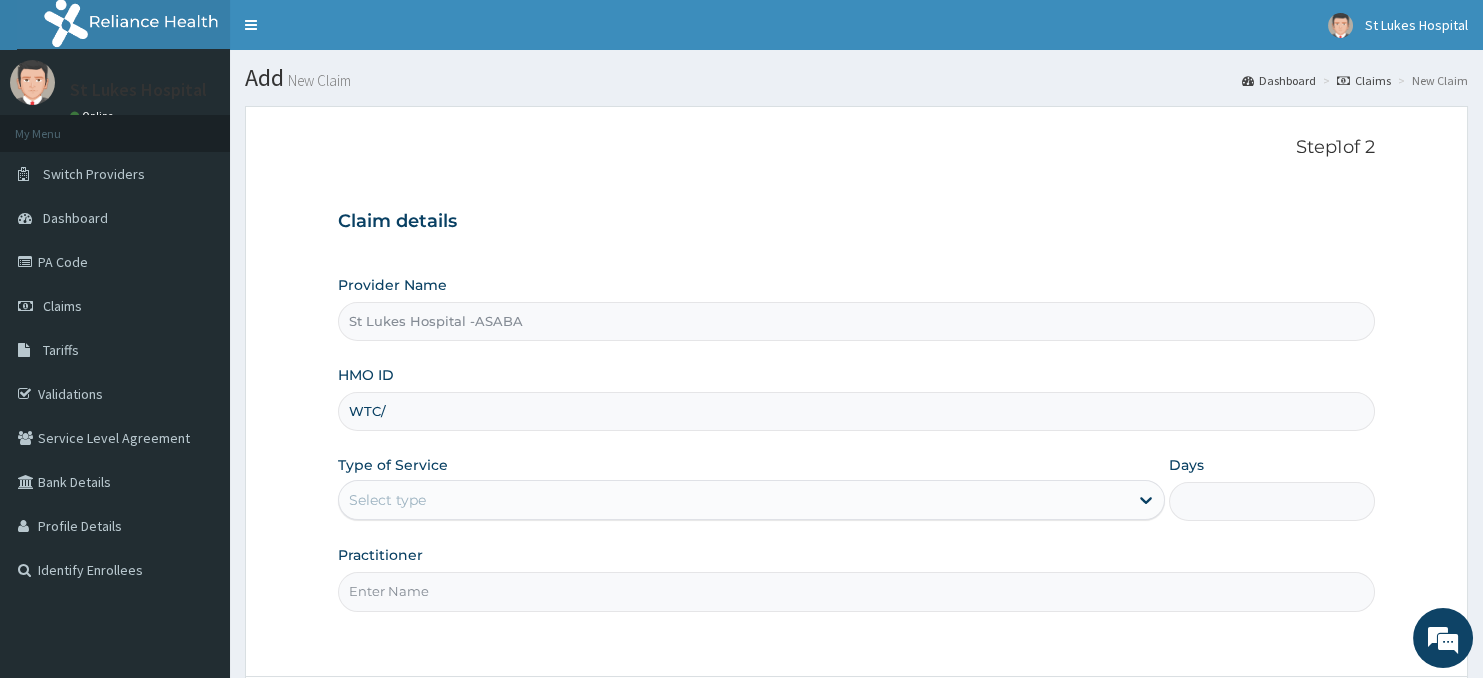scroll, scrollTop: 0, scrollLeft: 0, axis: both 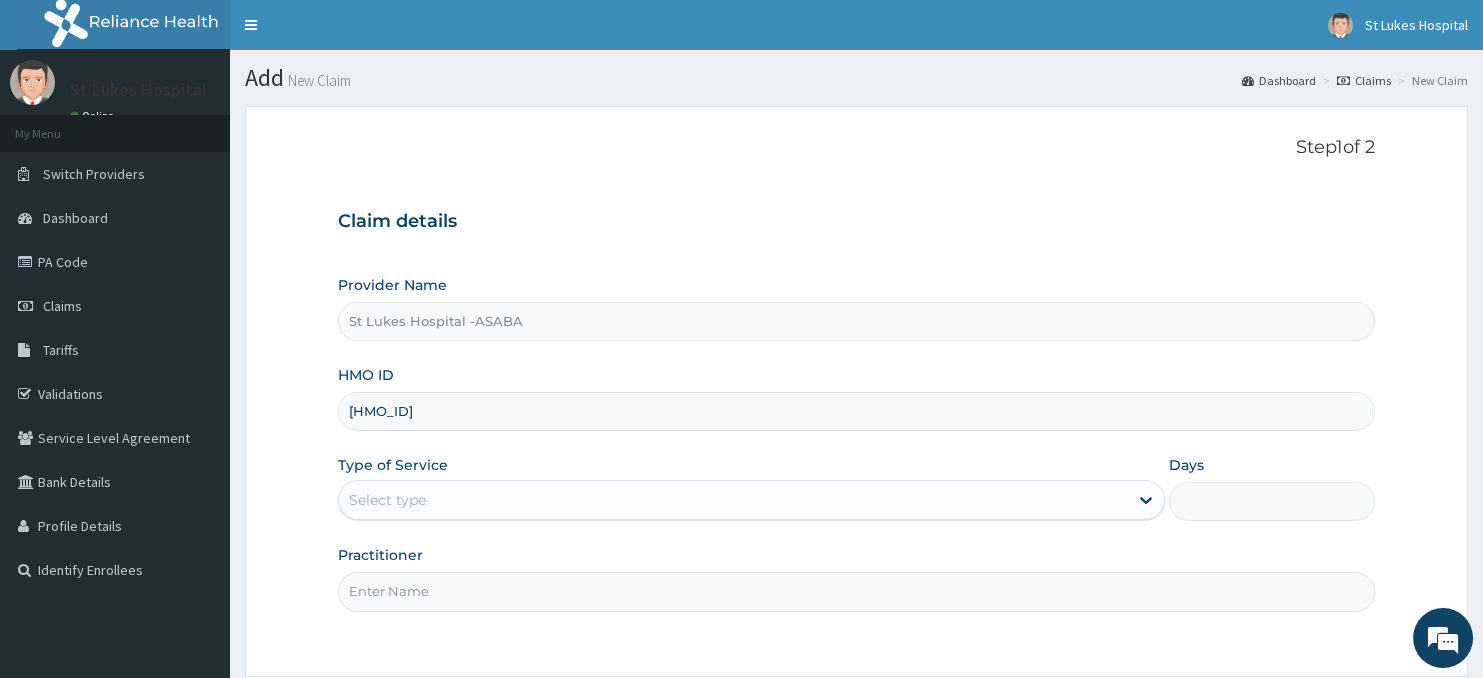 type on "[HMO_ID]" 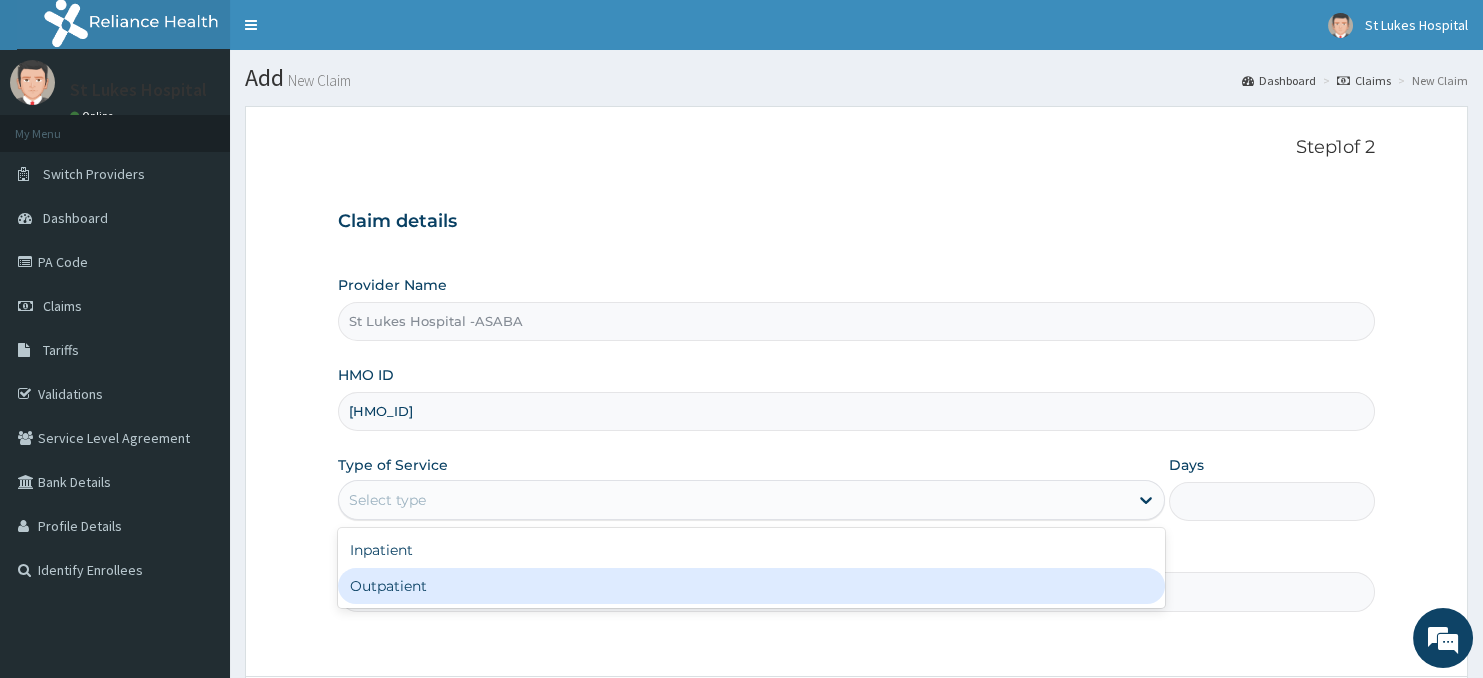 click on "Outpatient" at bounding box center (751, 586) 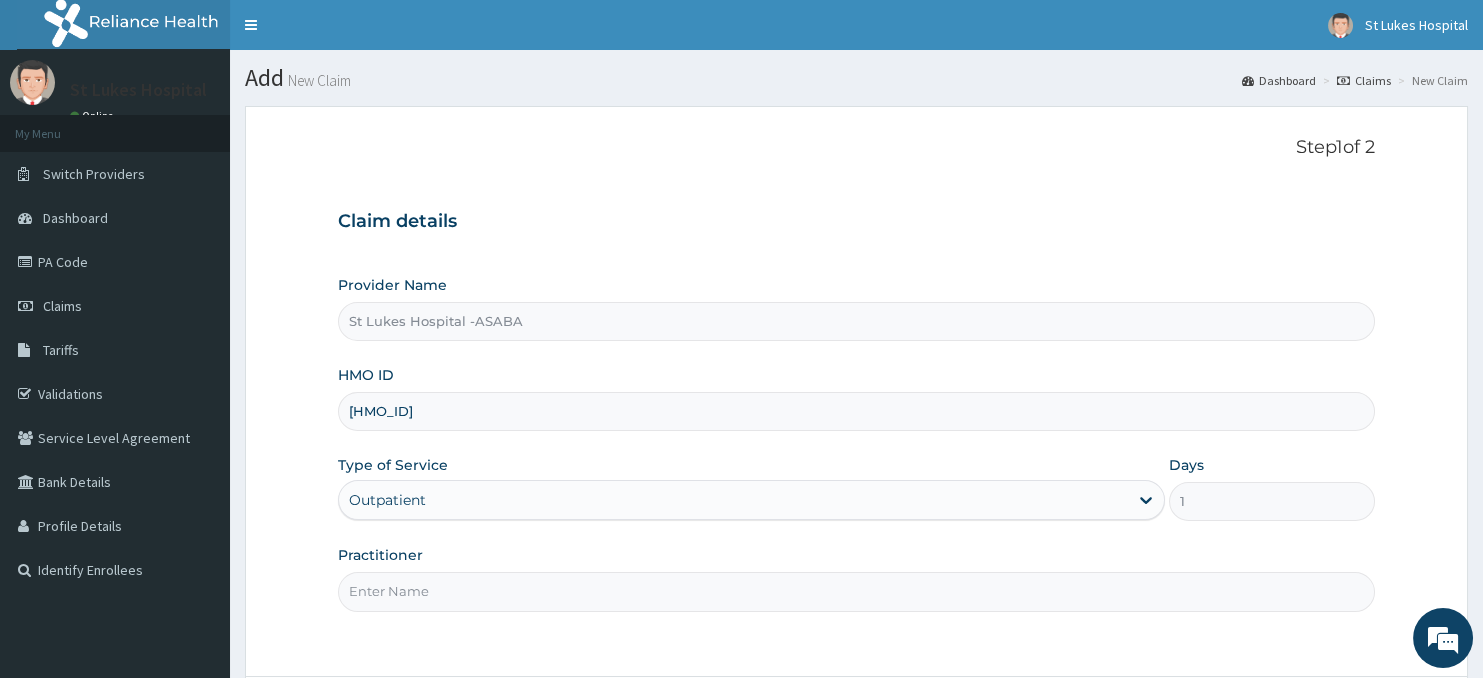 click on "Practitioner" at bounding box center [857, 591] 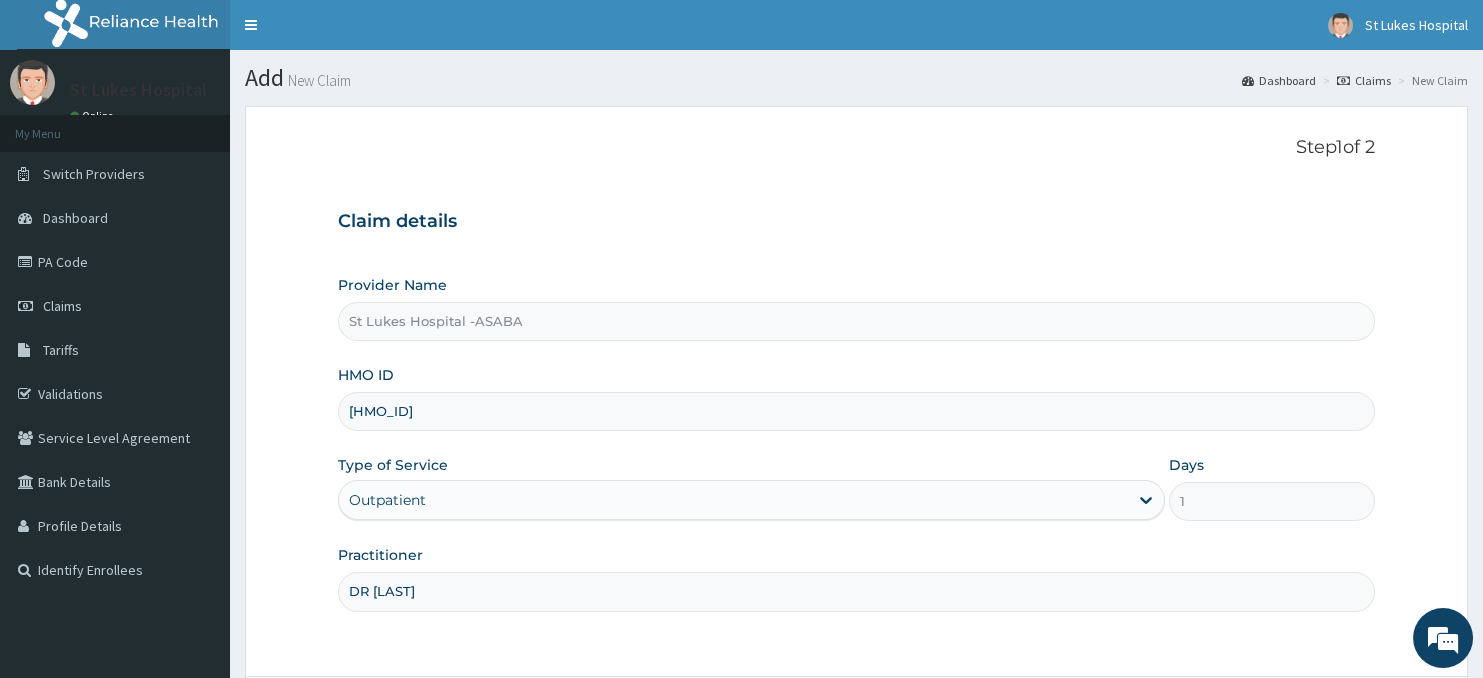 type on "DR CHIBUIKE" 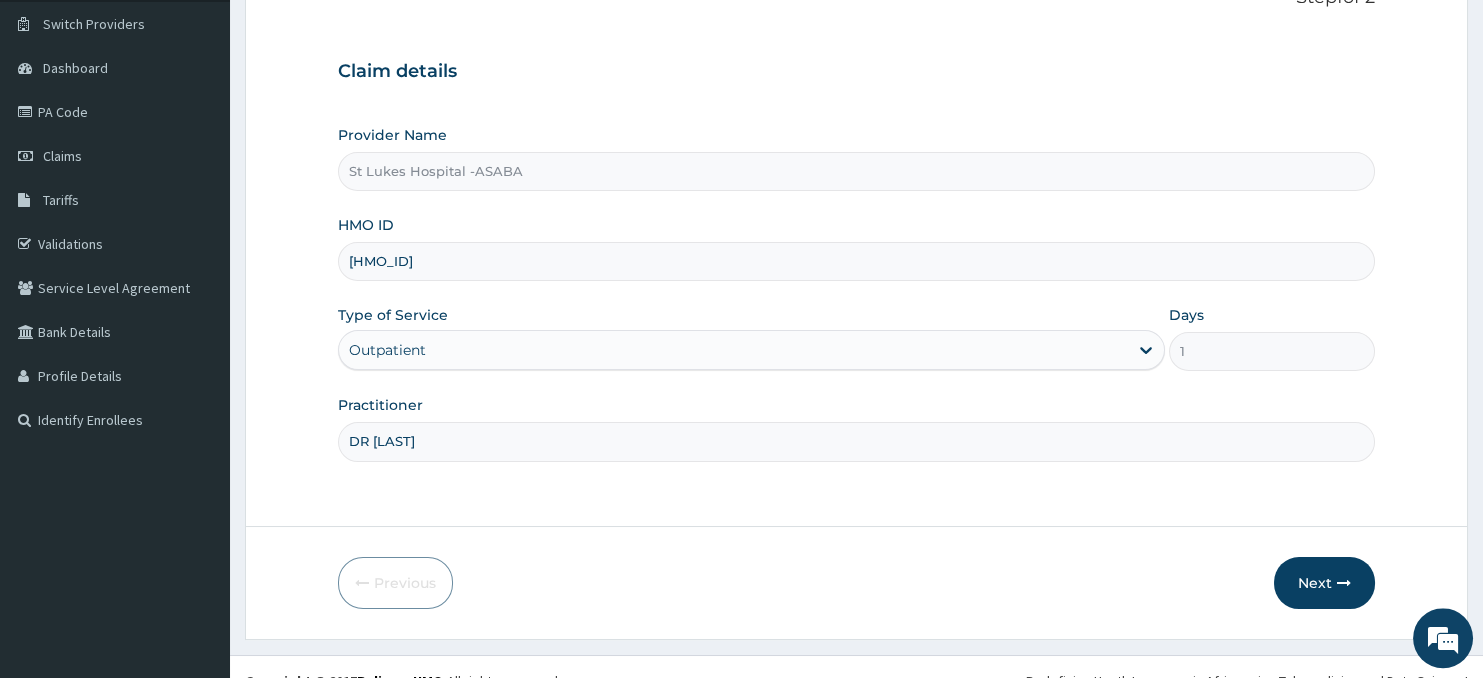 scroll, scrollTop: 178, scrollLeft: 0, axis: vertical 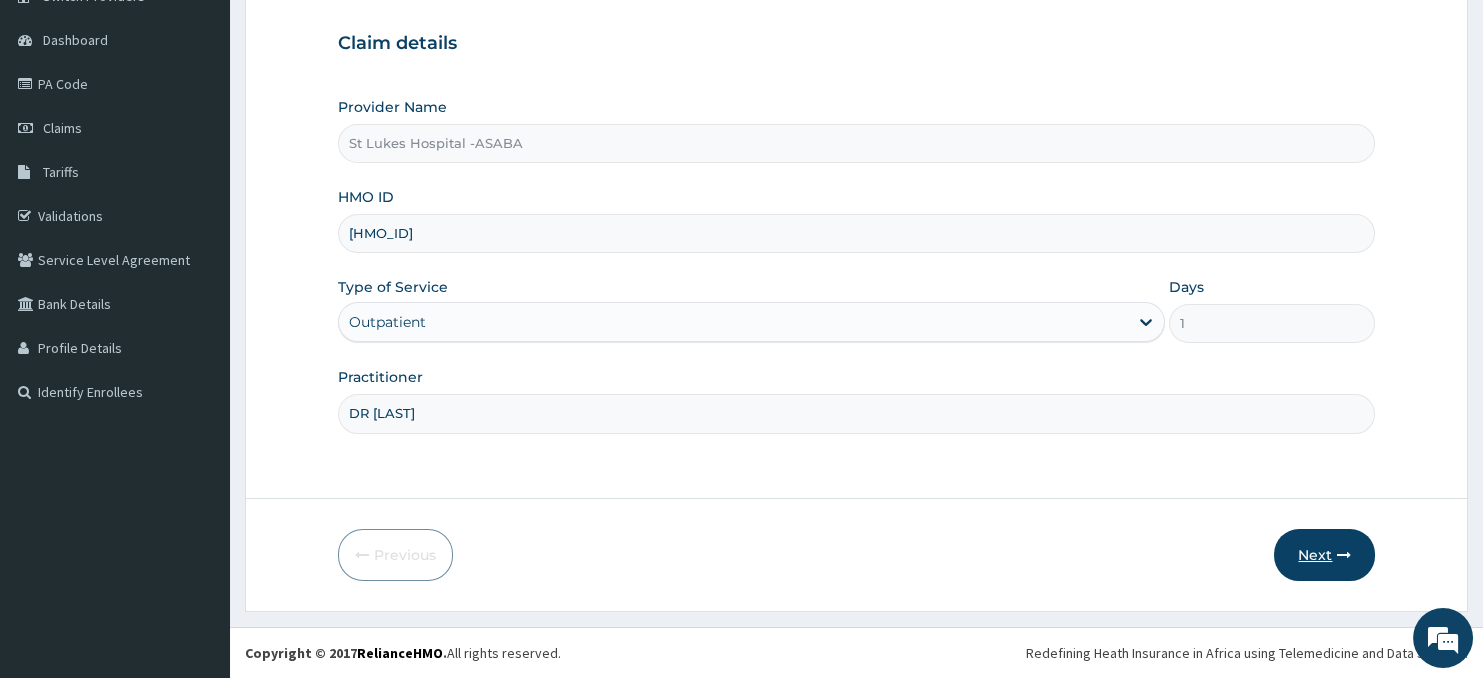 click on "Next" at bounding box center [1324, 555] 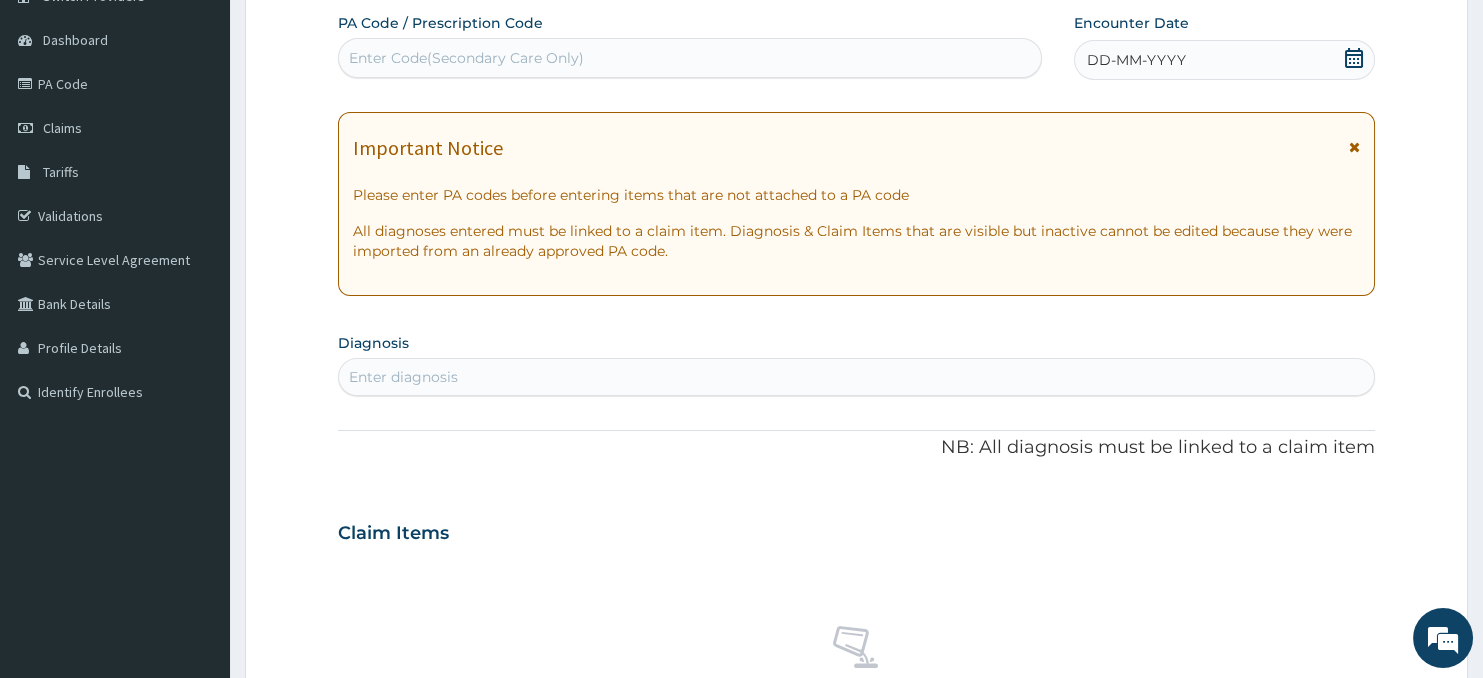click on "Enter Code(Secondary Care Only)" at bounding box center (690, 58) 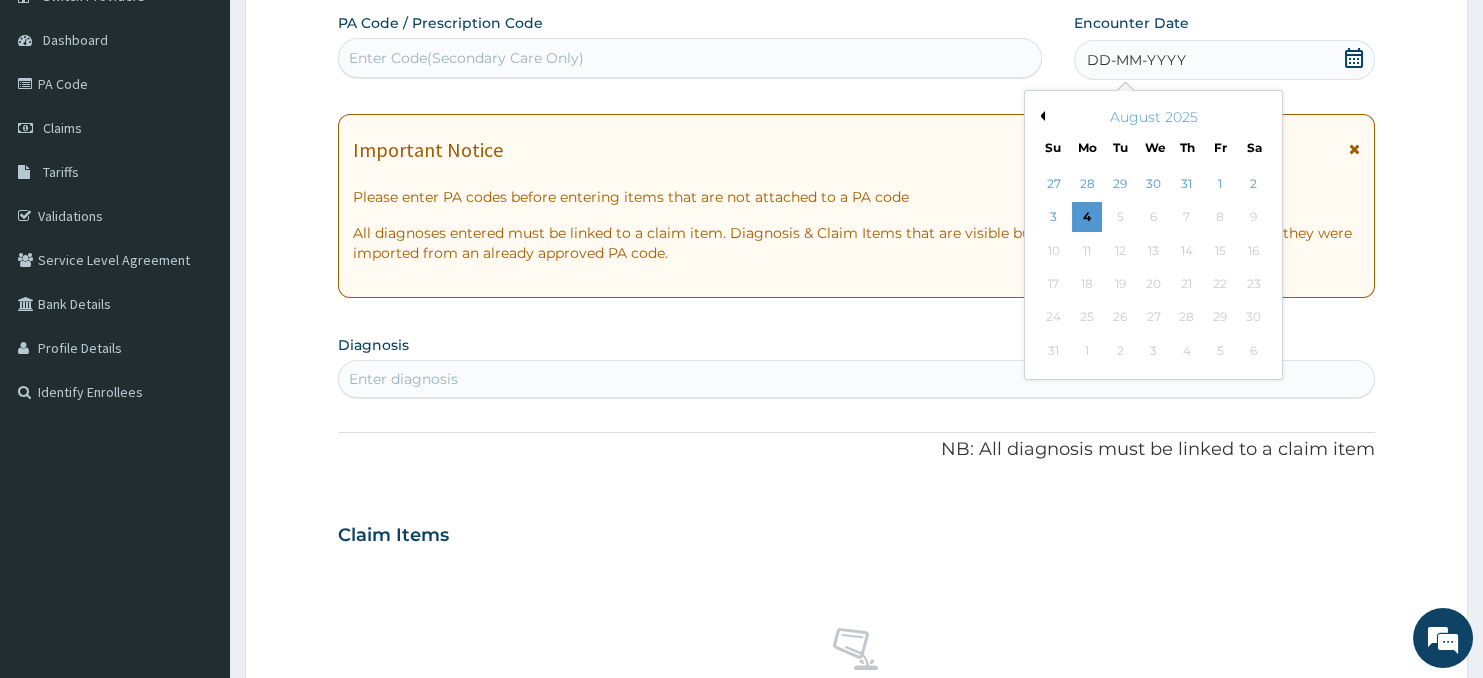 click on "Previous Month" at bounding box center [1040, 116] 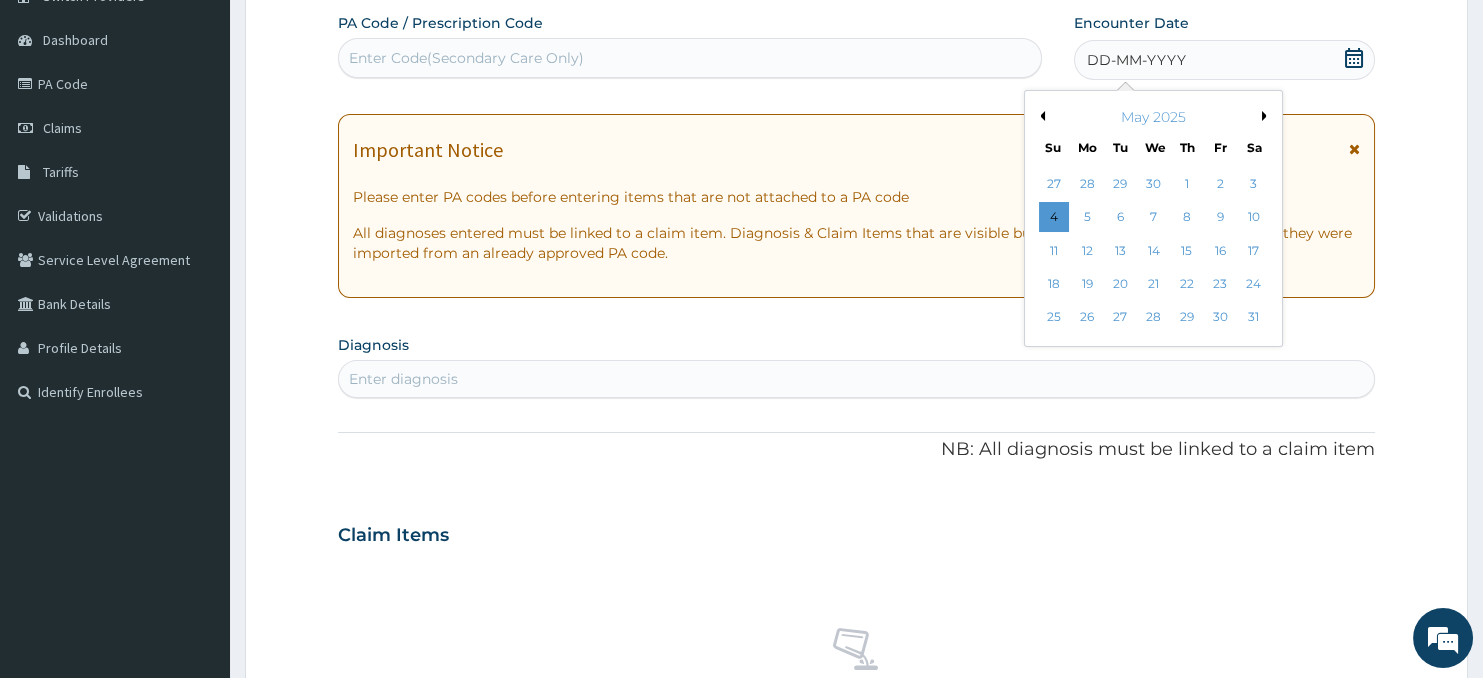 click on "Previous Month" at bounding box center [1040, 116] 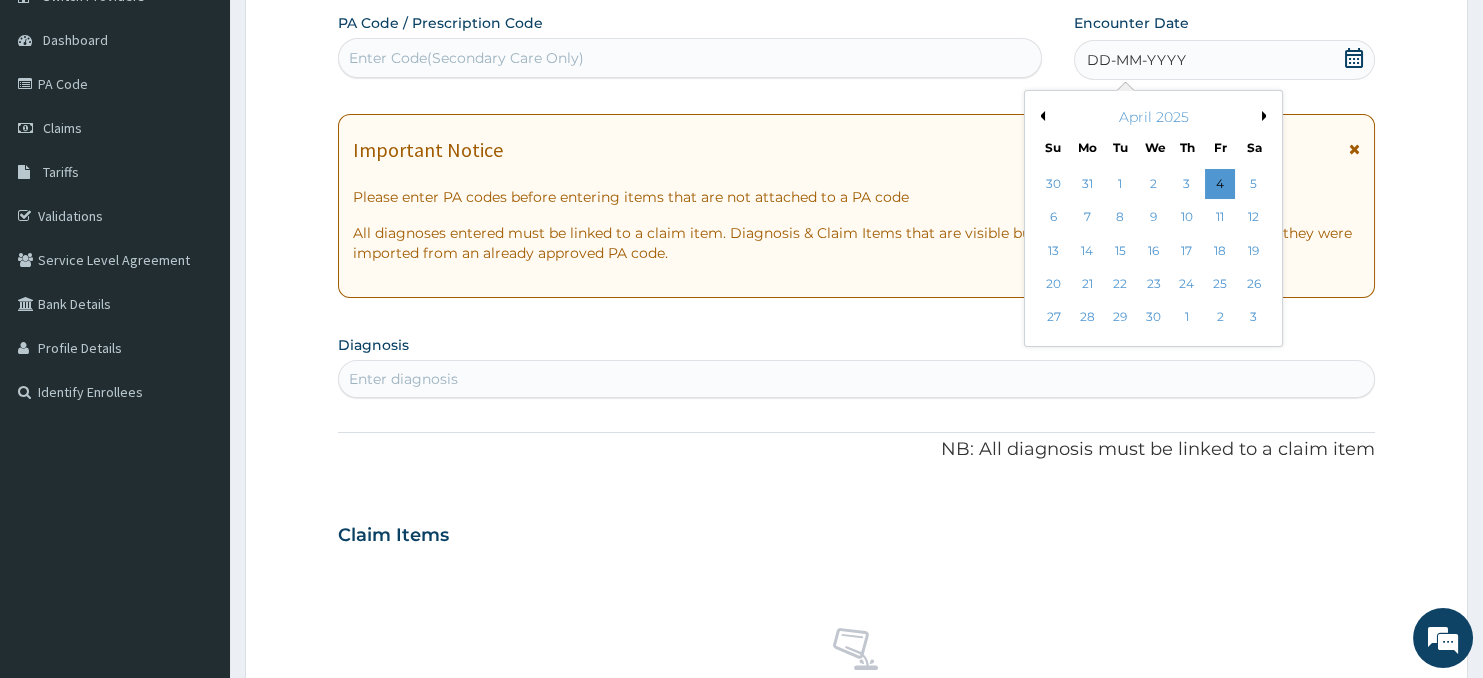click on "Previous Month" at bounding box center (1040, 116) 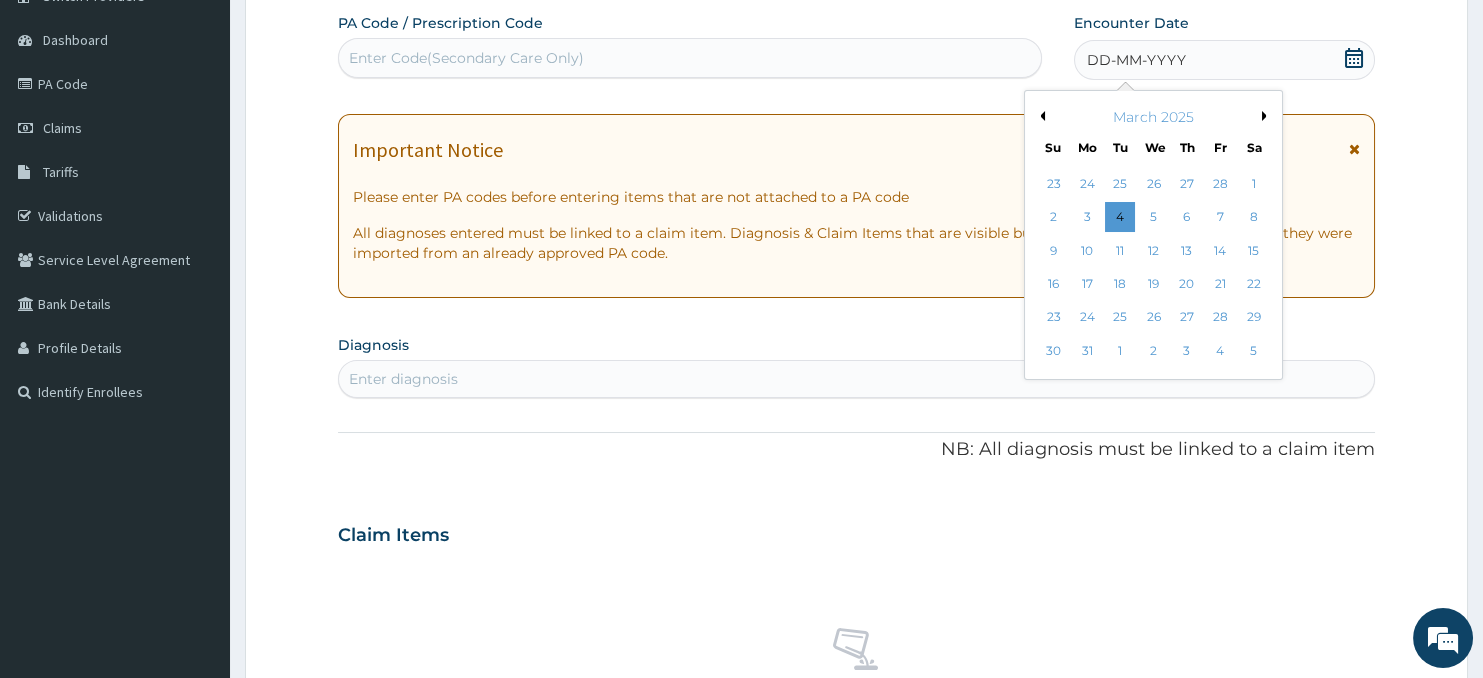click on "Previous Month" at bounding box center [1040, 116] 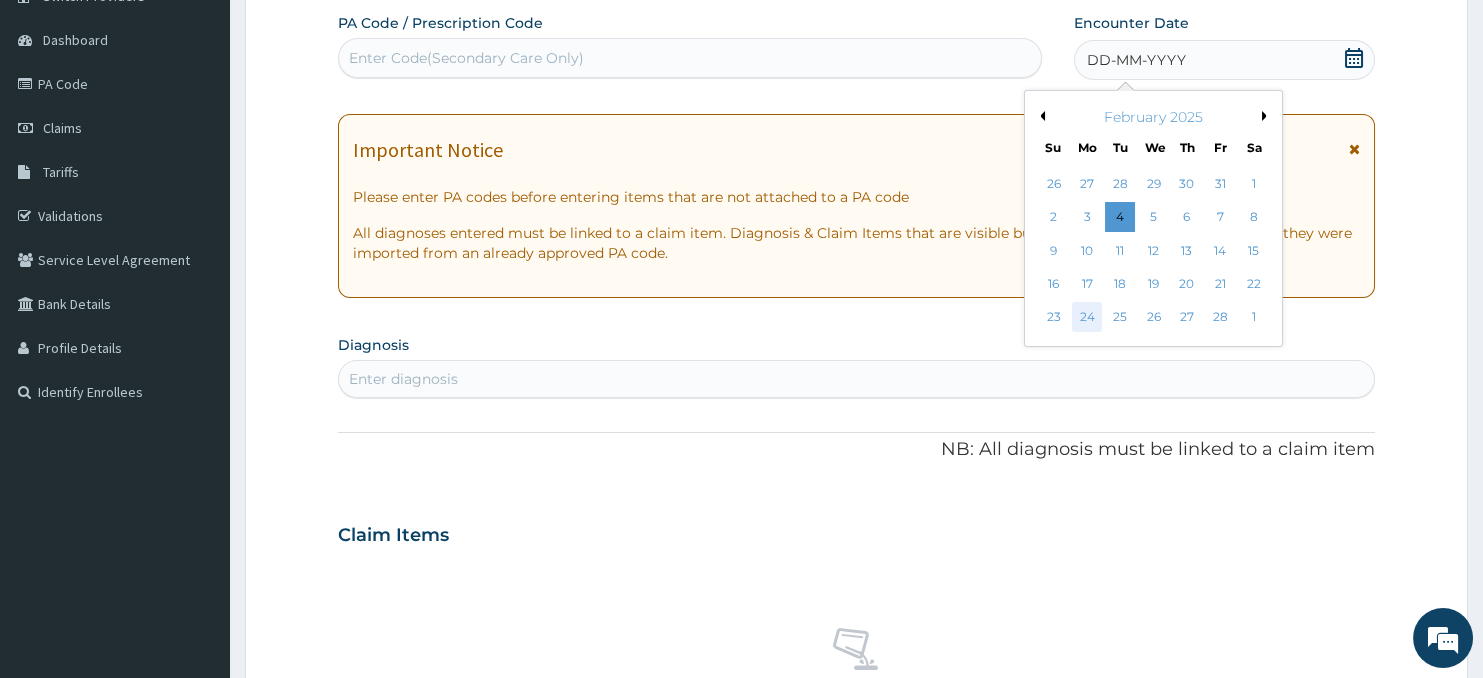 click on "24" at bounding box center [1087, 318] 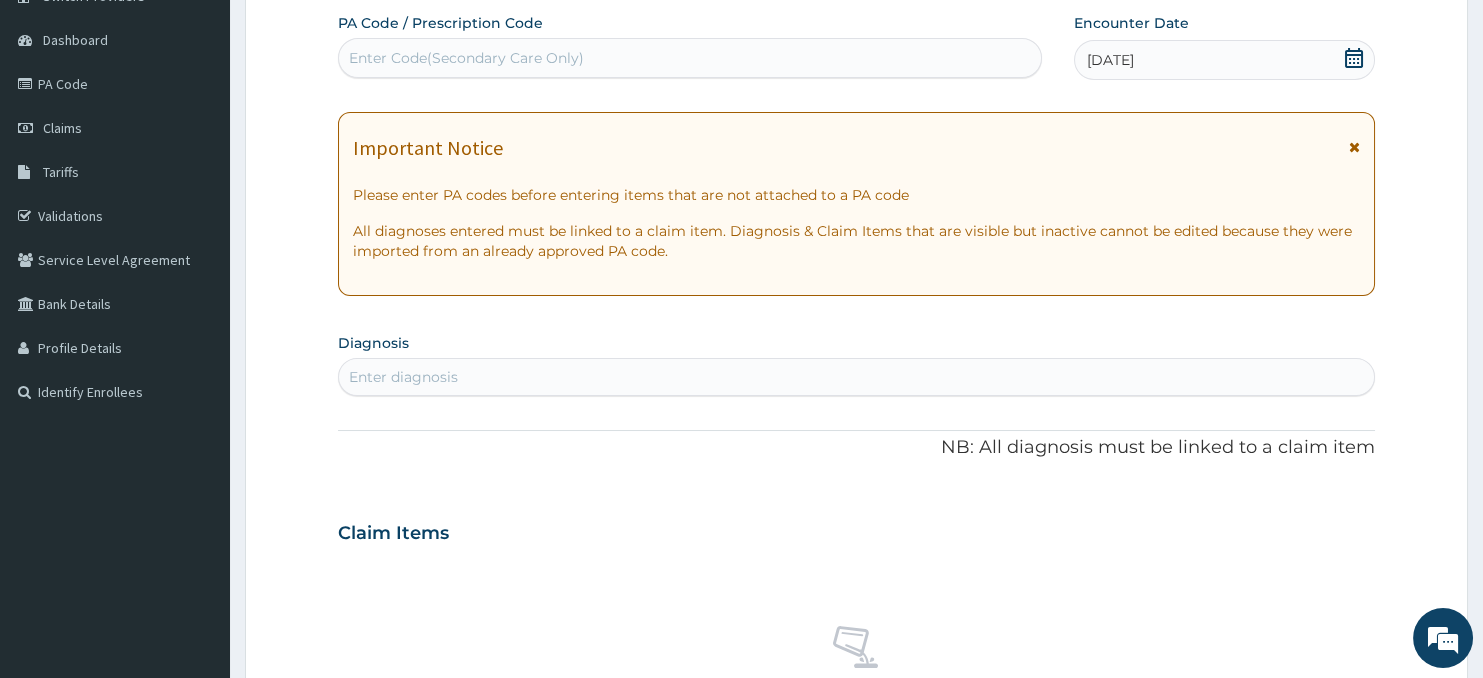 click on "Enter diagnosis" at bounding box center [857, 377] 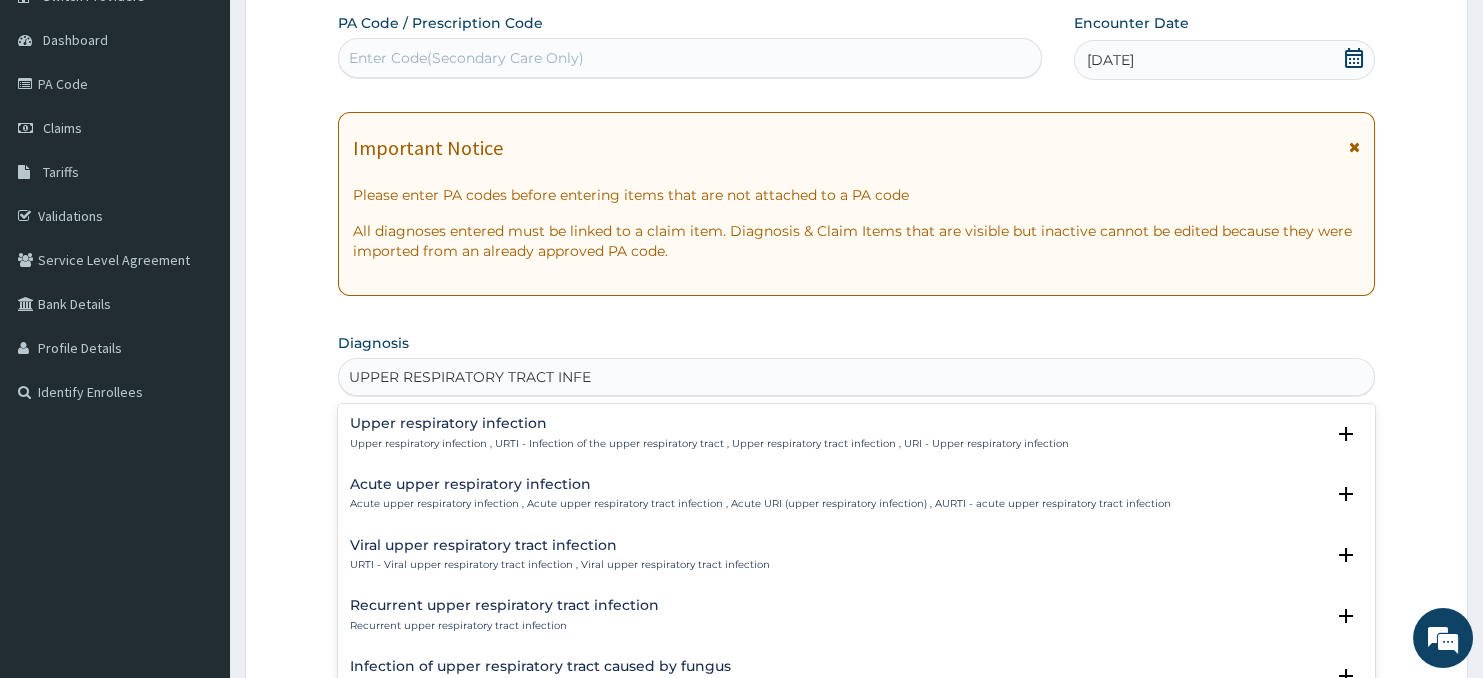 type on "UPPER RESPIRATORY TRACT INFEC" 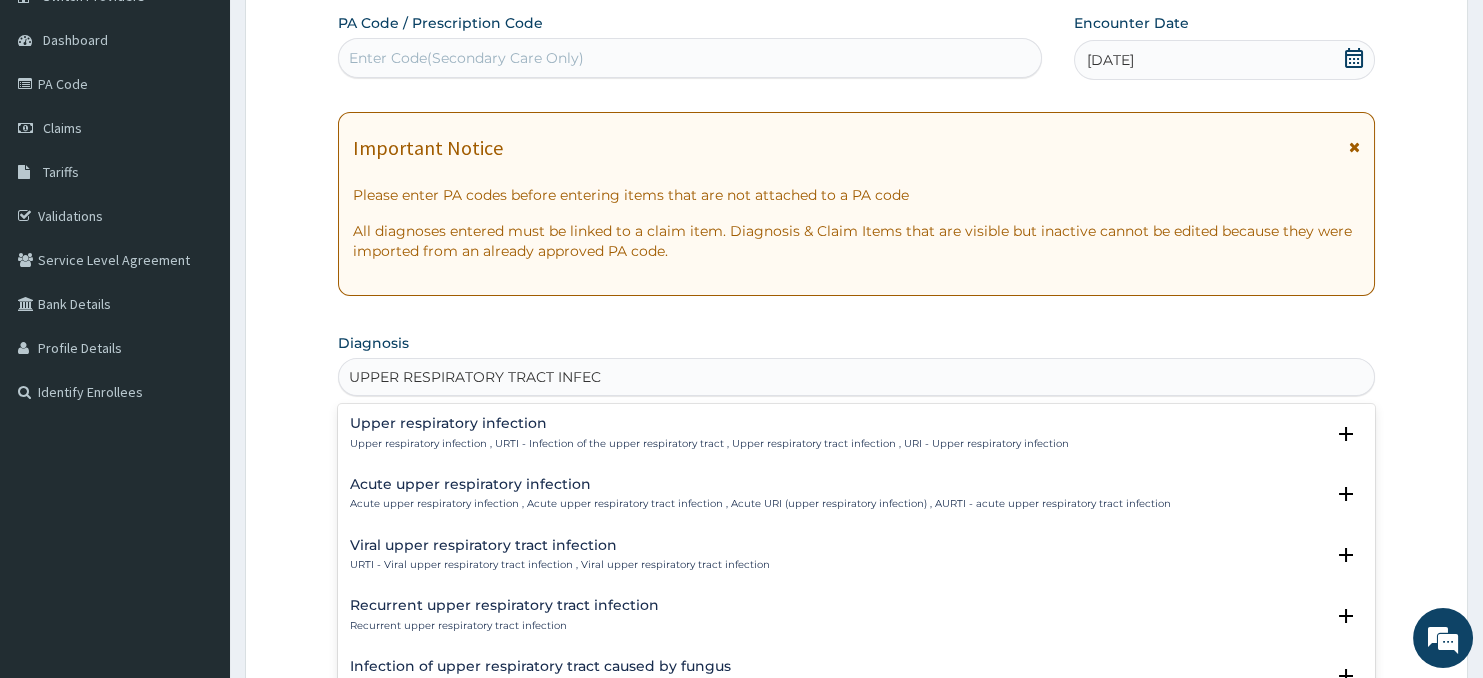 click on "Upper respiratory infection Upper respiratory infection , URTI - Infection of the upper respiratory tract , Upper respiratory tract infection , URI - Upper respiratory infection" at bounding box center [709, 433] 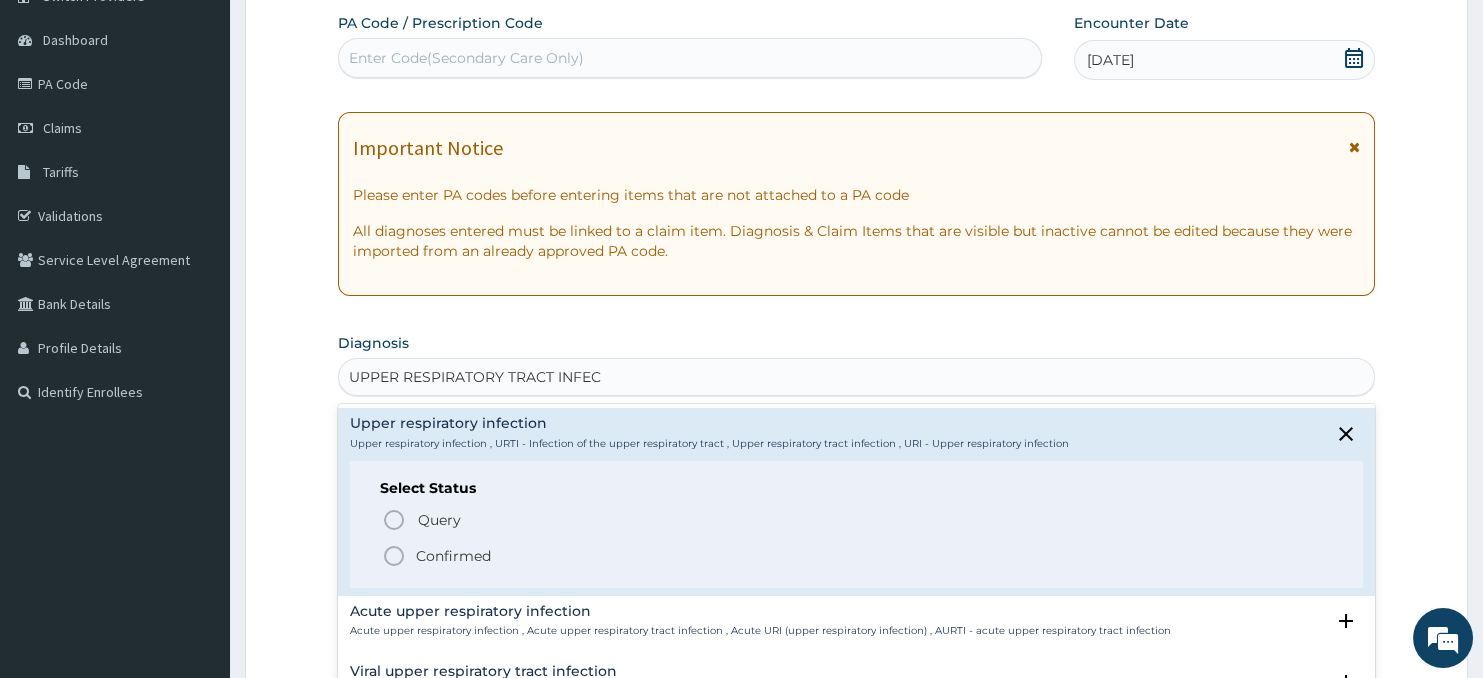 click 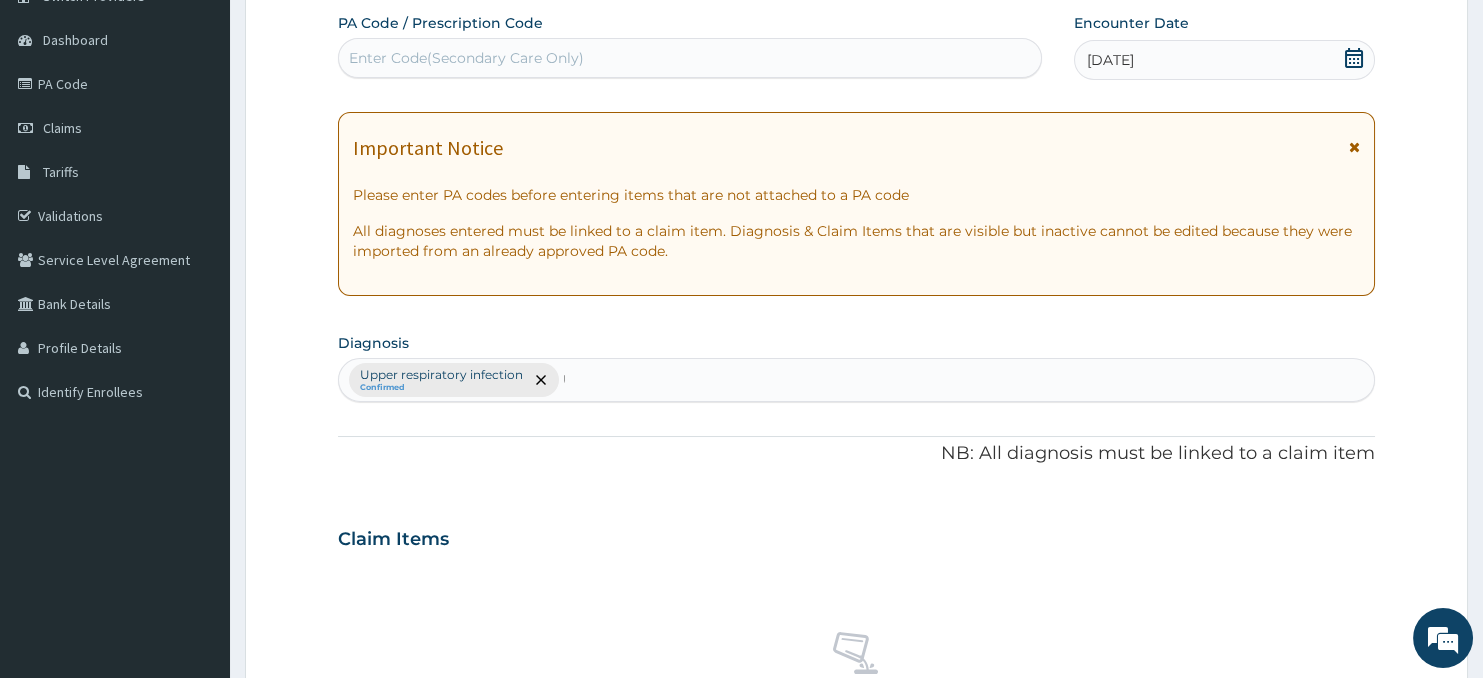 type 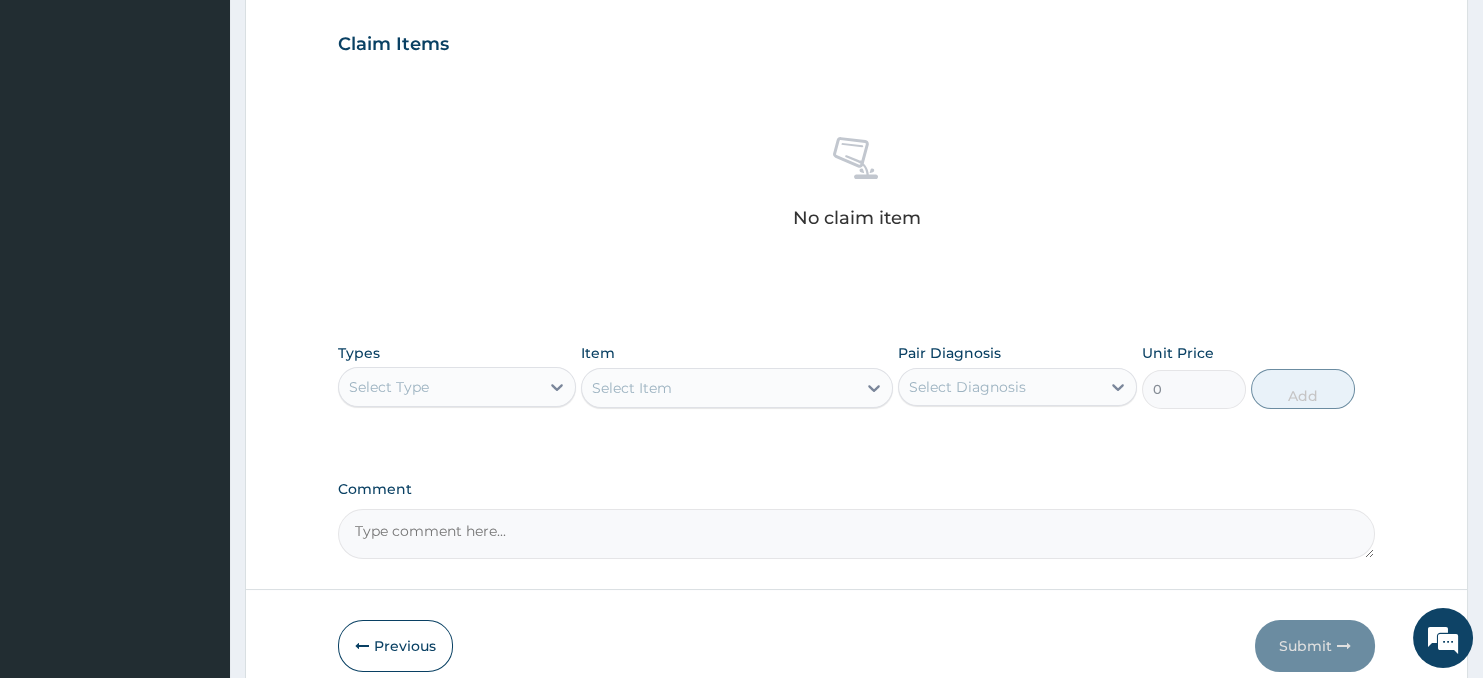 scroll, scrollTop: 758, scrollLeft: 0, axis: vertical 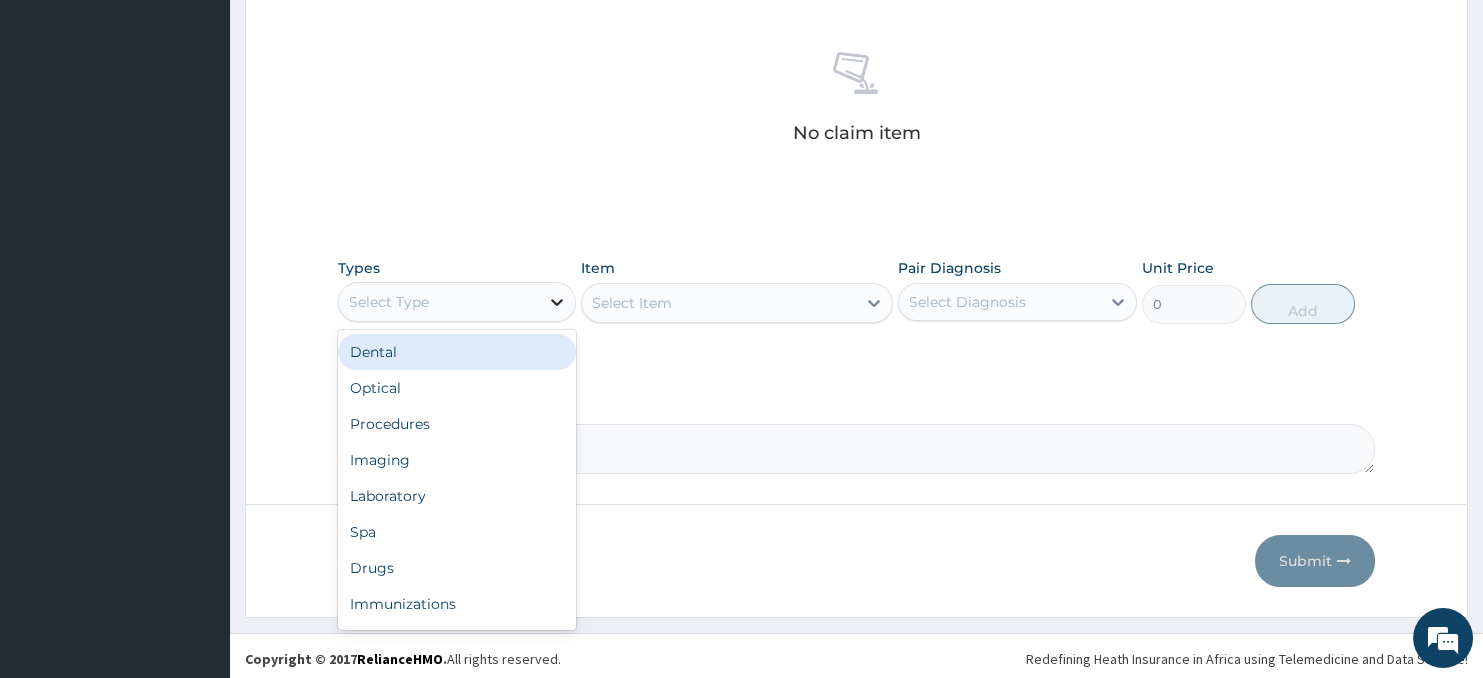 click at bounding box center [557, 302] 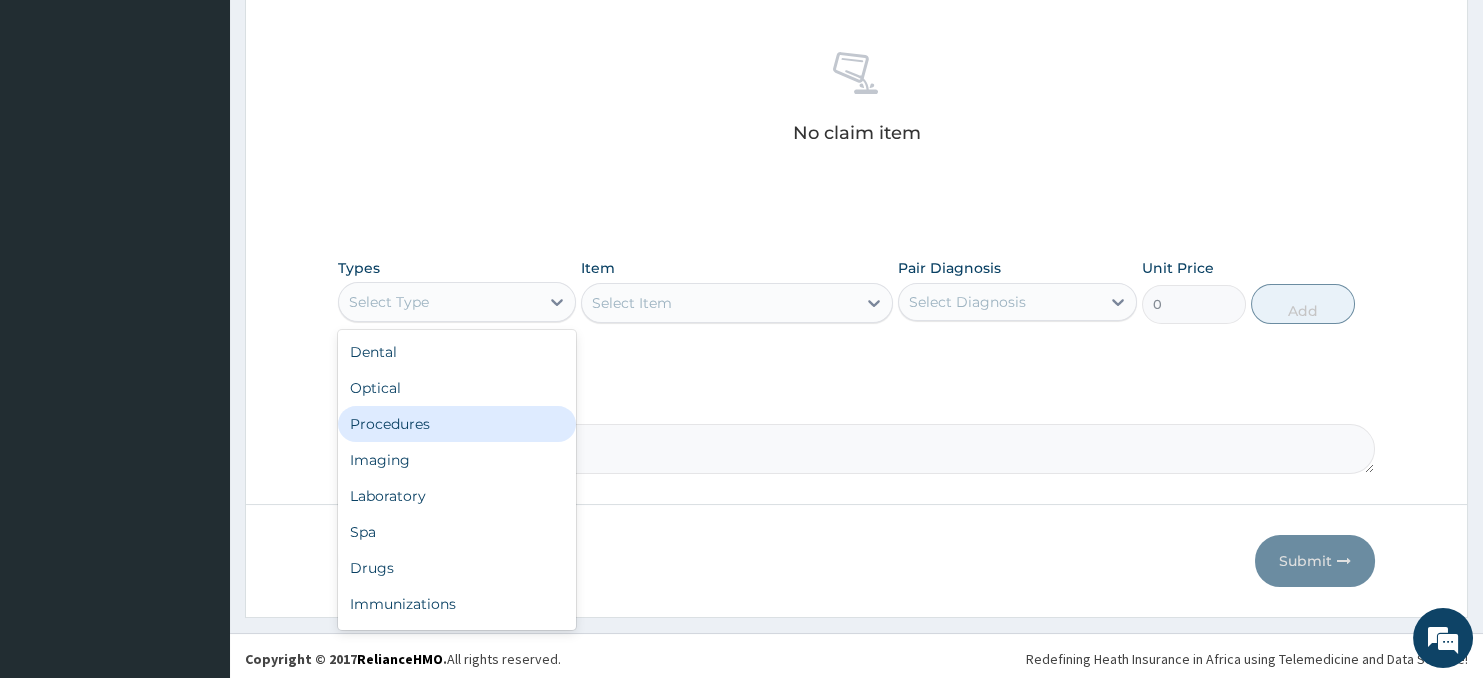 click on "Procedures" at bounding box center (457, 424) 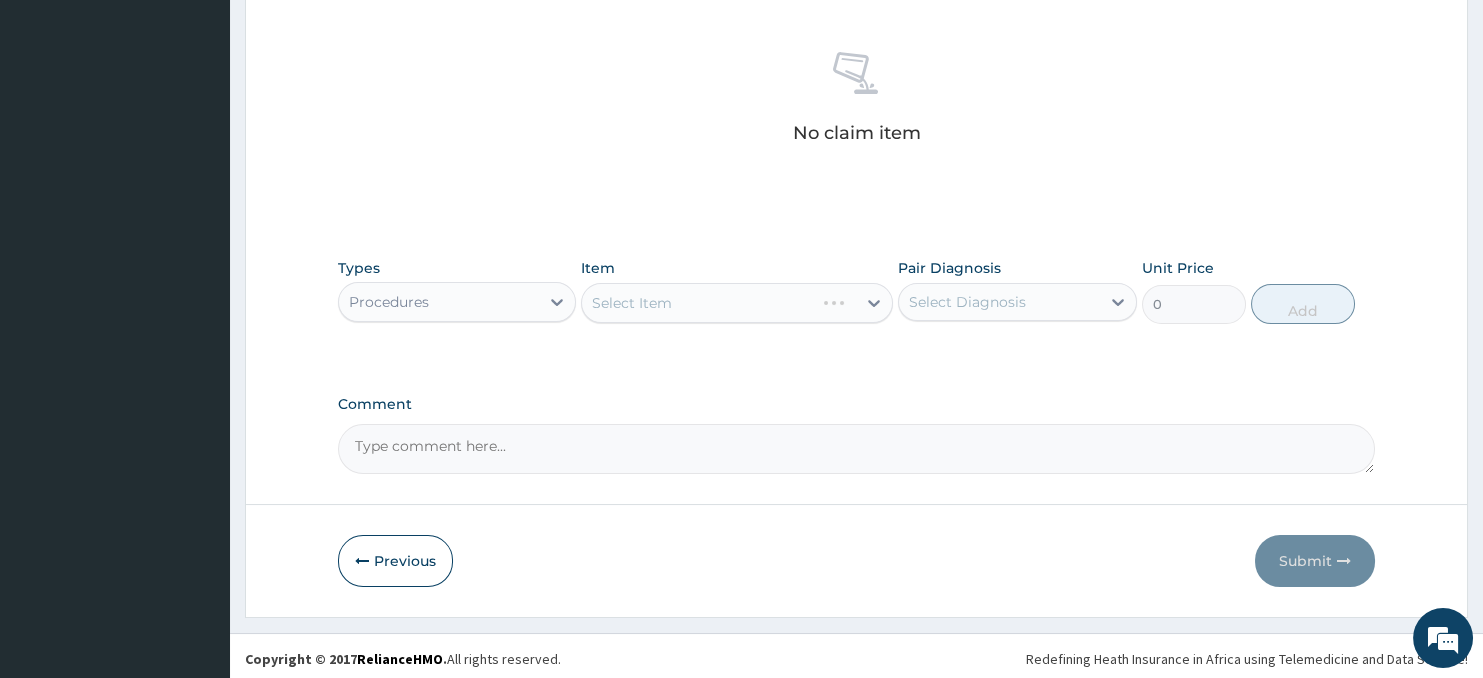 click on "Select Item" at bounding box center (736, 303) 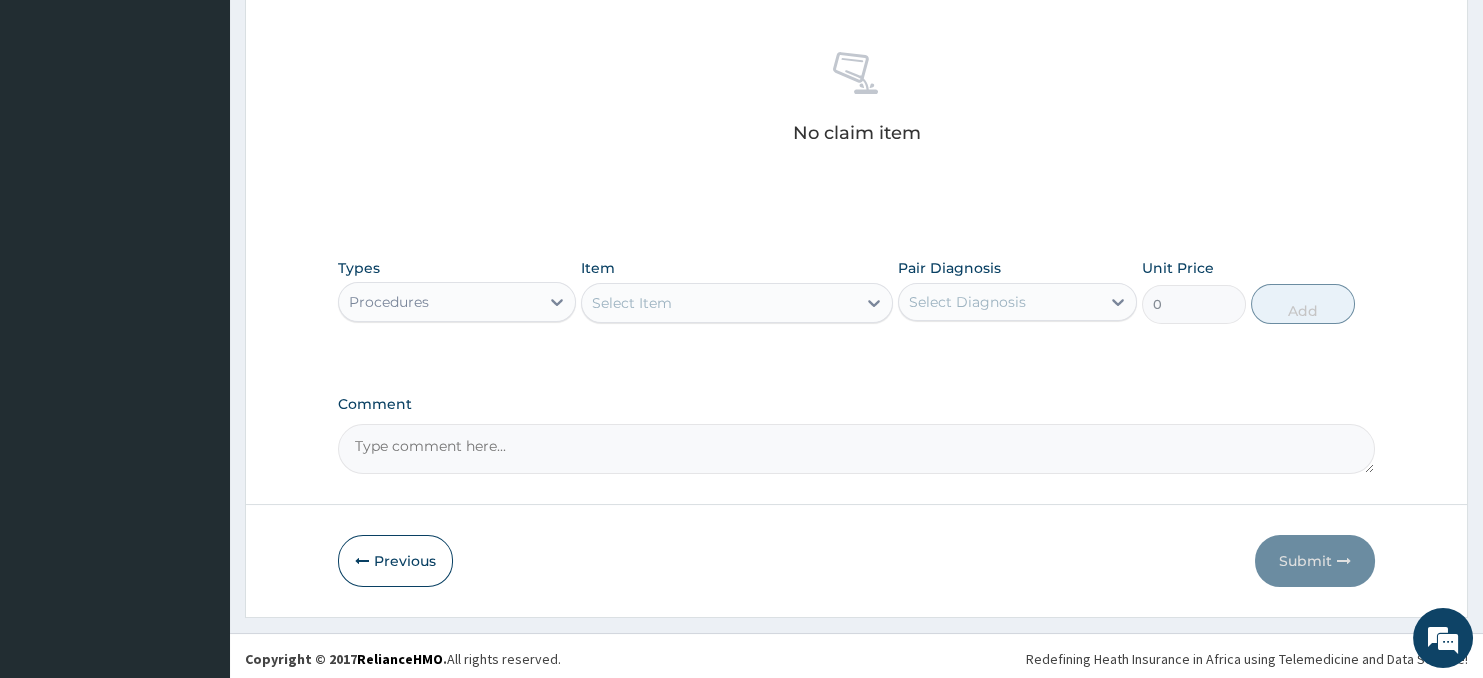 click on "Select Item" at bounding box center (718, 303) 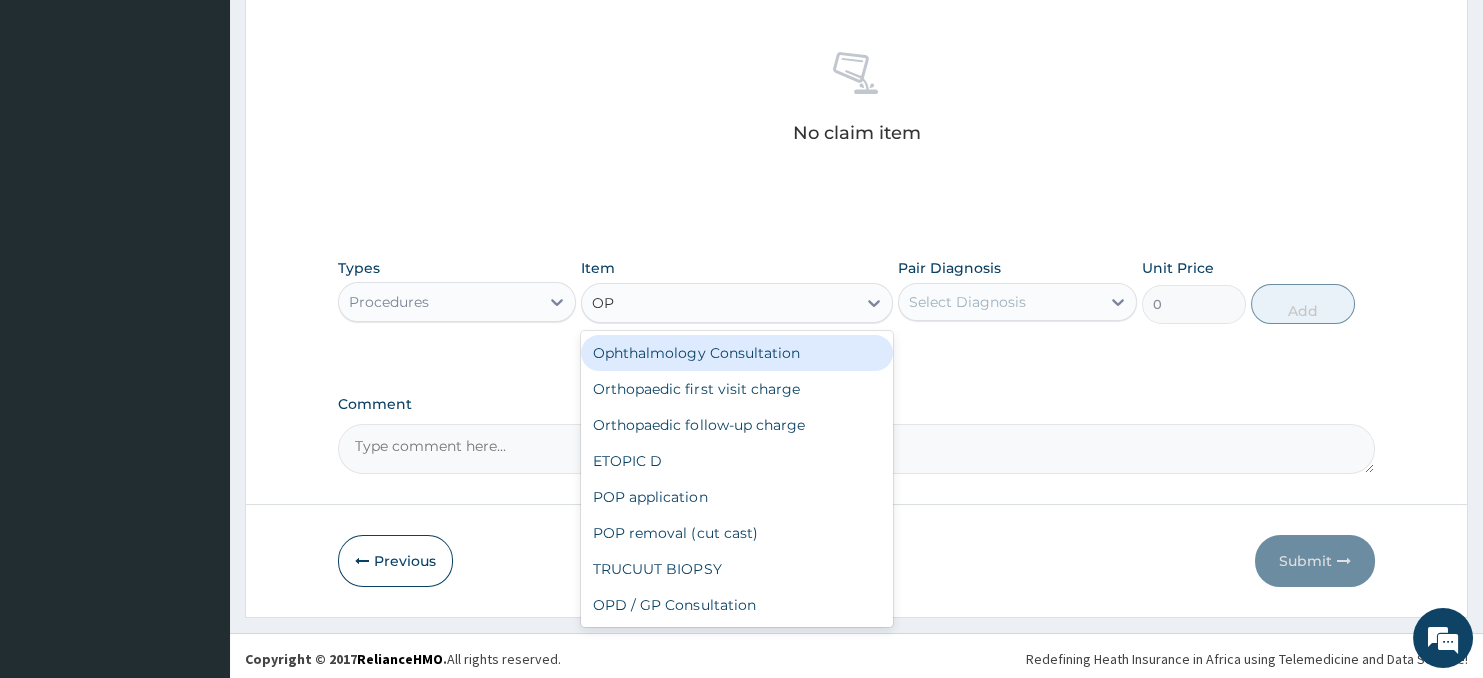 type on "OPD" 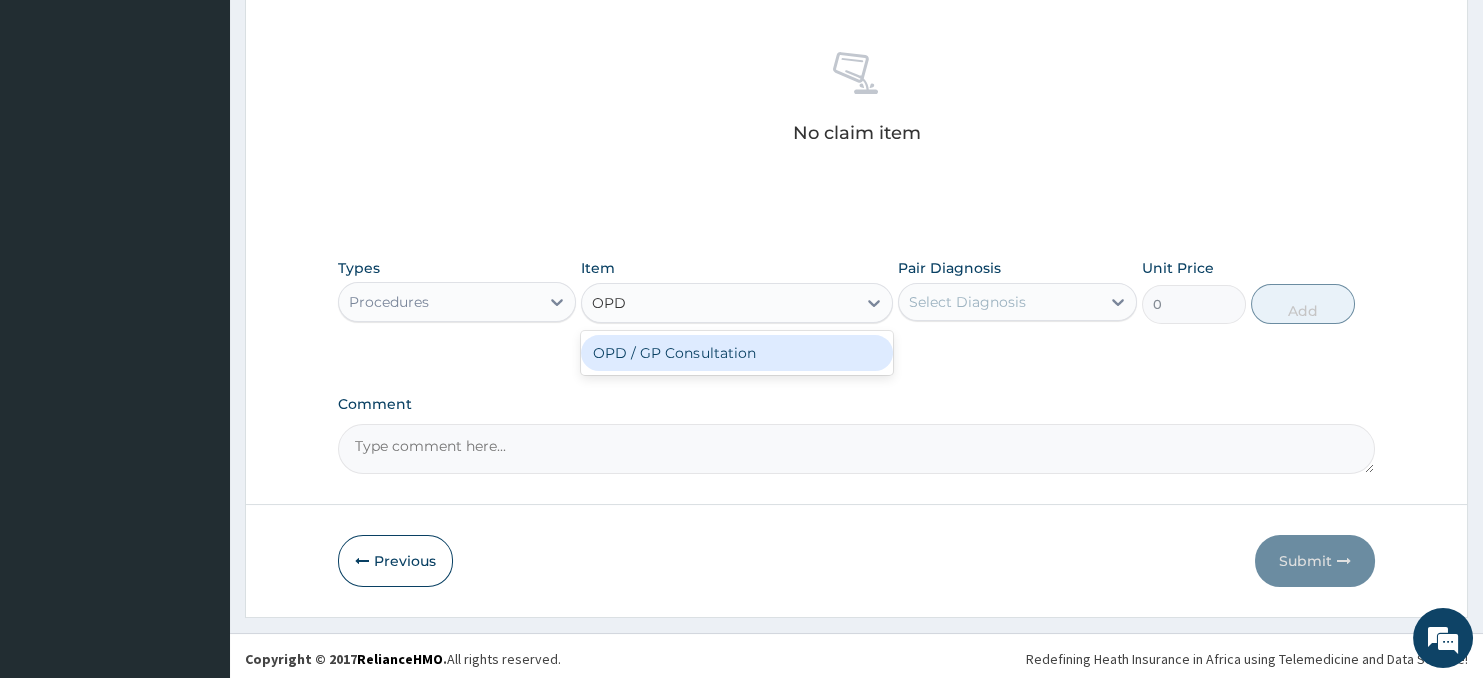 click on "OPD / GP Consultation" at bounding box center (736, 353) 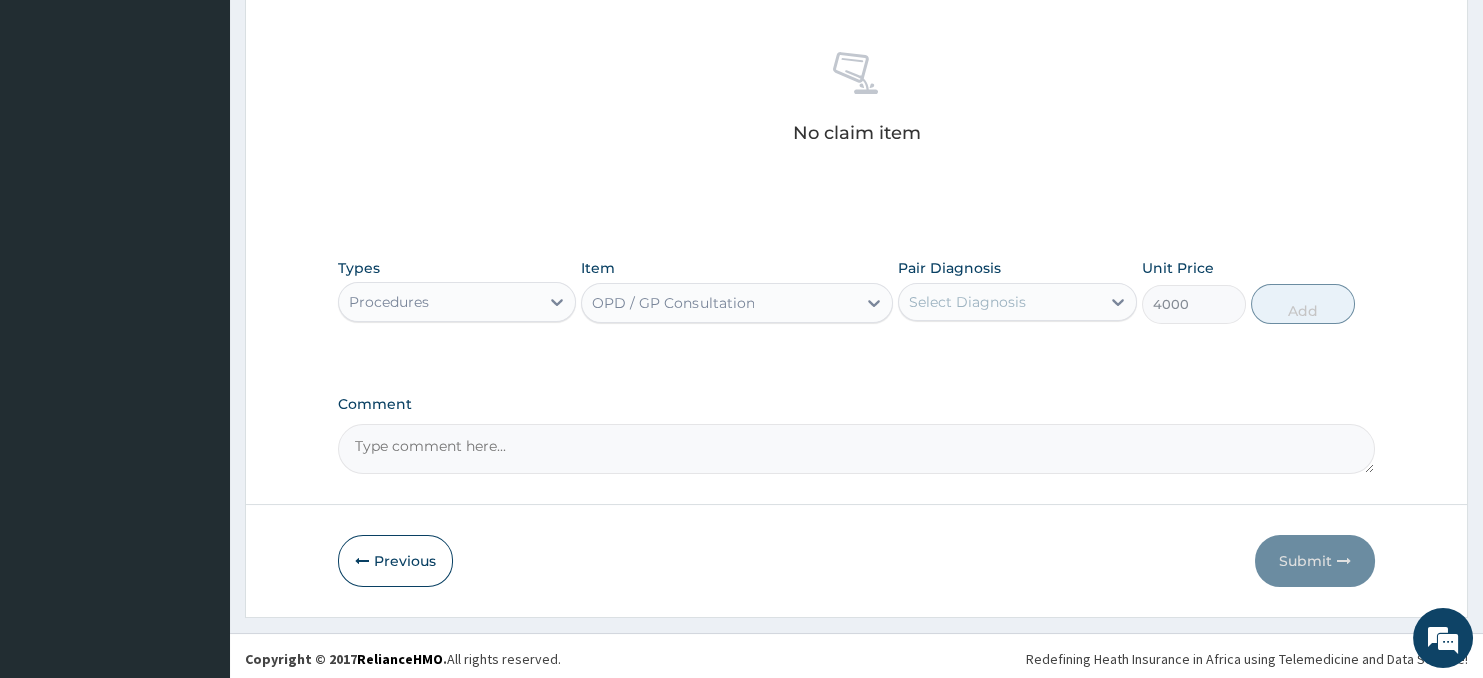 type 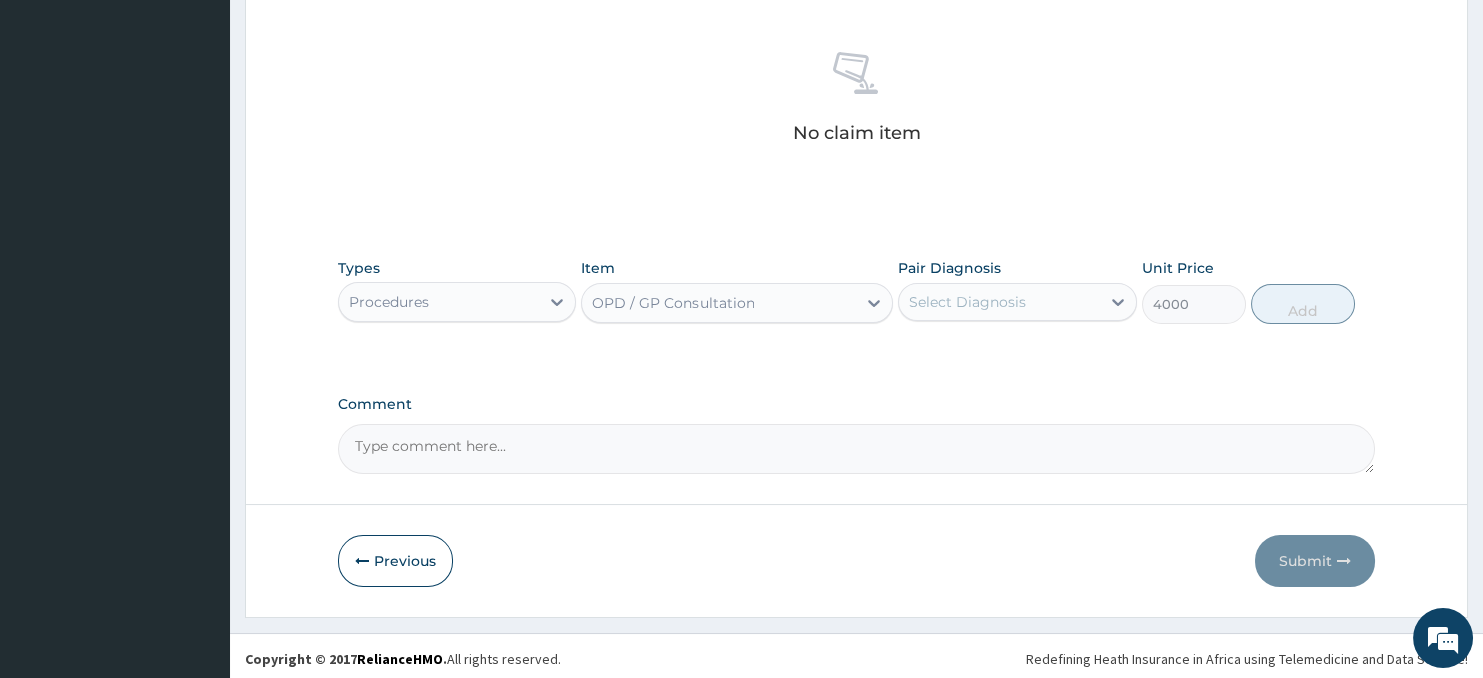 click on "Select Diagnosis" at bounding box center (967, 302) 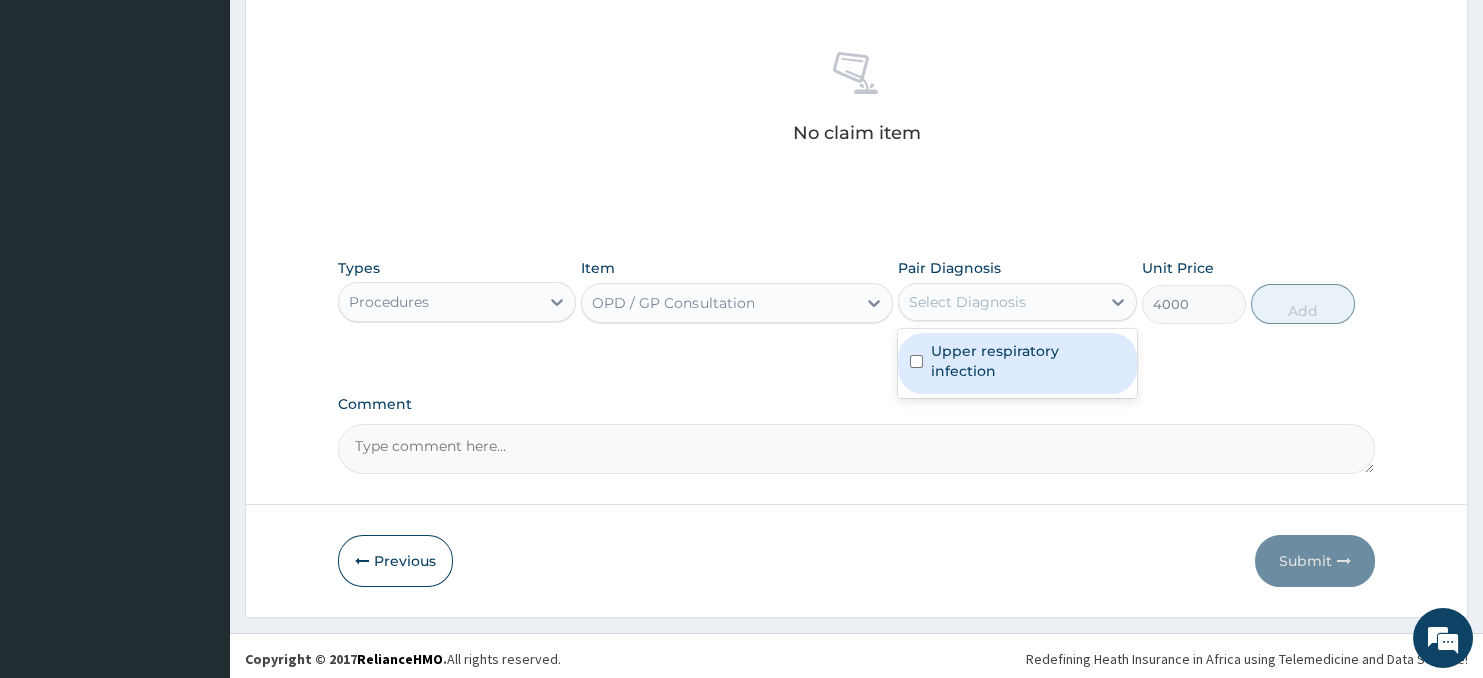 click on "Upper respiratory infection" at bounding box center (1028, 361) 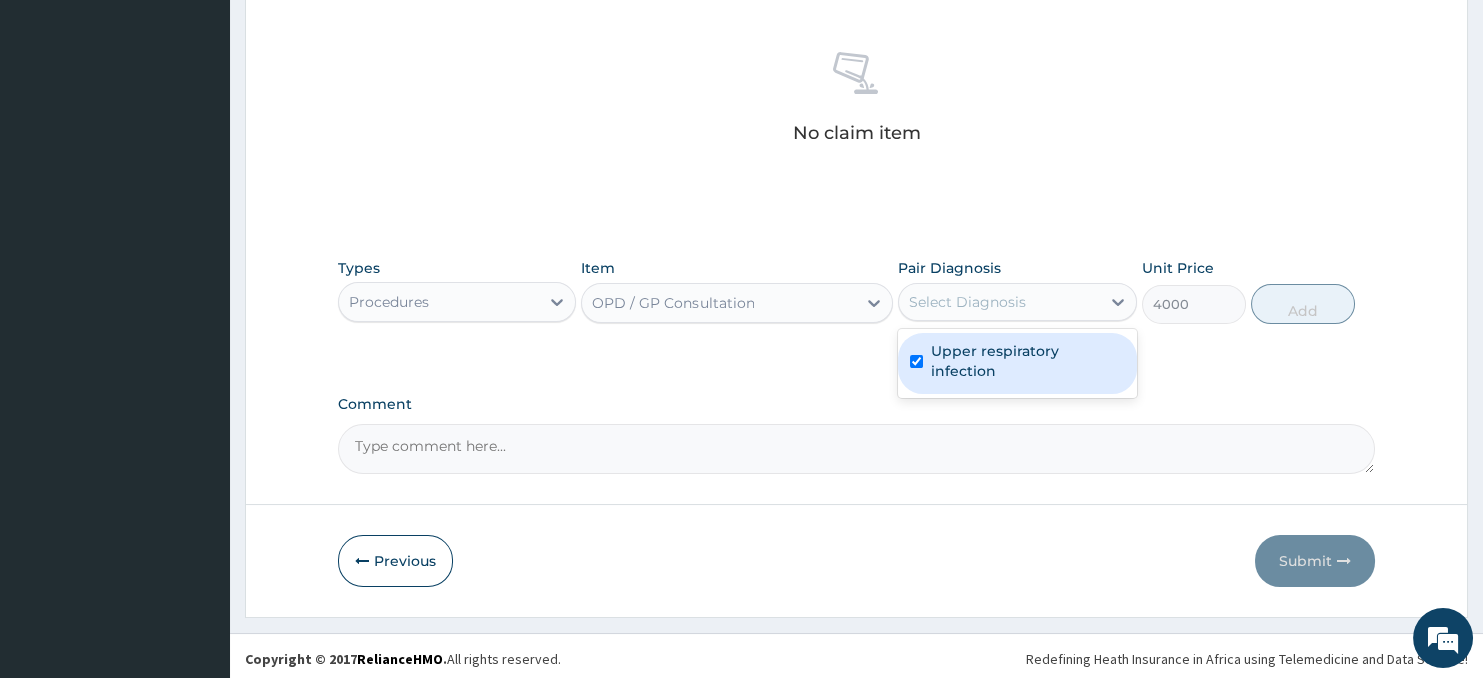 checkbox on "true" 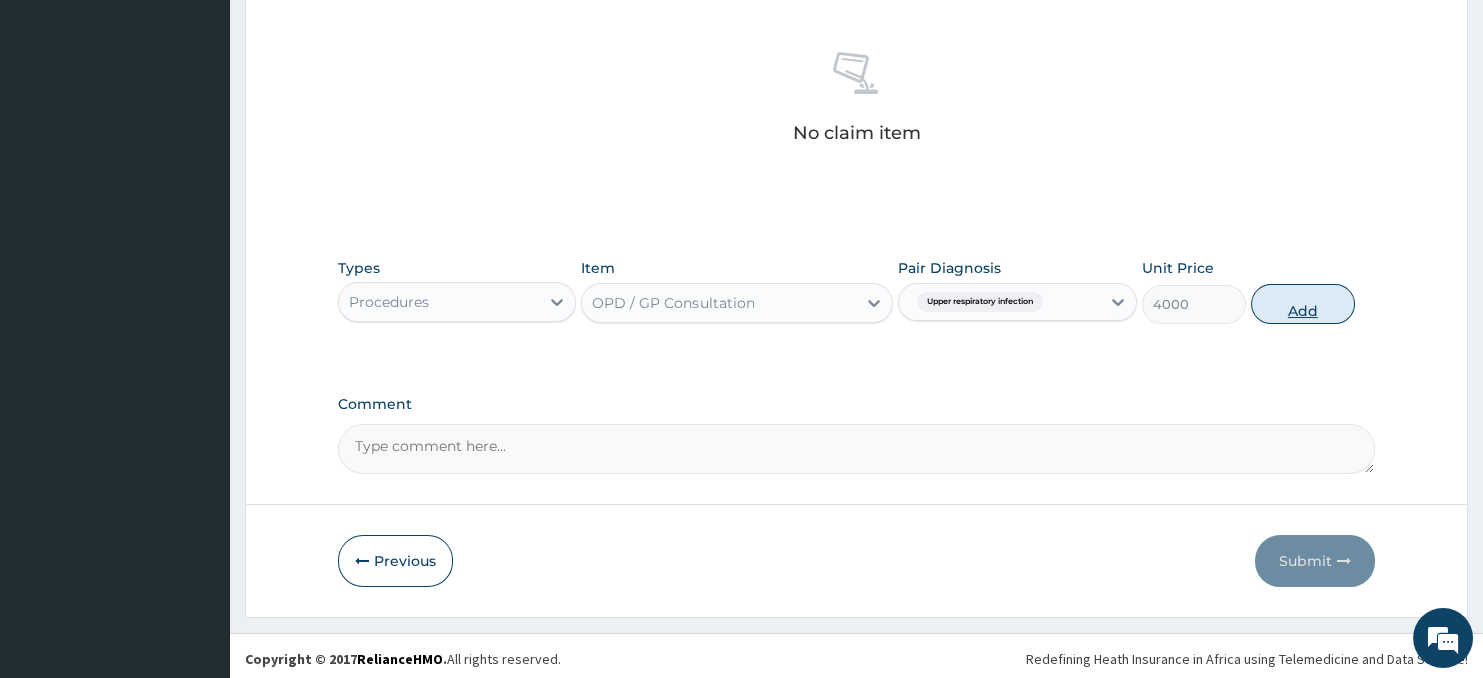 click on "Add" at bounding box center (1303, 304) 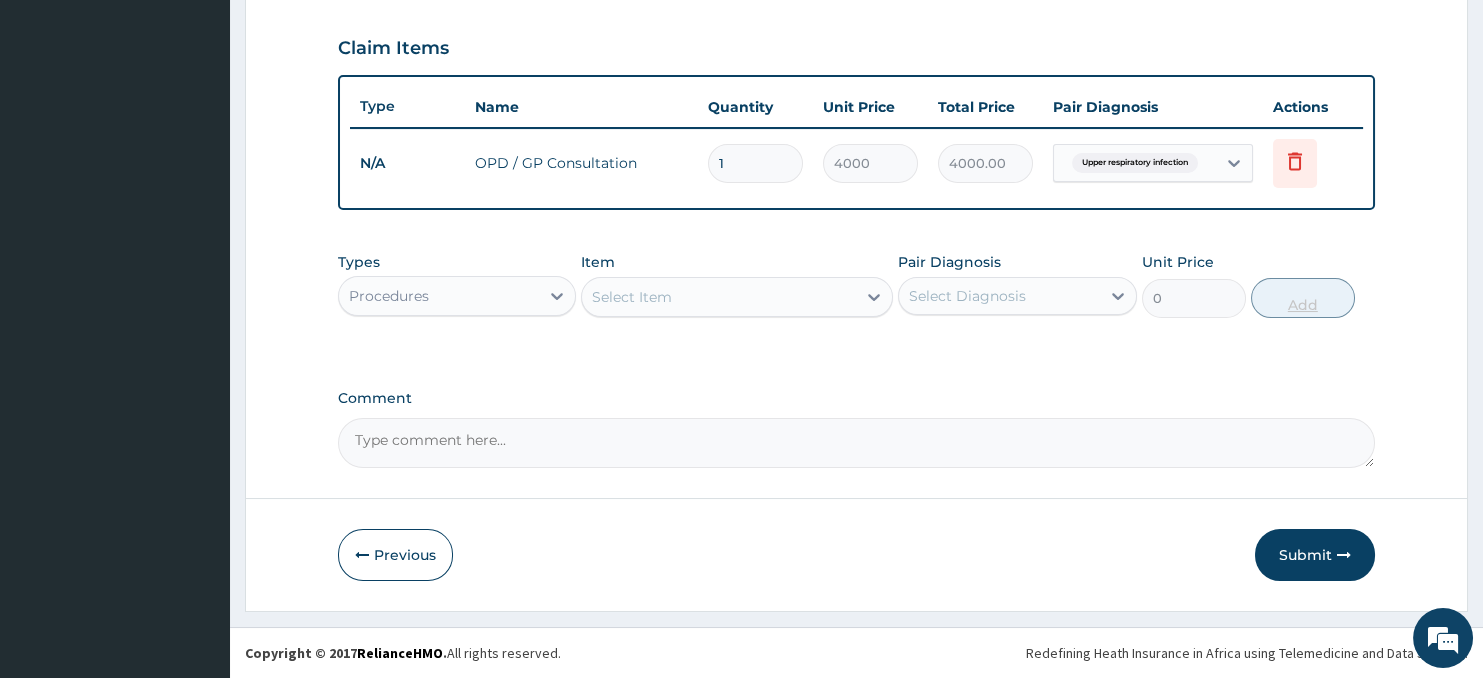 scroll, scrollTop: 667, scrollLeft: 0, axis: vertical 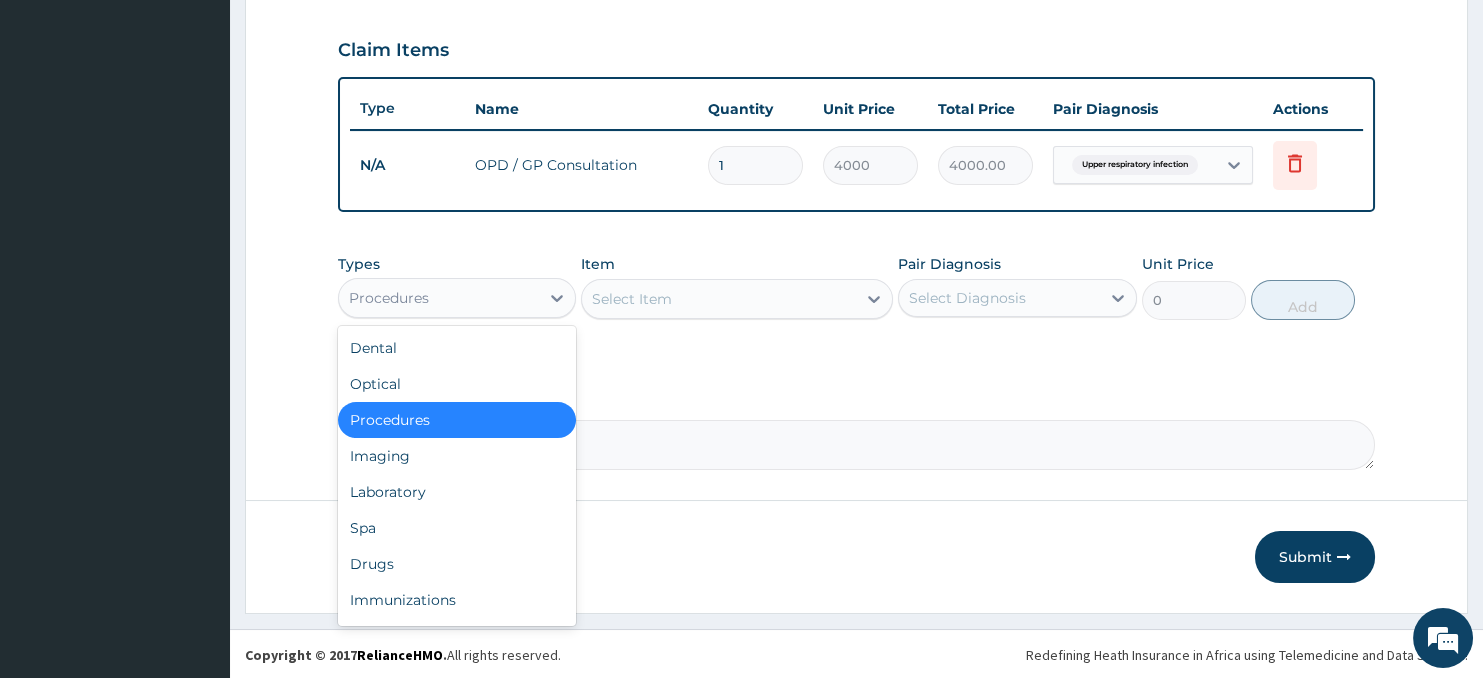 click on "Procedures" at bounding box center (439, 298) 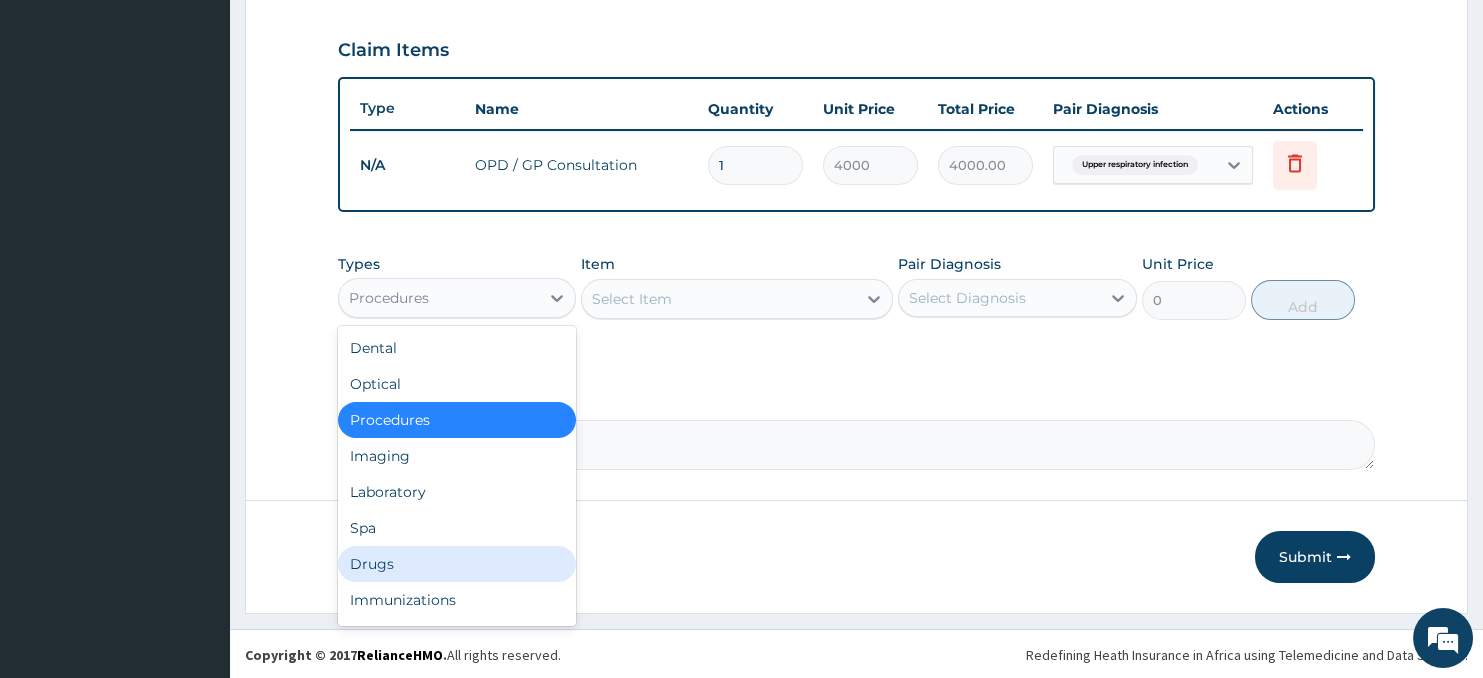 click on "Drugs" at bounding box center (457, 564) 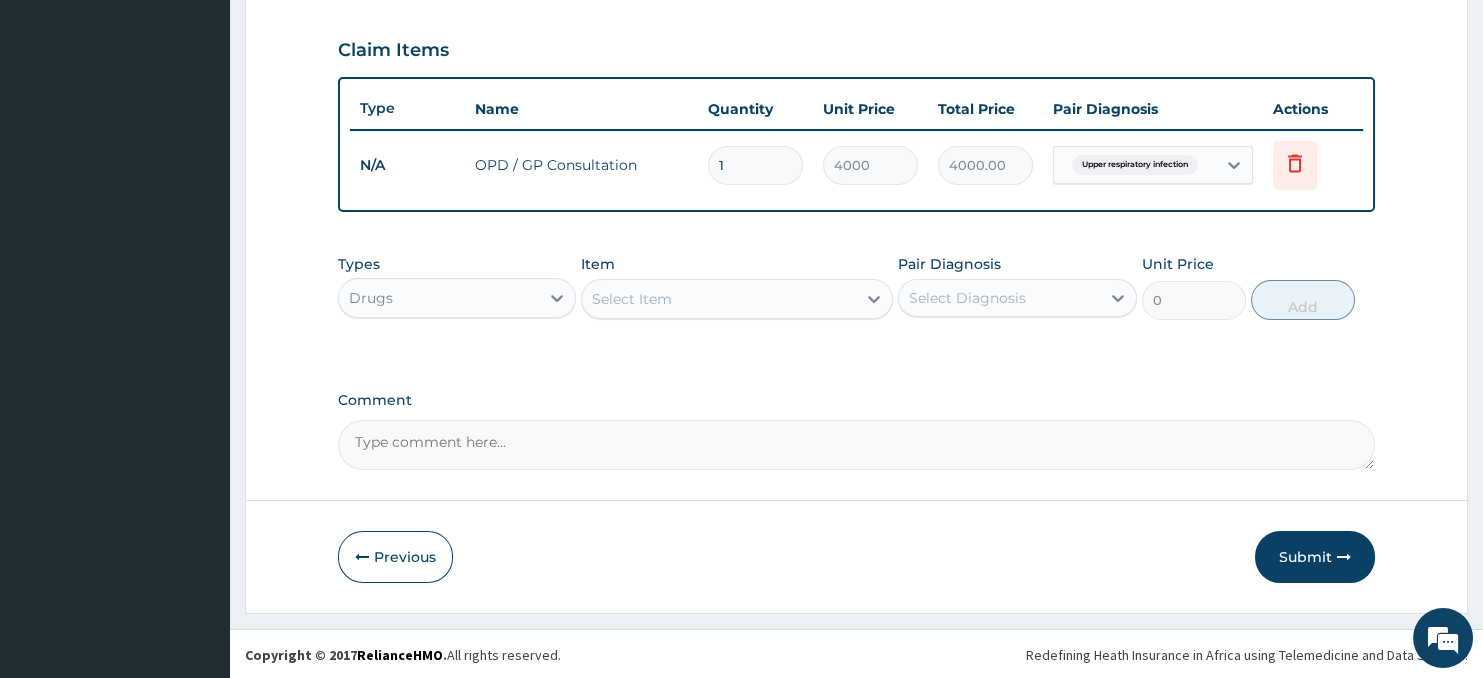 click on "Select Item" at bounding box center (718, 299) 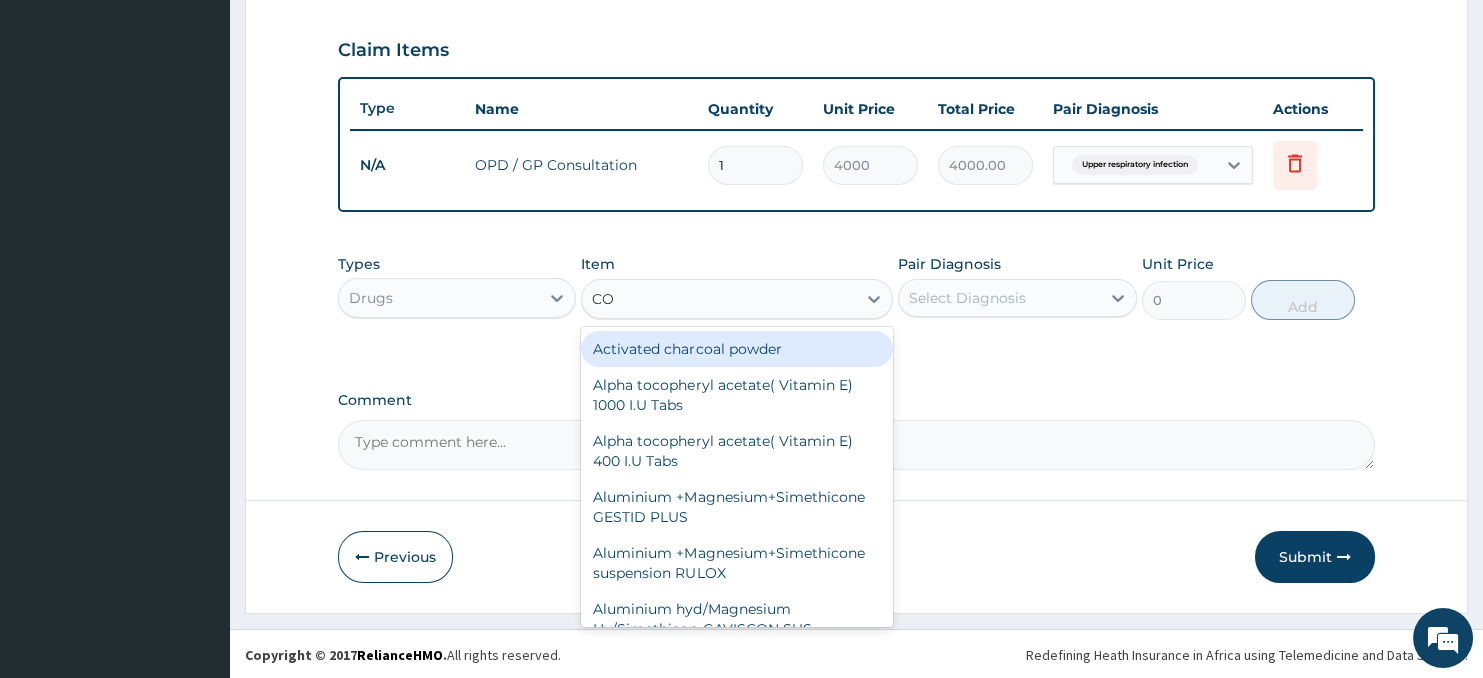 type on "C" 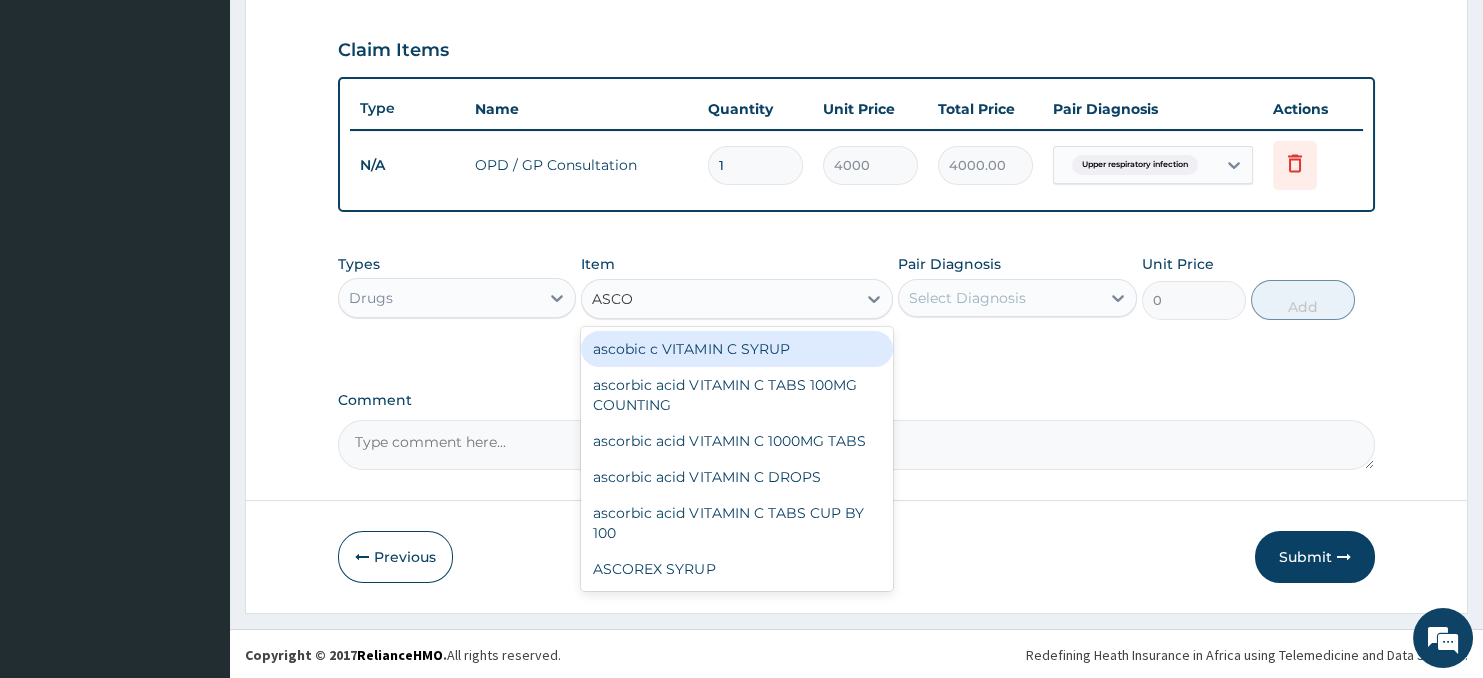 type on "ASCOR" 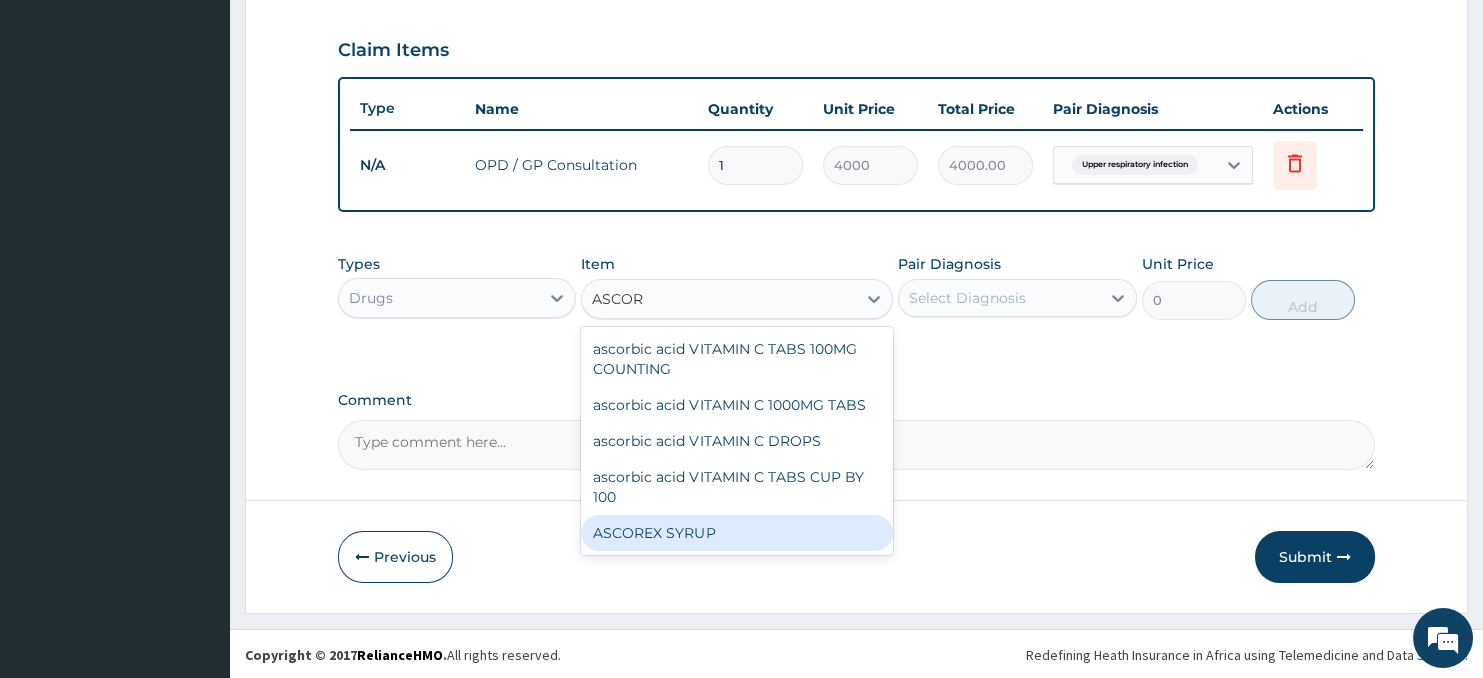 click on "ASCOREX SYRUP" at bounding box center [736, 533] 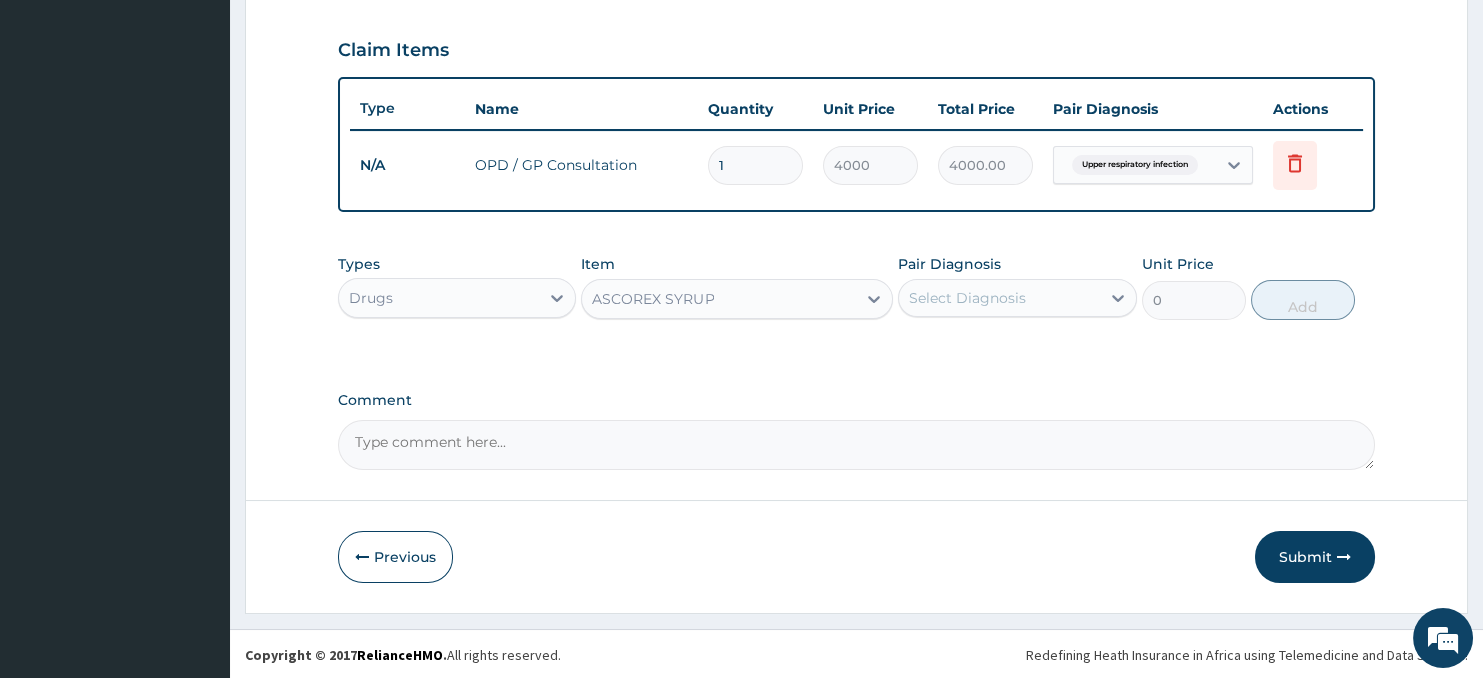 type 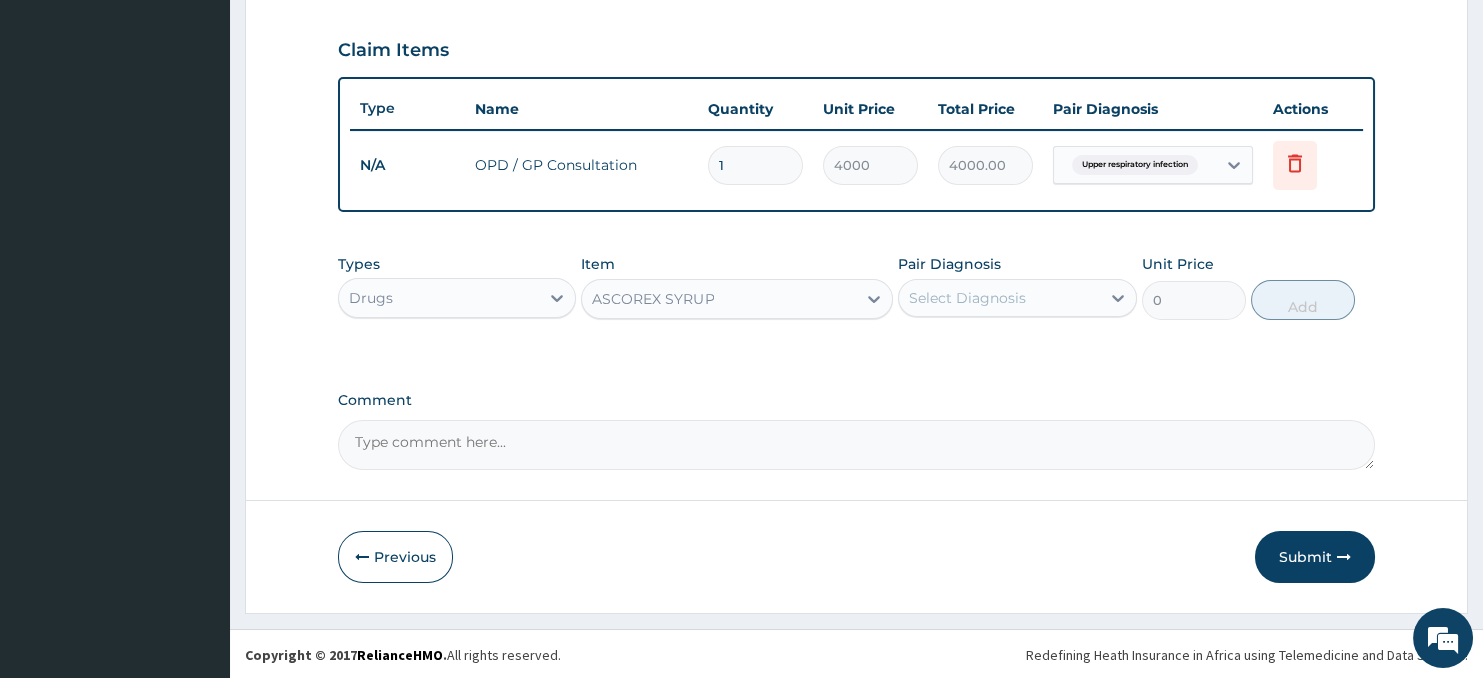 type on "1500" 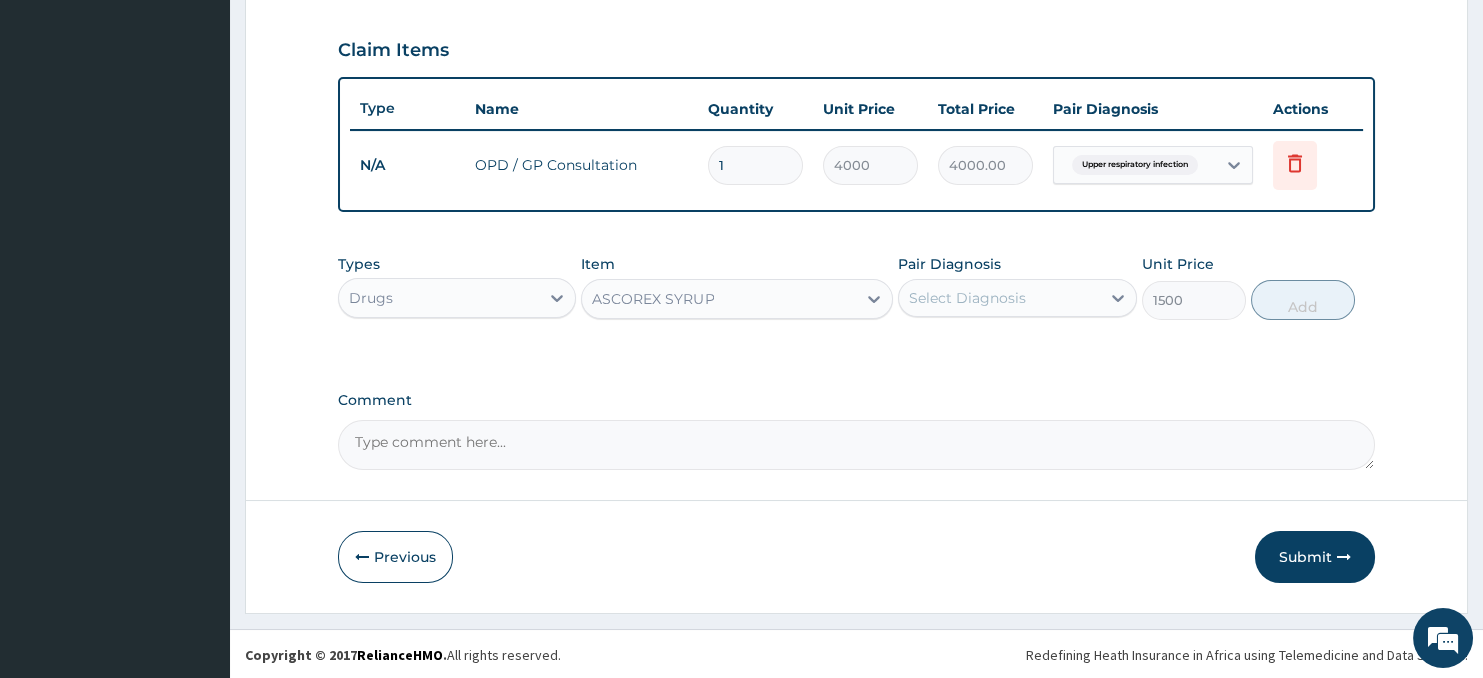 click on "Select Diagnosis" at bounding box center [967, 298] 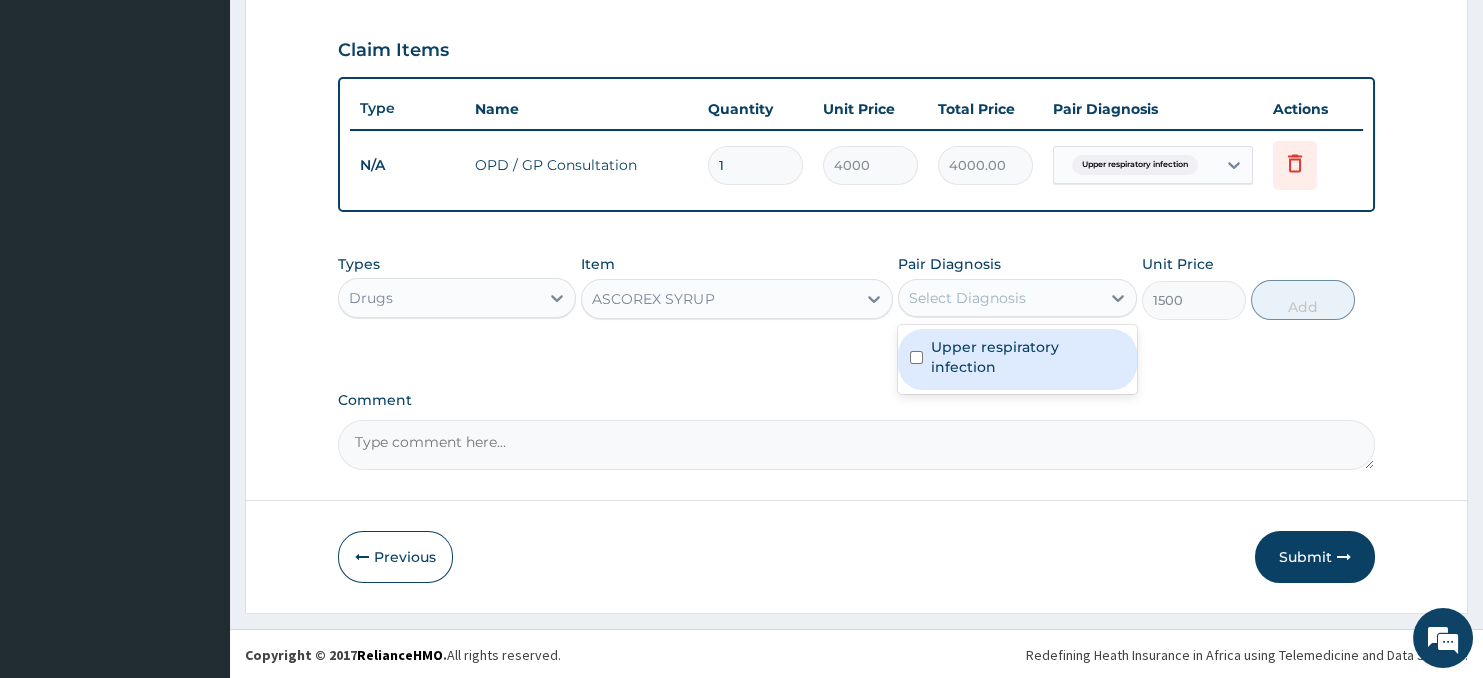 click on "Upper respiratory infection" at bounding box center [1028, 357] 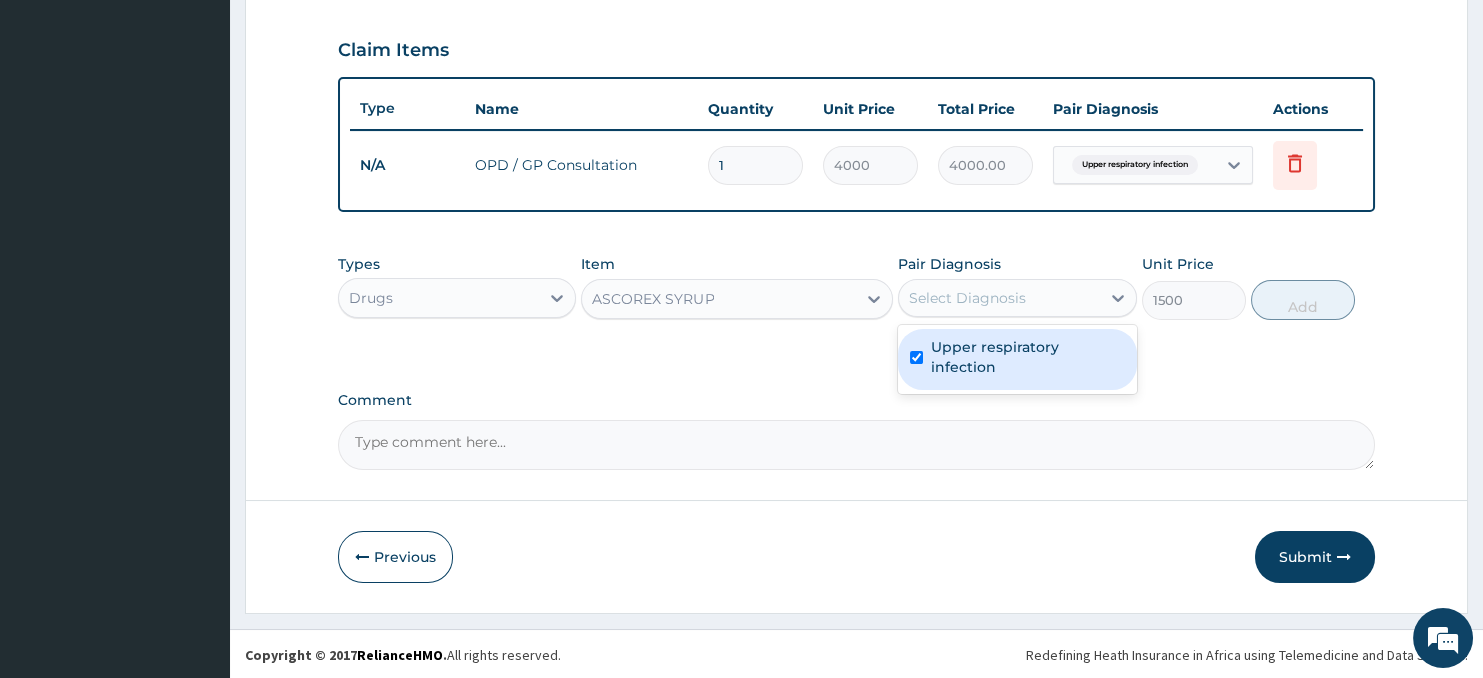 checkbox on "true" 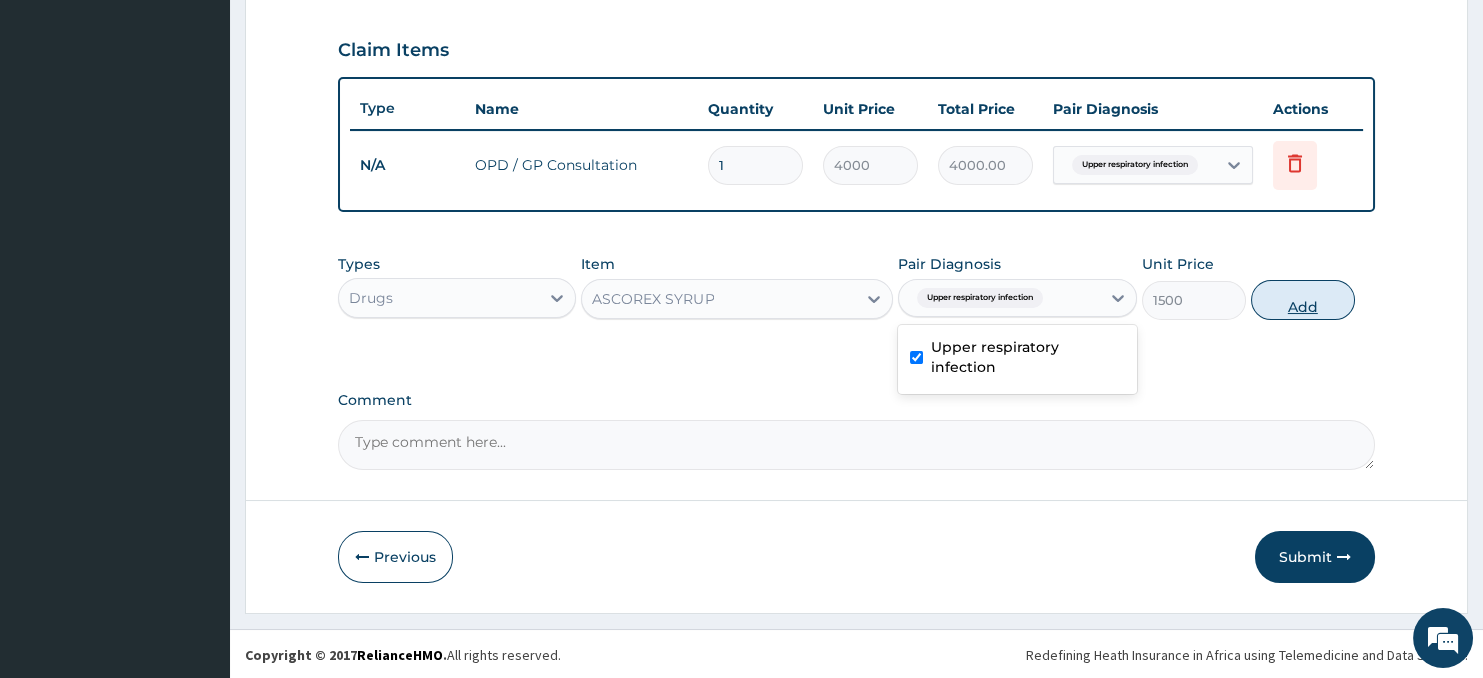 click on "Add" at bounding box center (1303, 300) 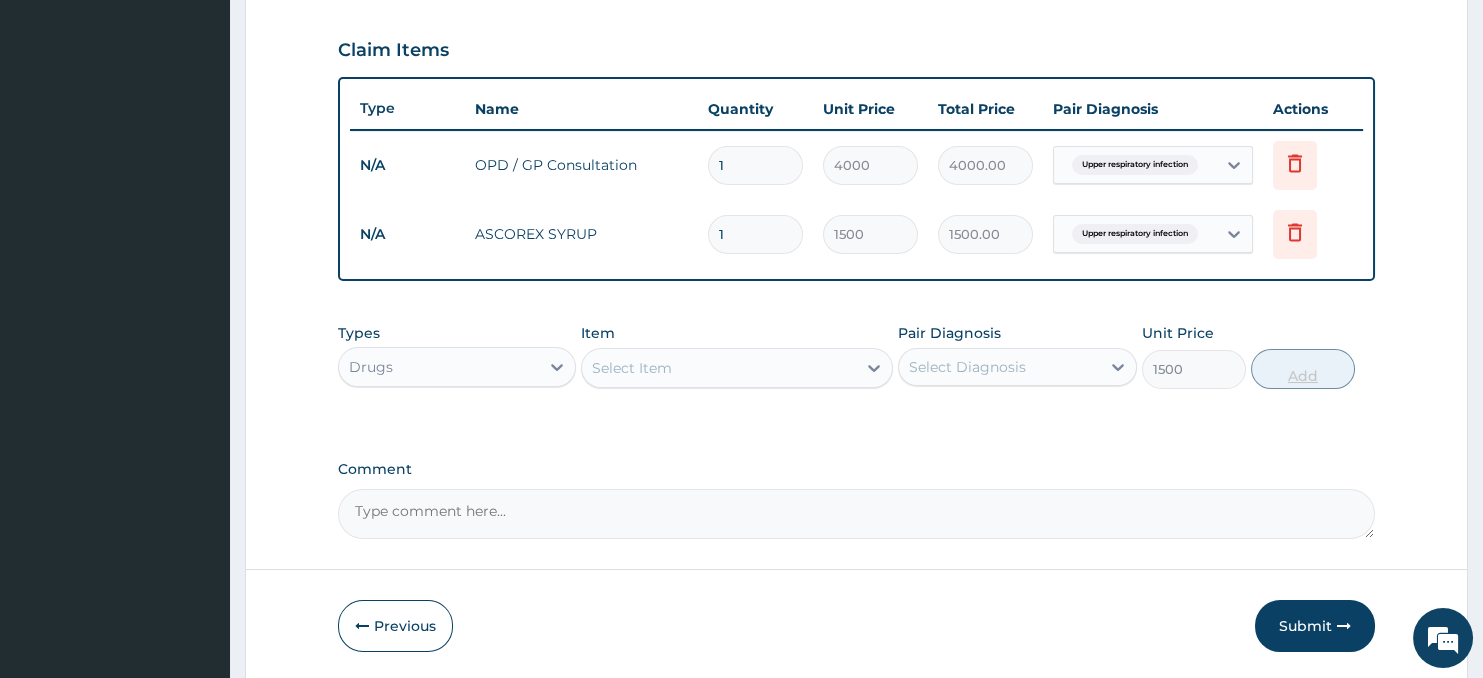 type on "0" 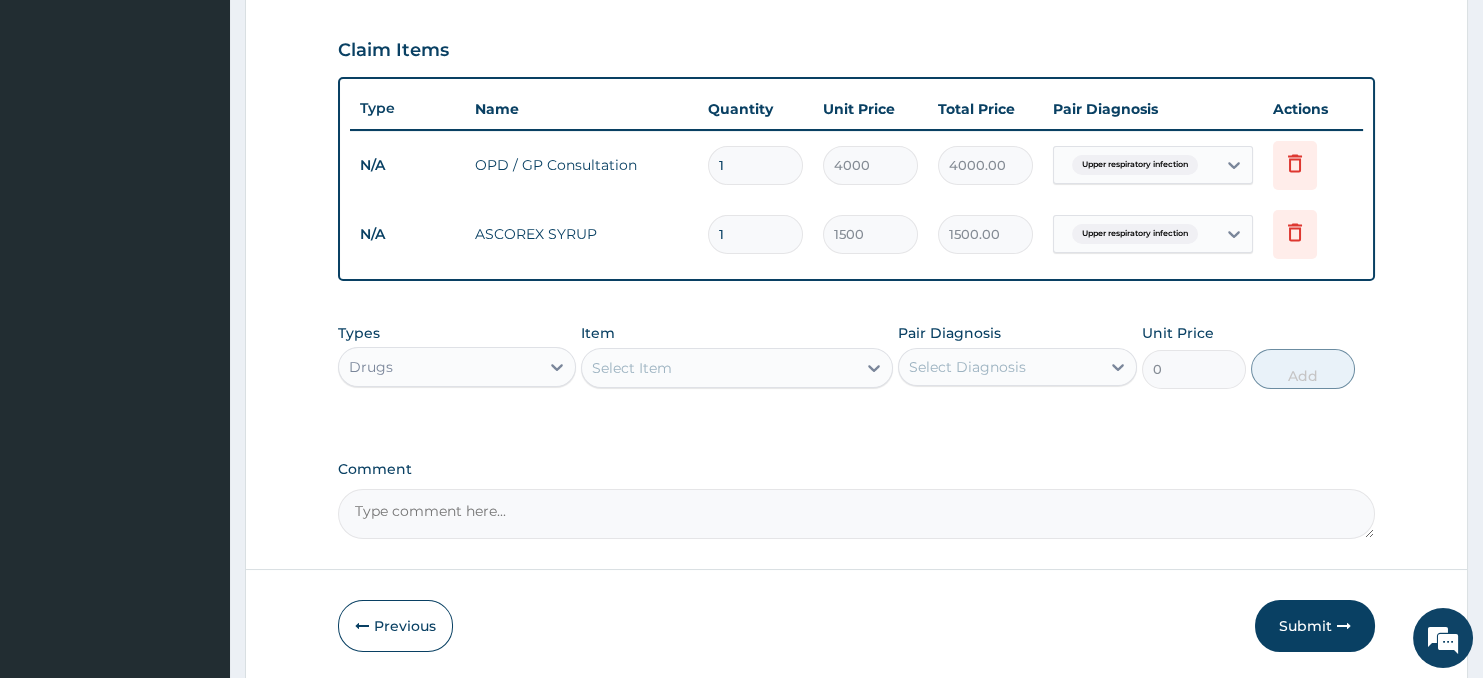 click on "Select Item" at bounding box center [718, 368] 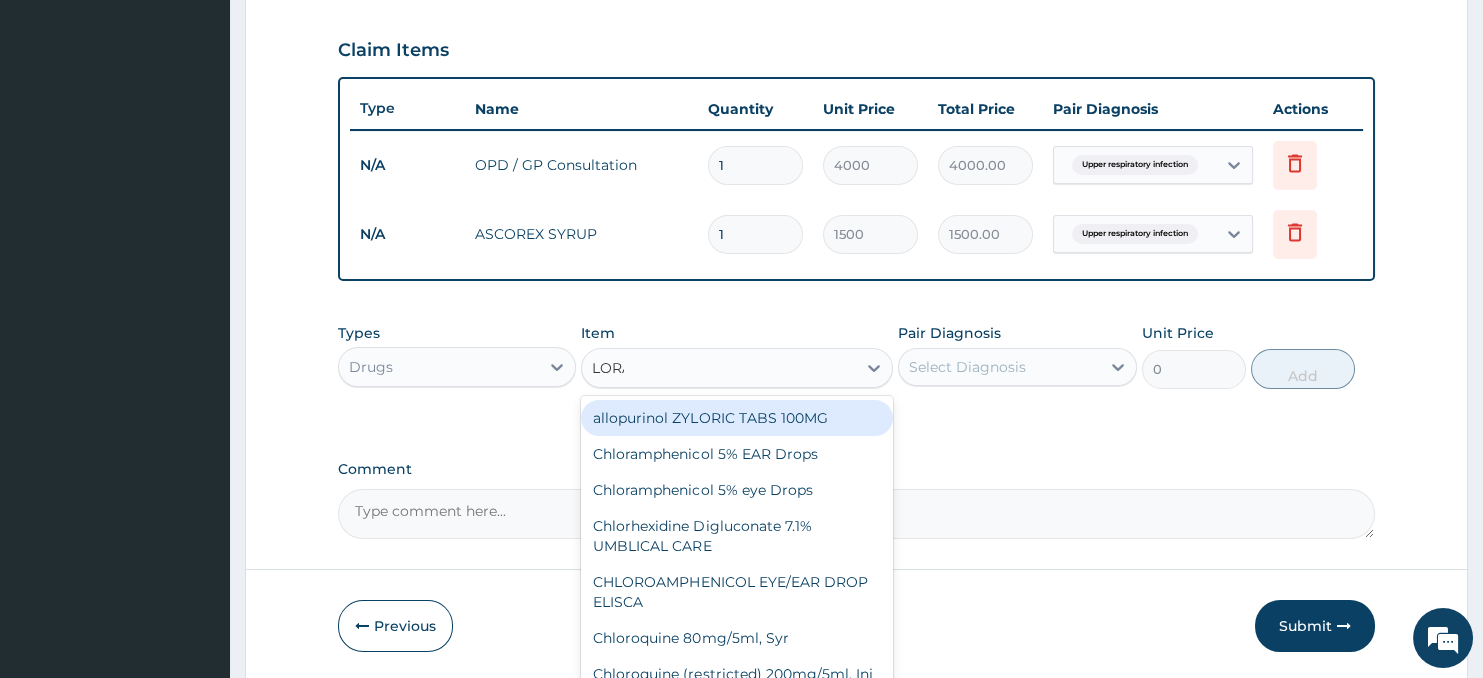 type on "LORAT" 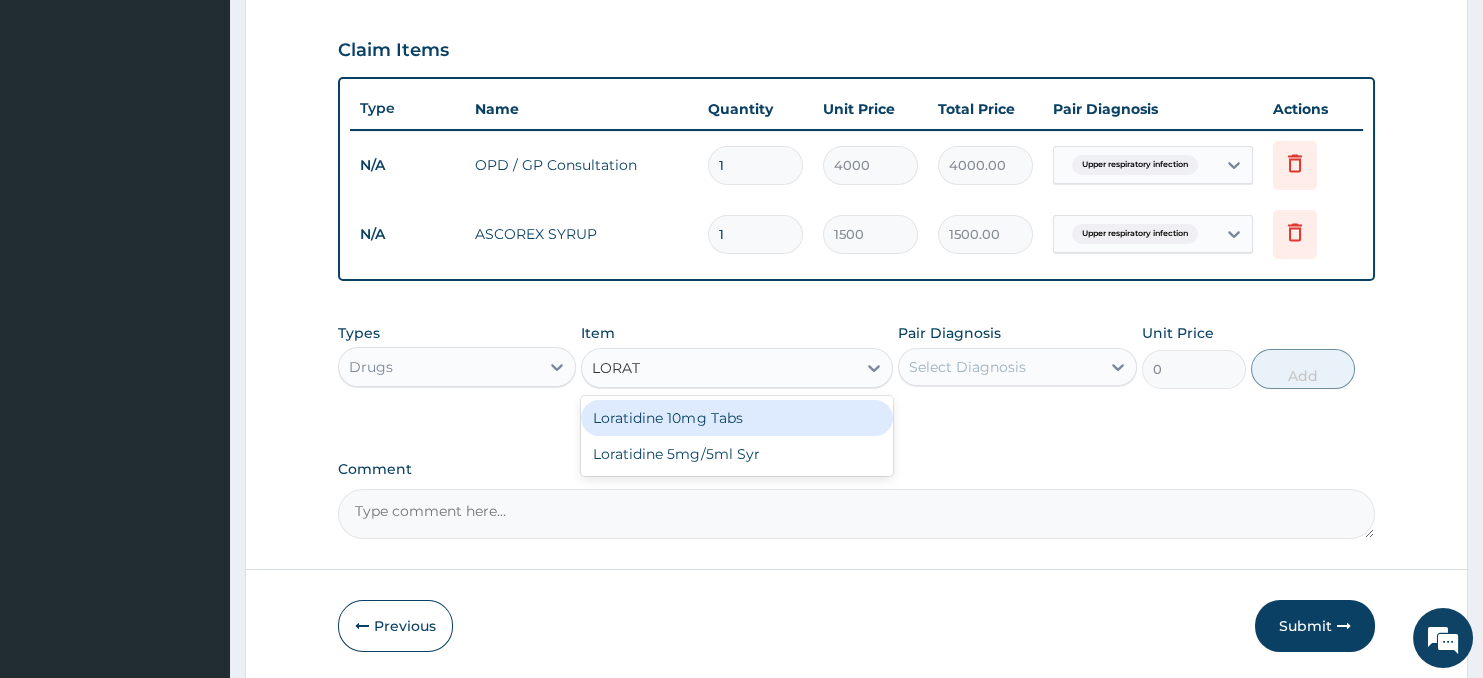 click on "Loratidine 10mg Tabs" at bounding box center (736, 418) 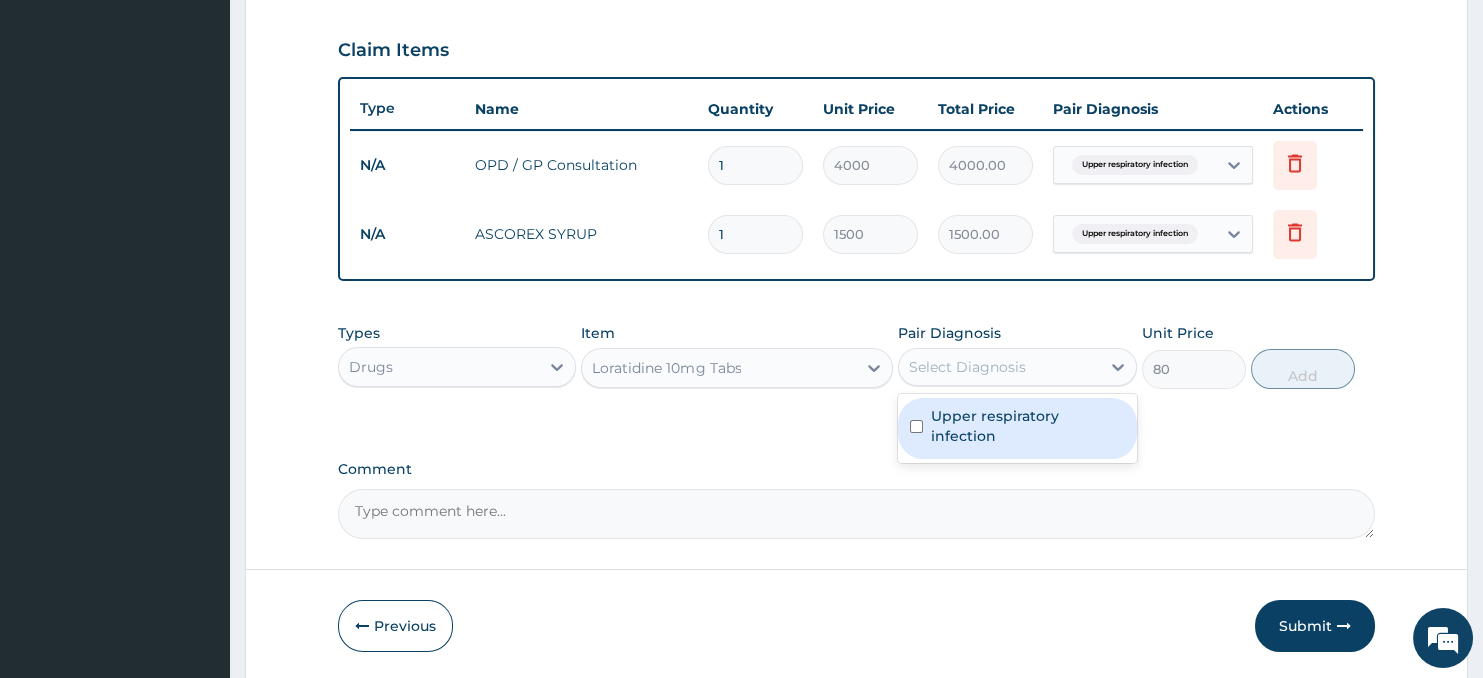 click on "Select Diagnosis" at bounding box center (967, 367) 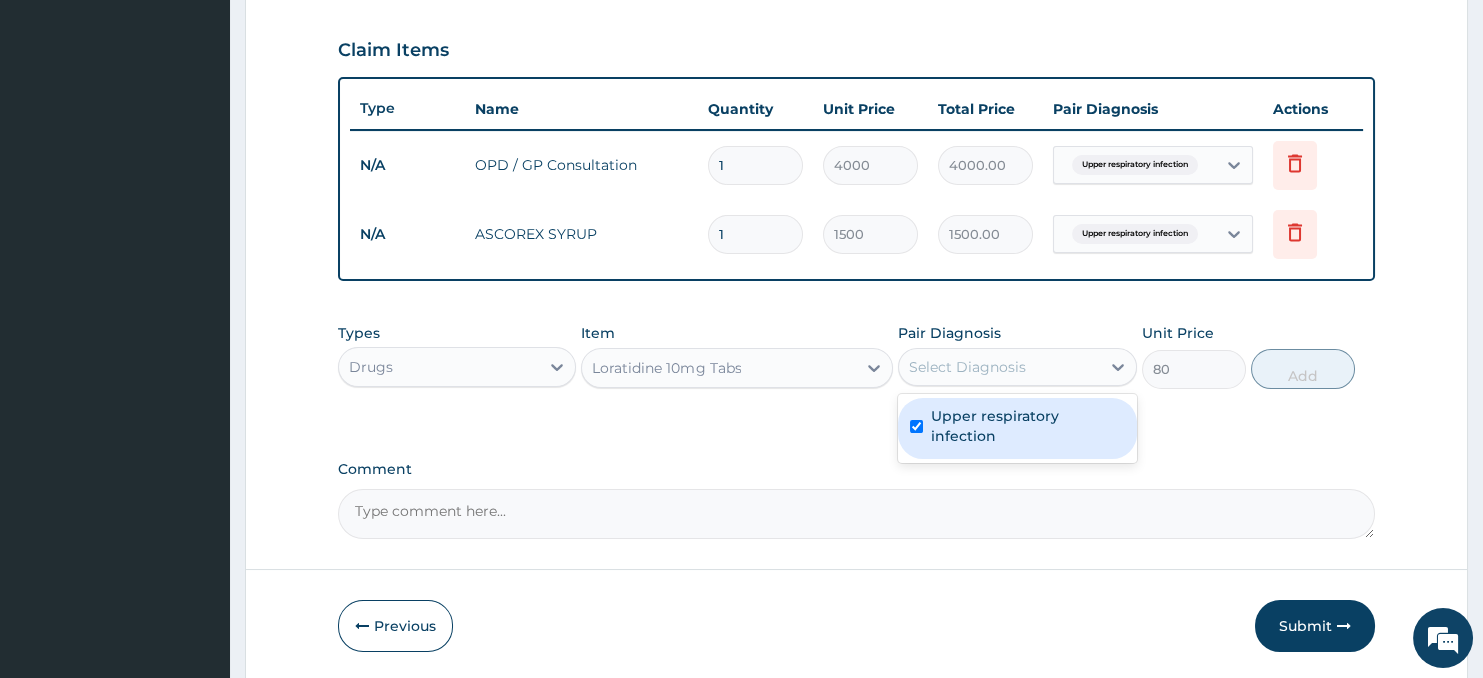 checkbox on "true" 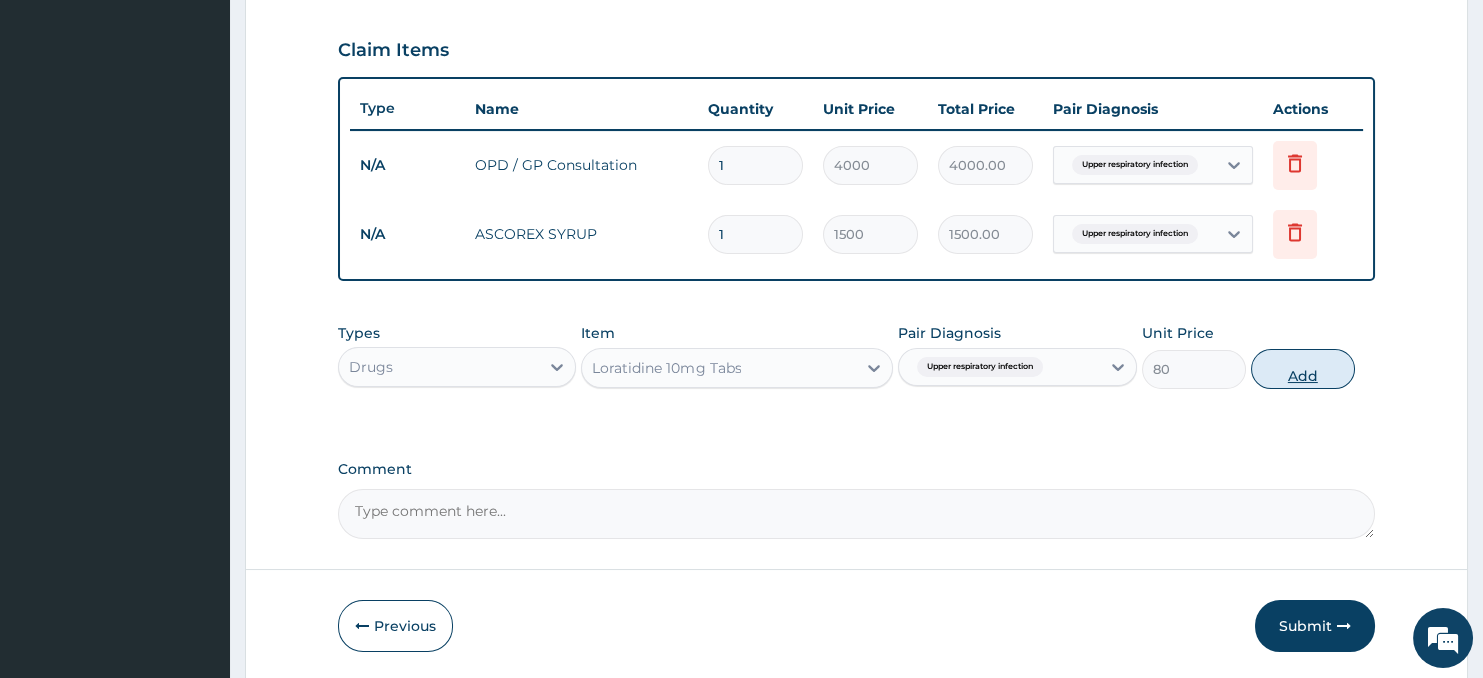 click on "Add" at bounding box center (1303, 369) 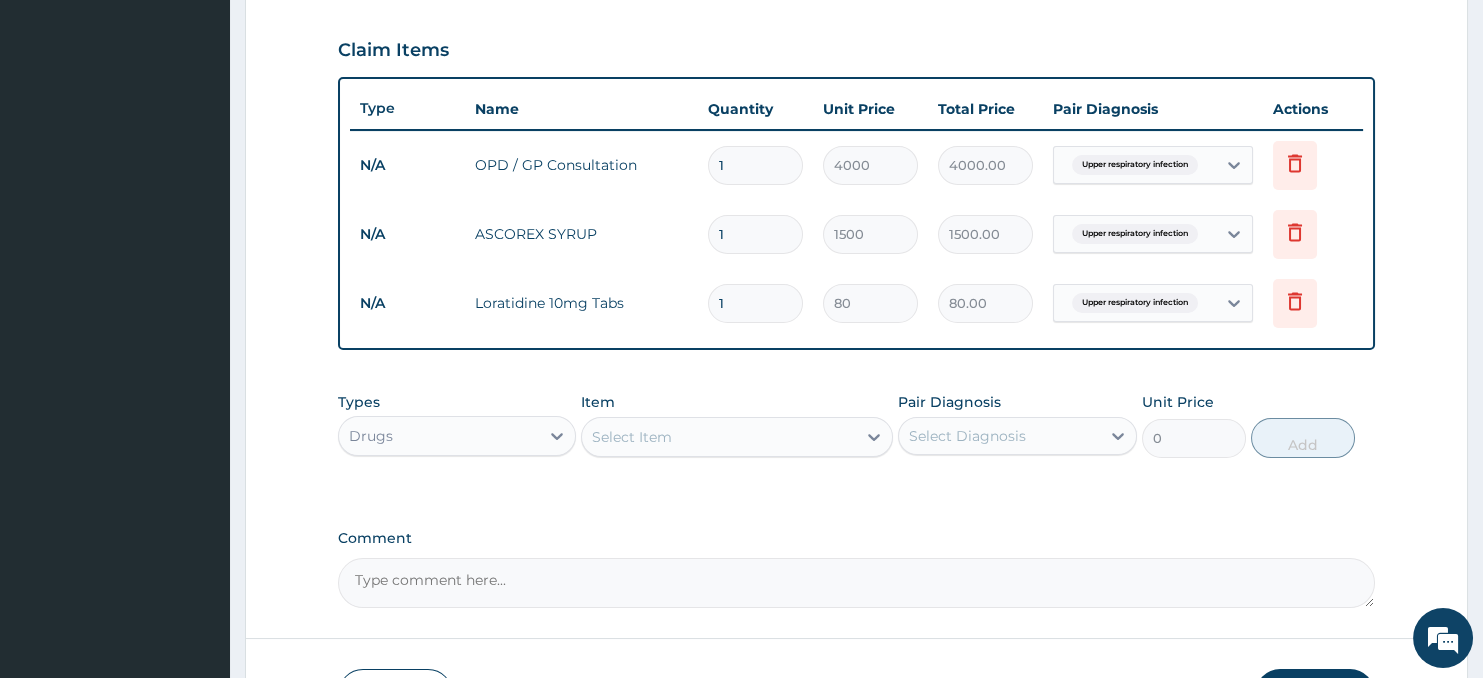 click on "1" at bounding box center (755, 303) 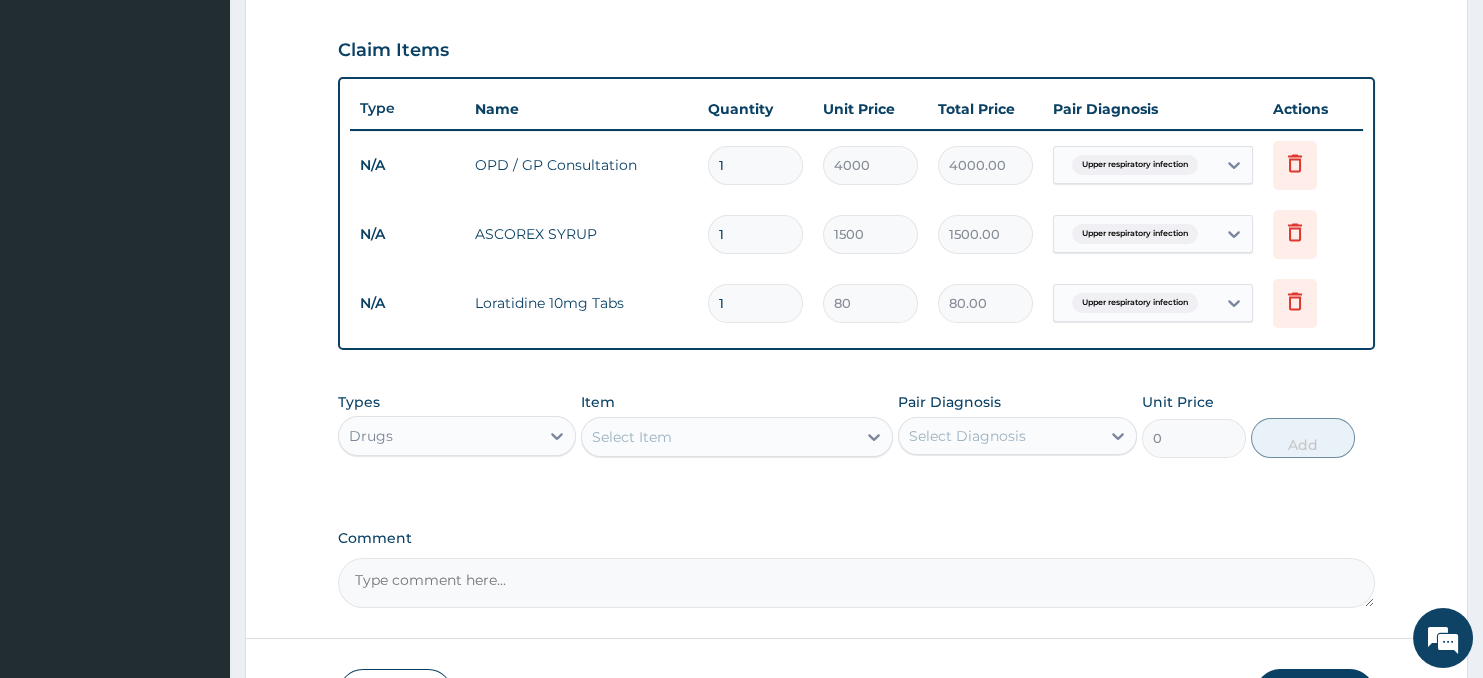type on "10" 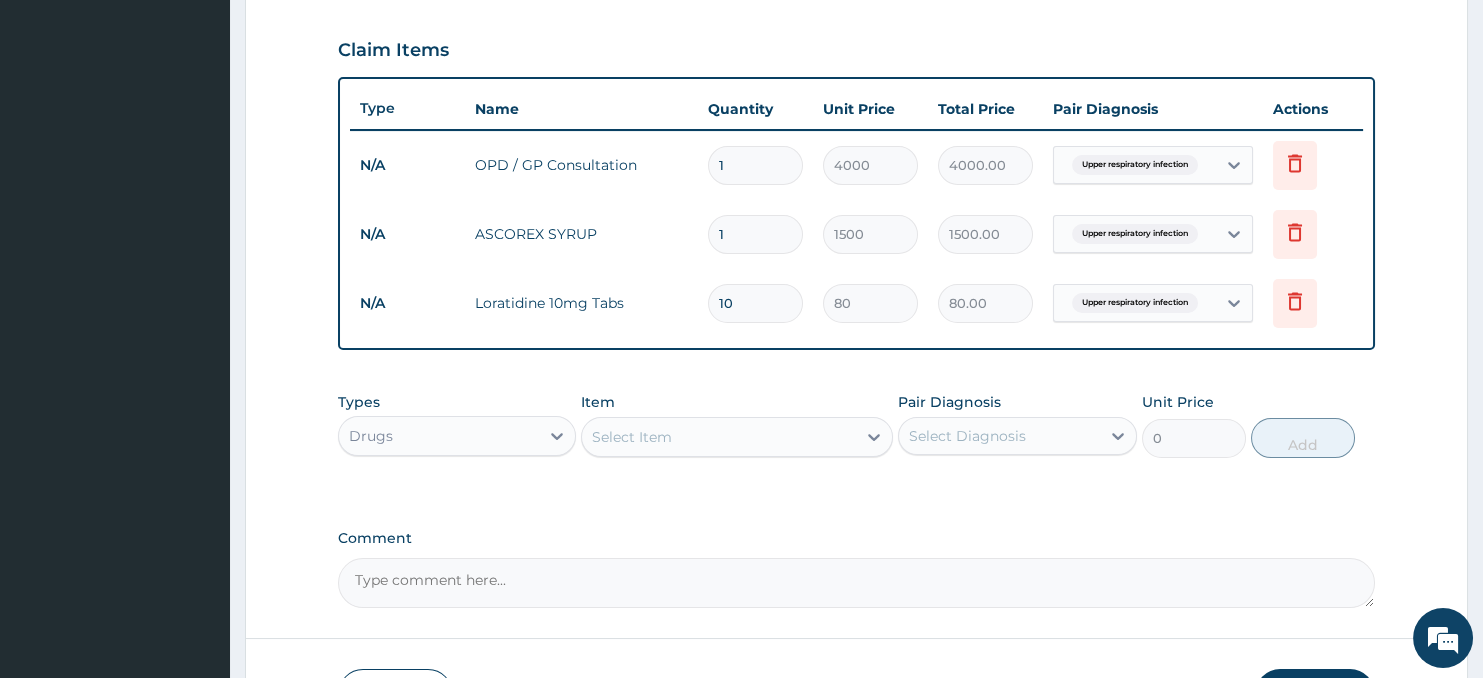 type on "800.00" 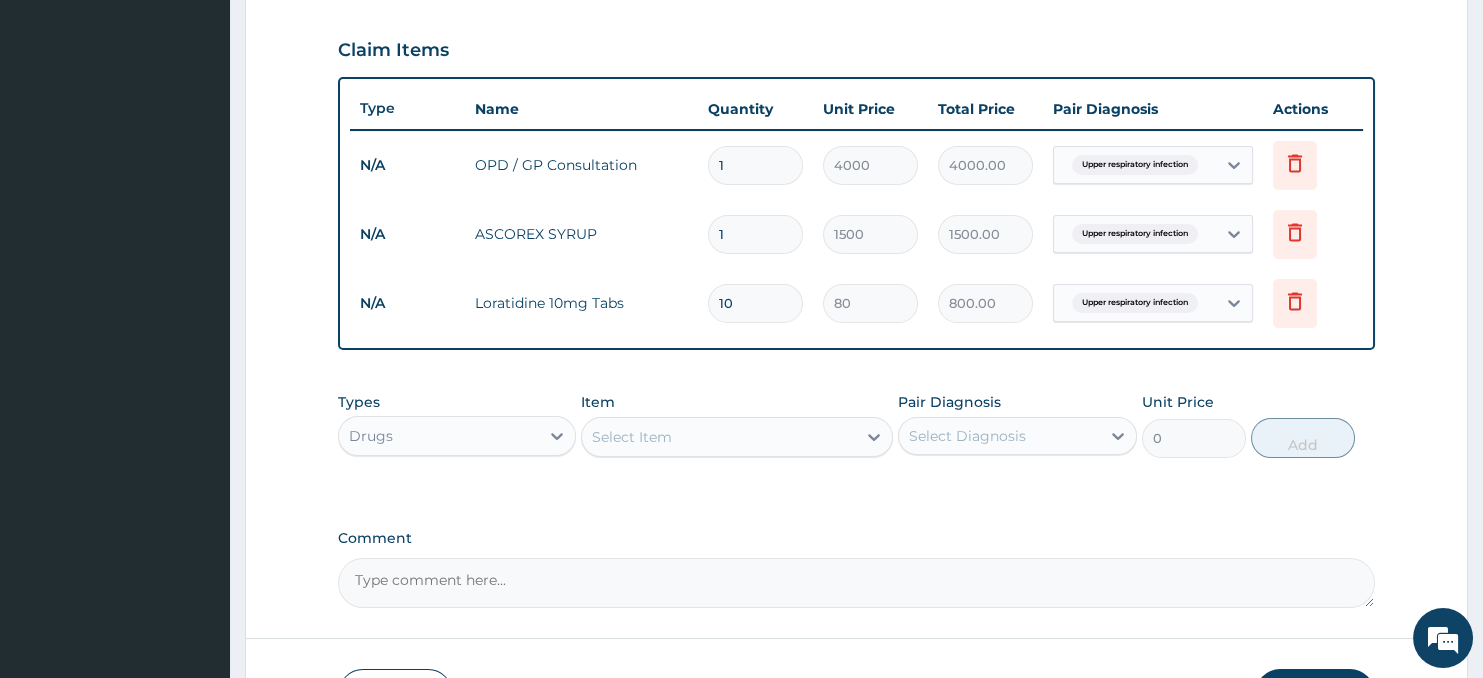 type on "10" 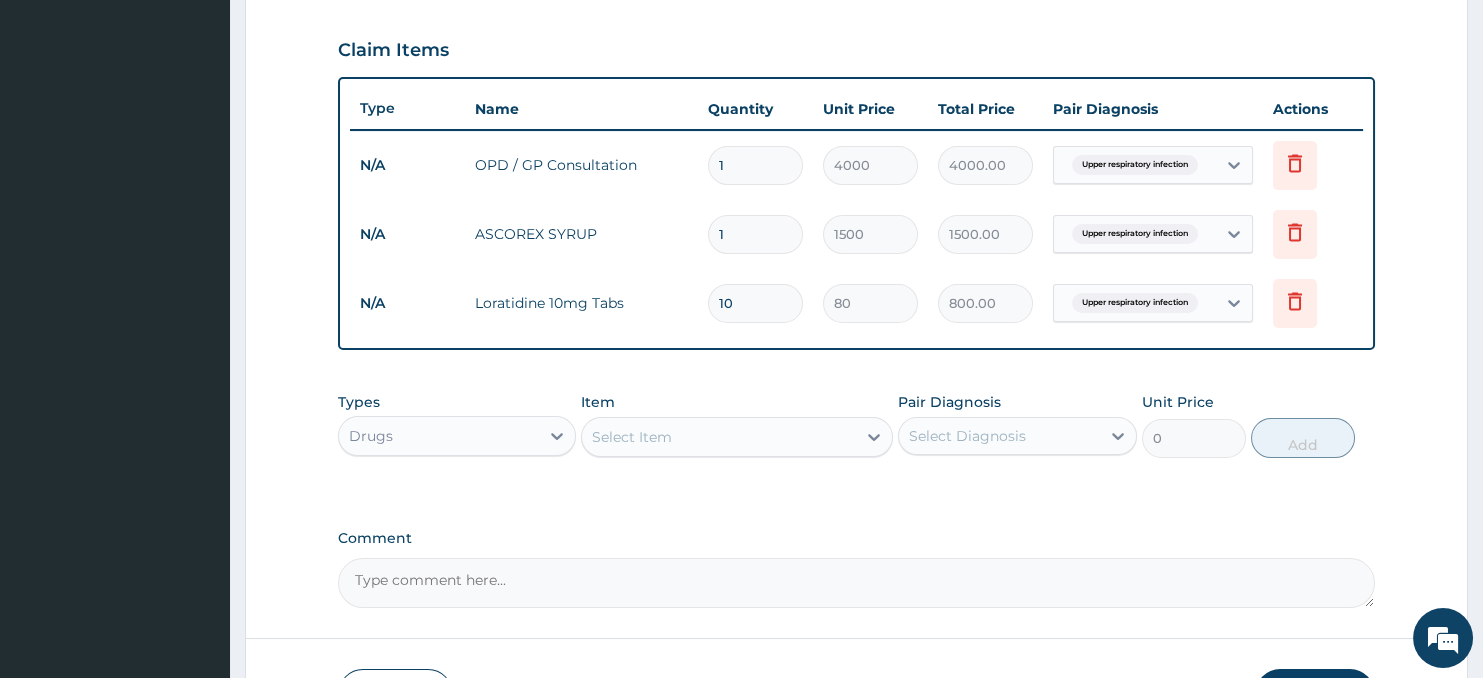 click on "PA Code / Prescription Code Enter Code(Secondary Care Only) Encounter Date 24-02-2025 Important Notice Please enter PA codes before entering items that are not attached to a PA code   All diagnoses entered must be linked to a claim item. Diagnosis & Claim Items that are visible but inactive cannot be edited because they were imported from an already approved PA code. Diagnosis Upper respiratory infection Confirmed NB: All diagnosis must be linked to a claim item Claim Items Type Name Quantity Unit Price Total Price Pair Diagnosis Actions N/A OPD / GP Consultation 1 4000 4000.00 Upper respiratory infection Delete N/A ASCOREX SYRUP 1 1500 1500.00 Upper respiratory infection Delete N/A Loratidine 10mg Tabs 10 80 800.00 Upper respiratory infection Delete Types Drugs Item Select Item Pair Diagnosis Select Diagnosis Unit Price 0 Add Comment" at bounding box center (857, 66) 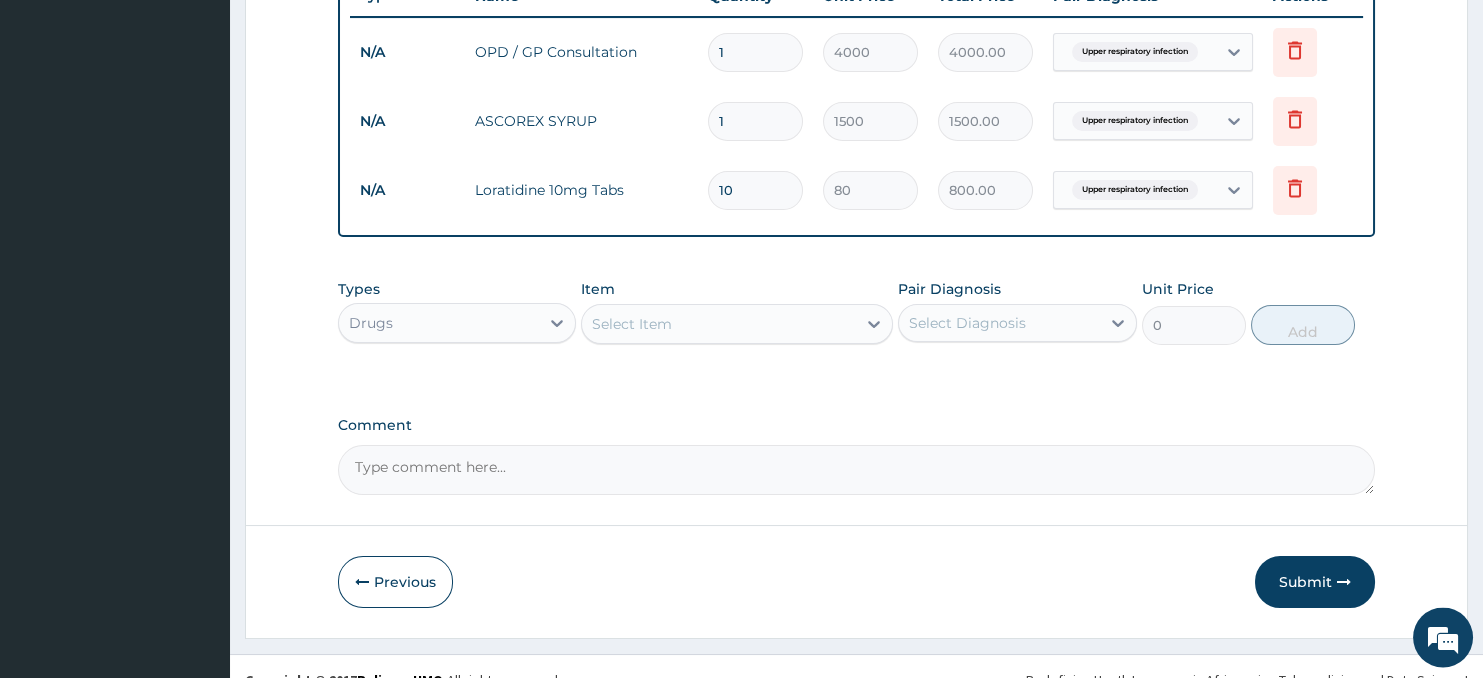scroll, scrollTop: 801, scrollLeft: 0, axis: vertical 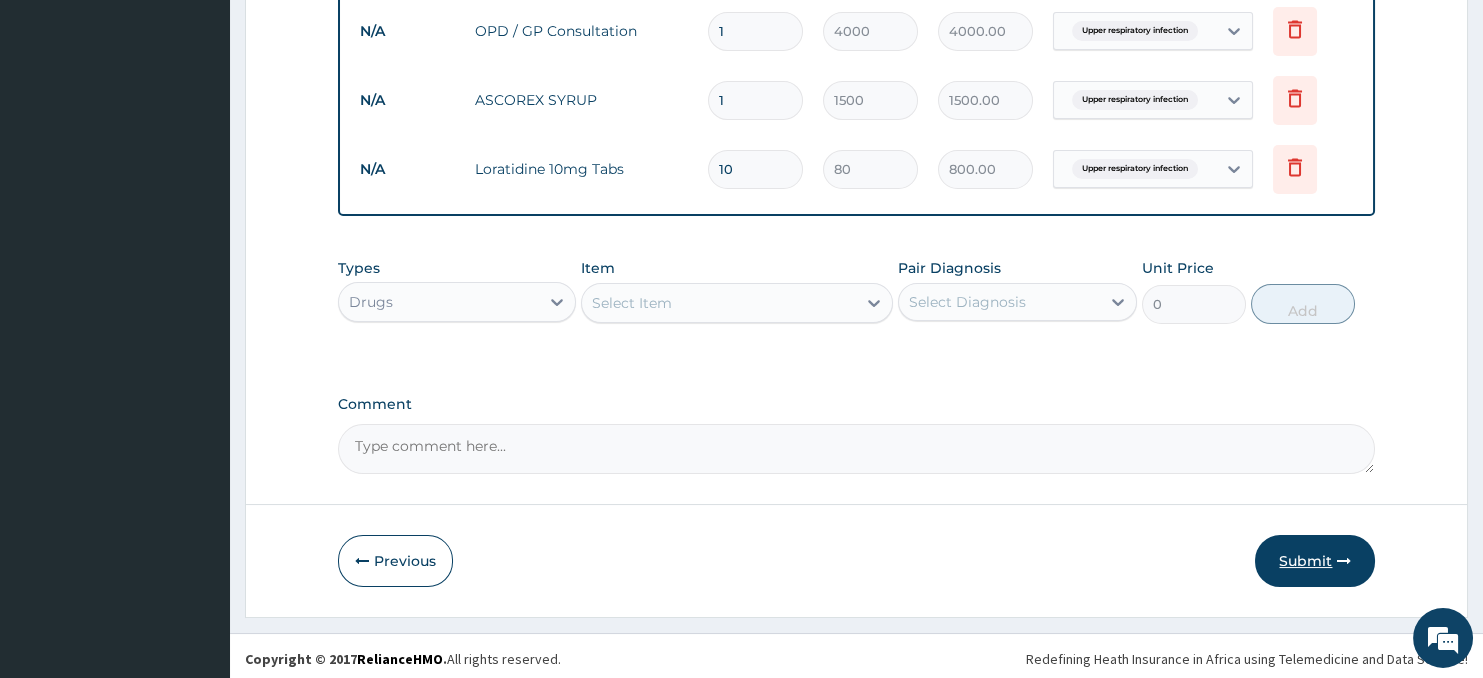 click on "Submit" at bounding box center (1315, 561) 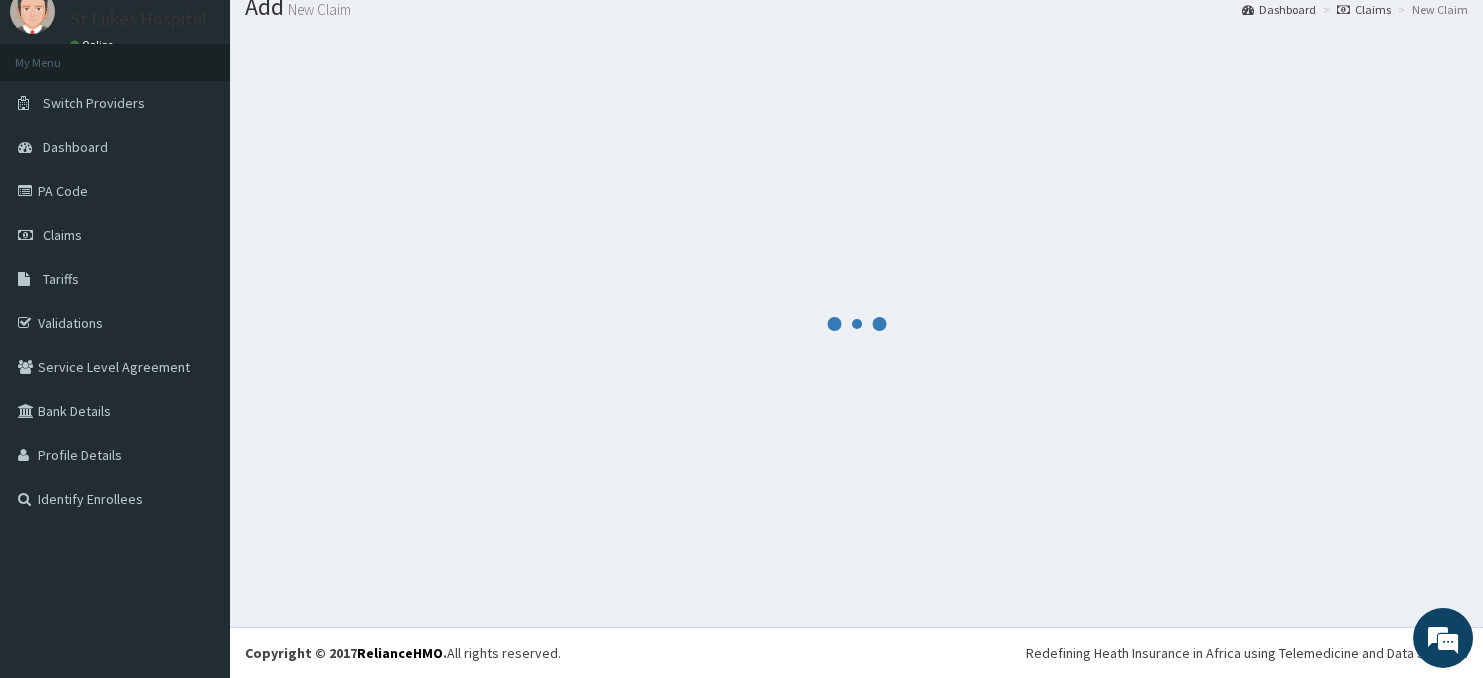 scroll, scrollTop: 70, scrollLeft: 0, axis: vertical 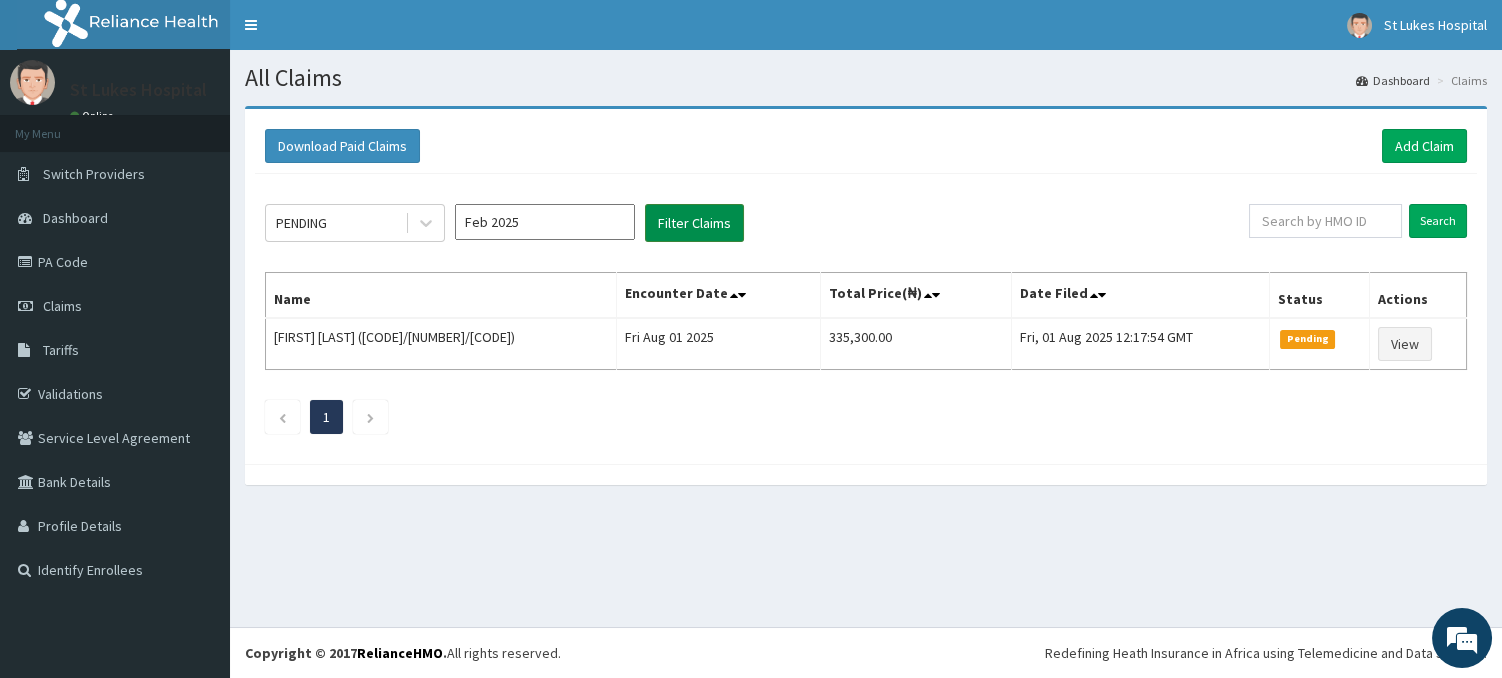 click on "Filter Claims" at bounding box center (694, 223) 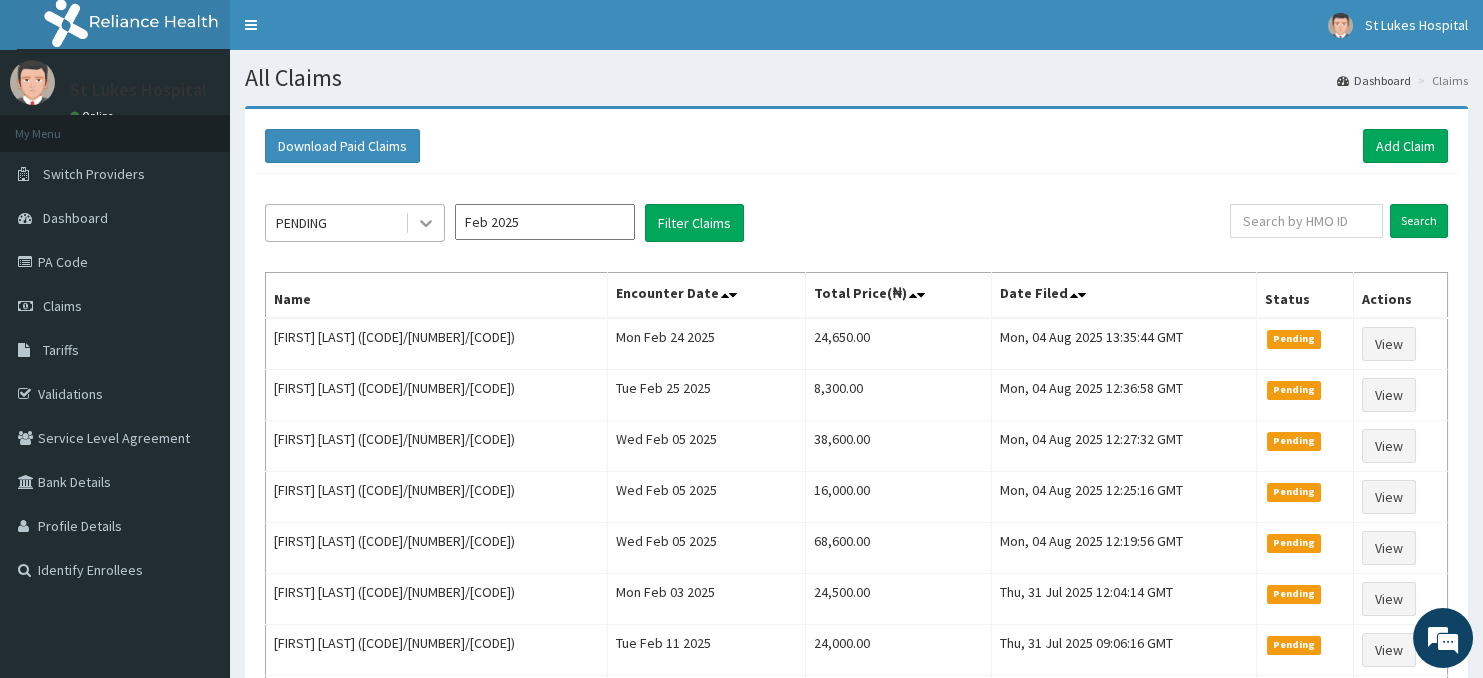click 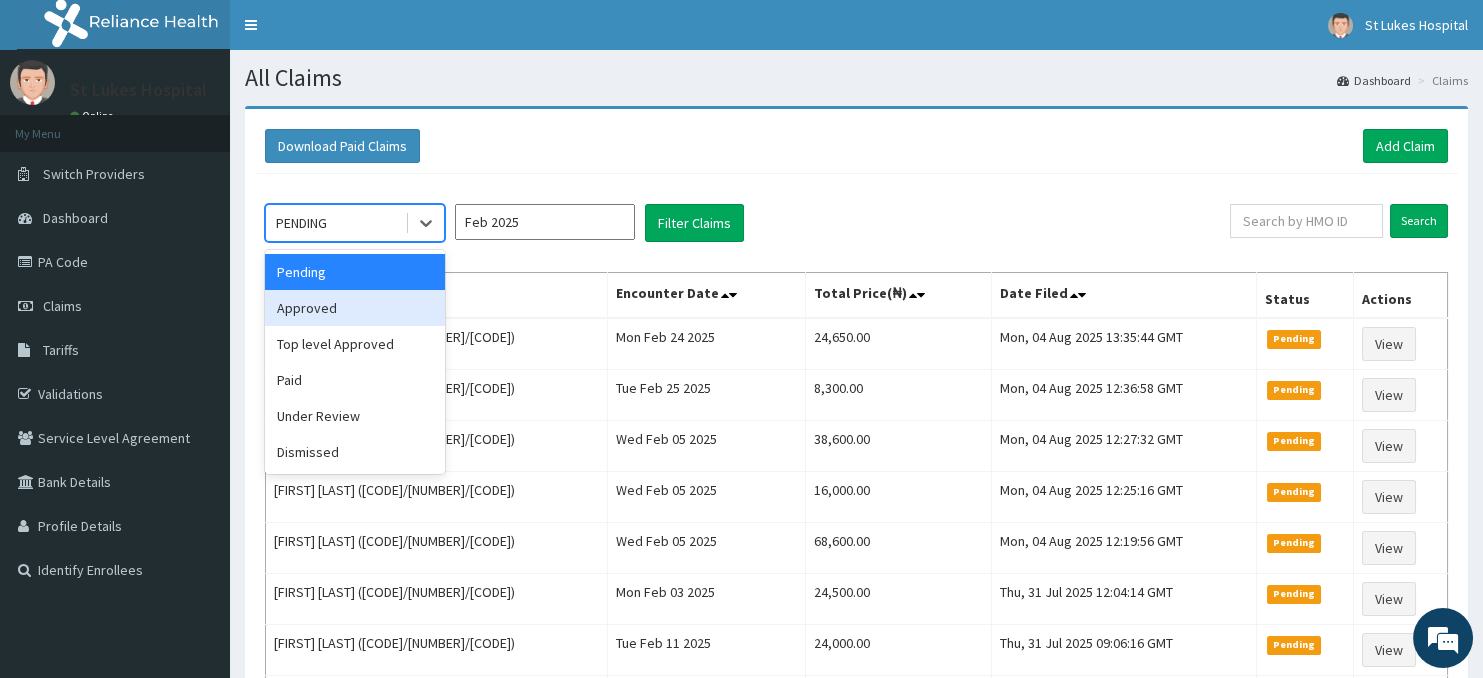 click on "Approved" at bounding box center [355, 308] 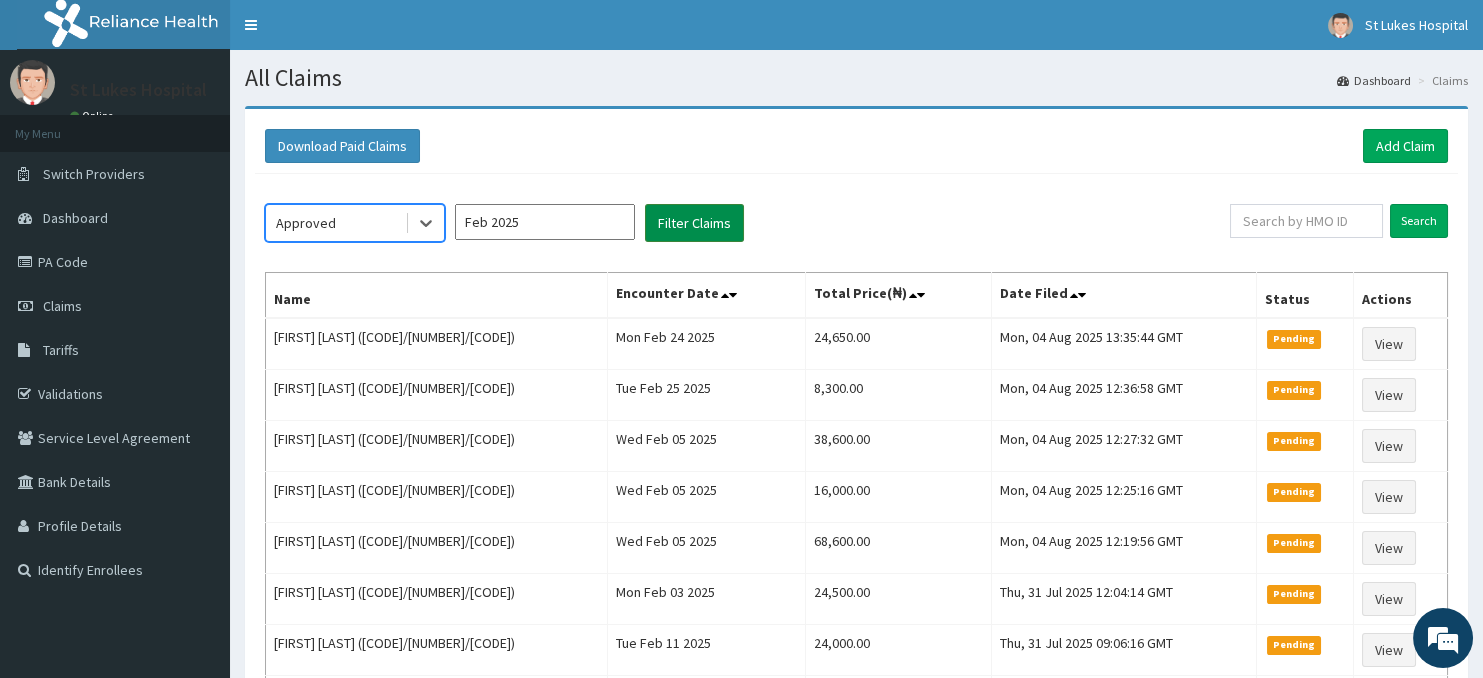 click on "Filter Claims" at bounding box center (694, 223) 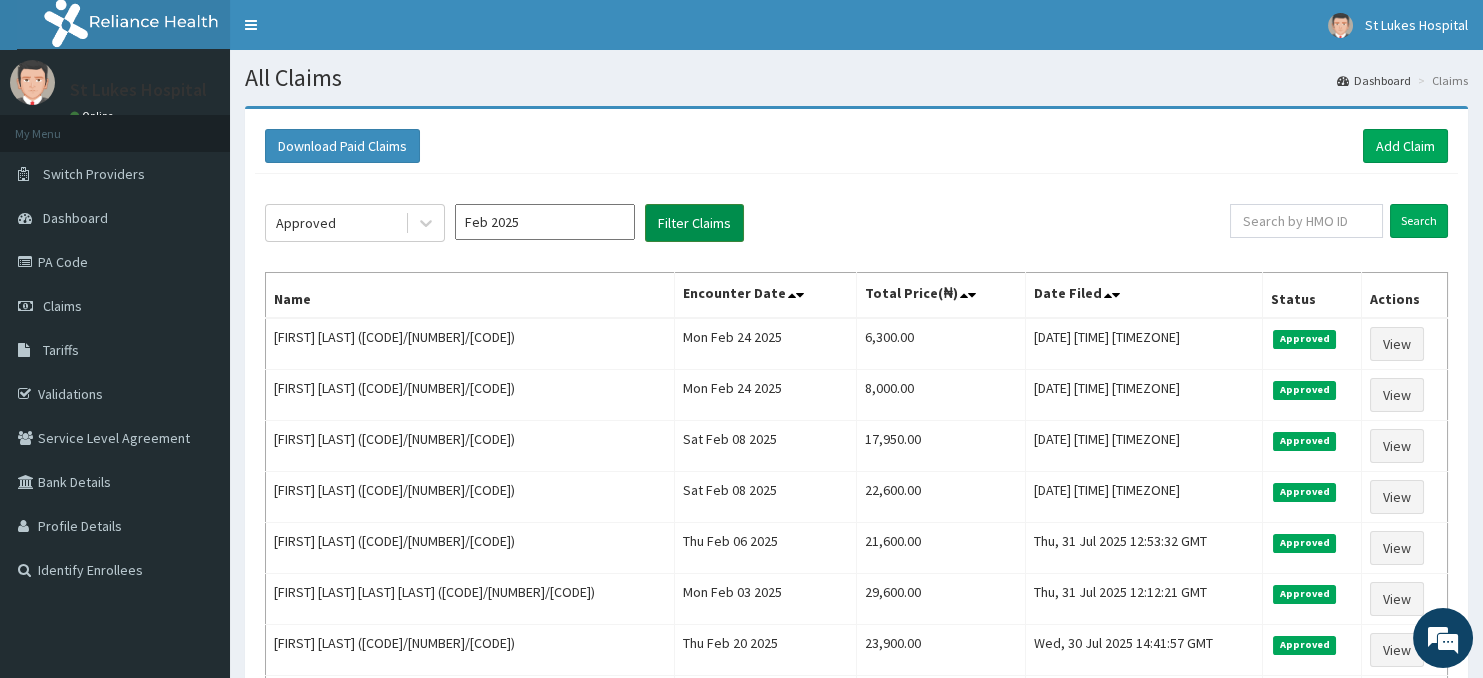 scroll, scrollTop: 0, scrollLeft: 0, axis: both 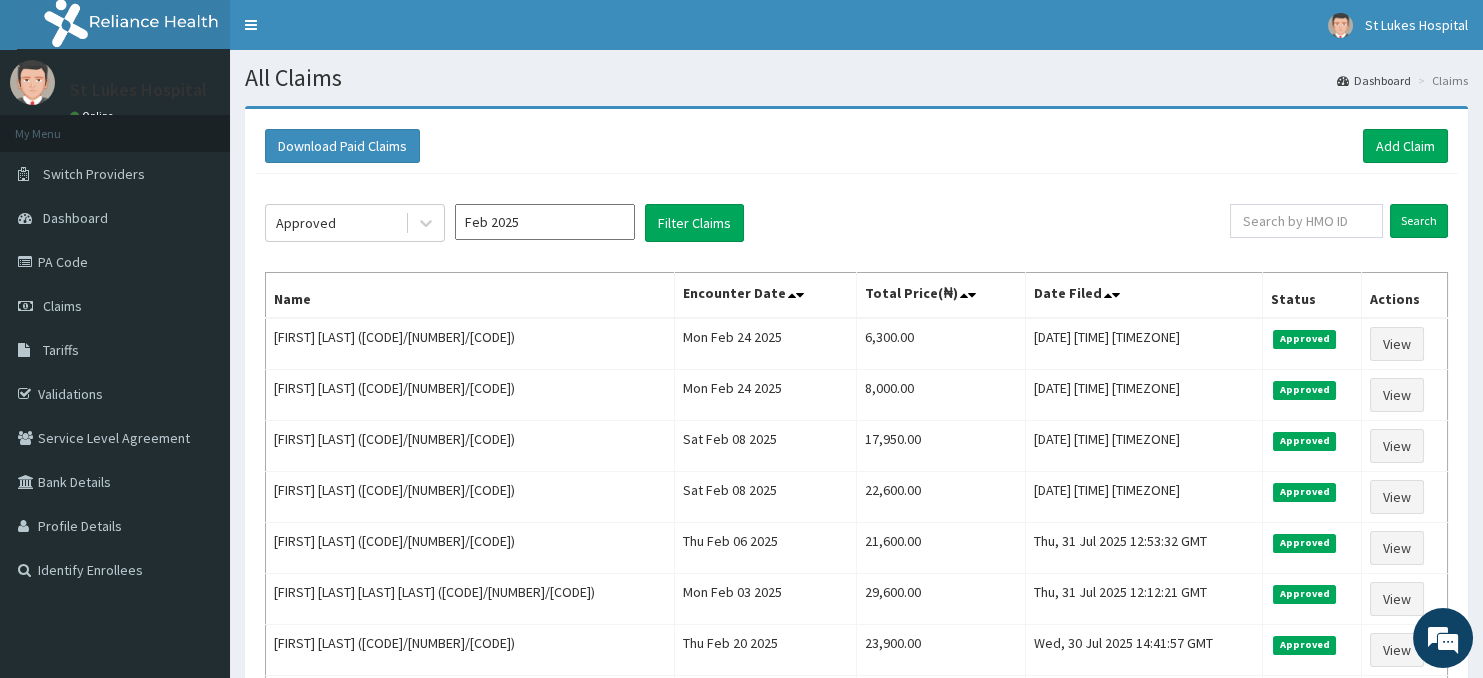 click on "Download Paid Claims Add Claim" at bounding box center [856, 146] 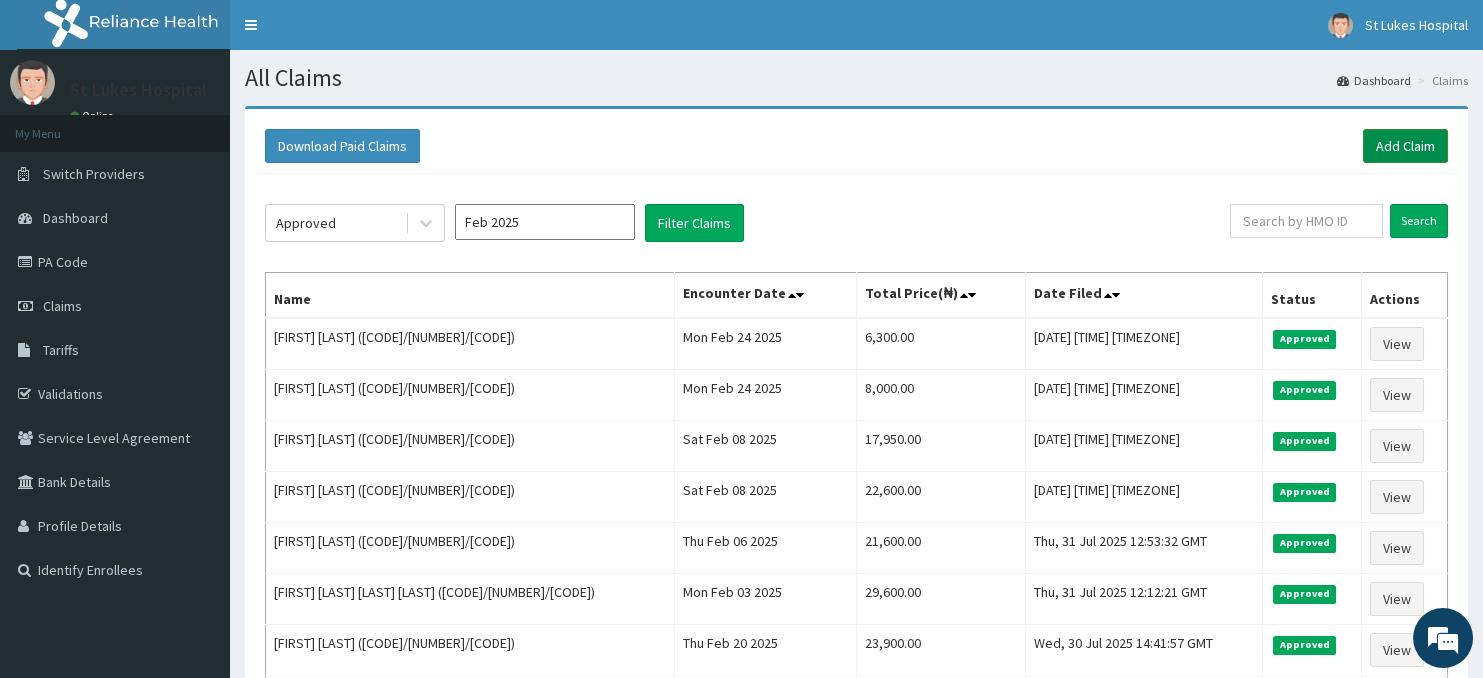 click on "Add Claim" at bounding box center [1405, 146] 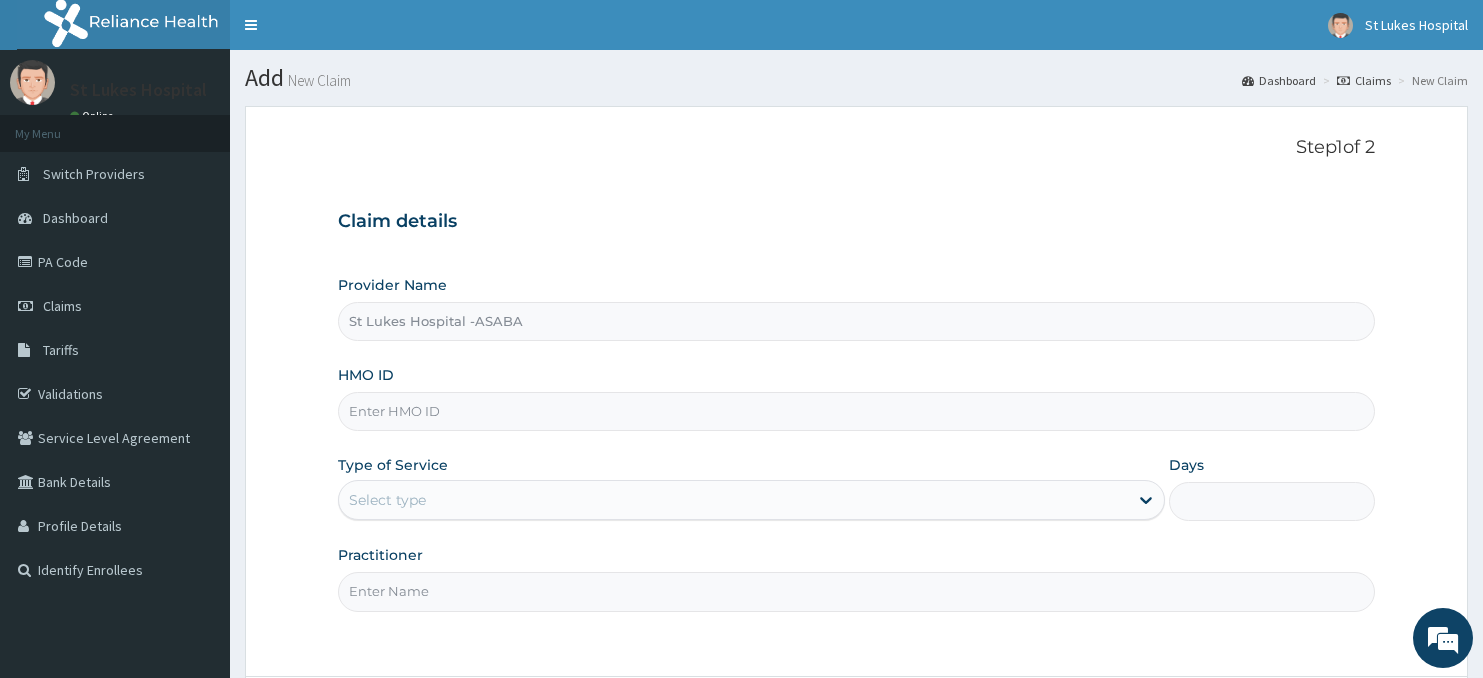 scroll, scrollTop: 0, scrollLeft: 0, axis: both 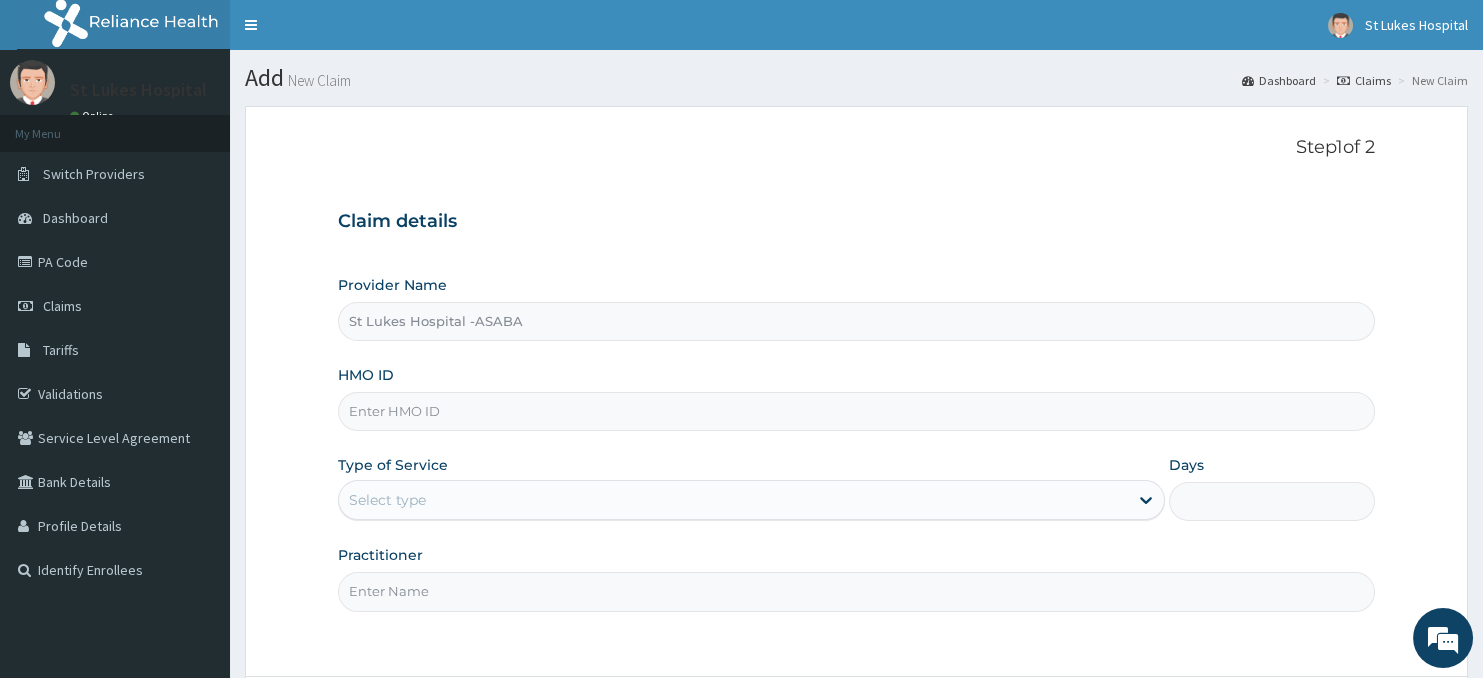 click on "HMO ID" at bounding box center [857, 411] 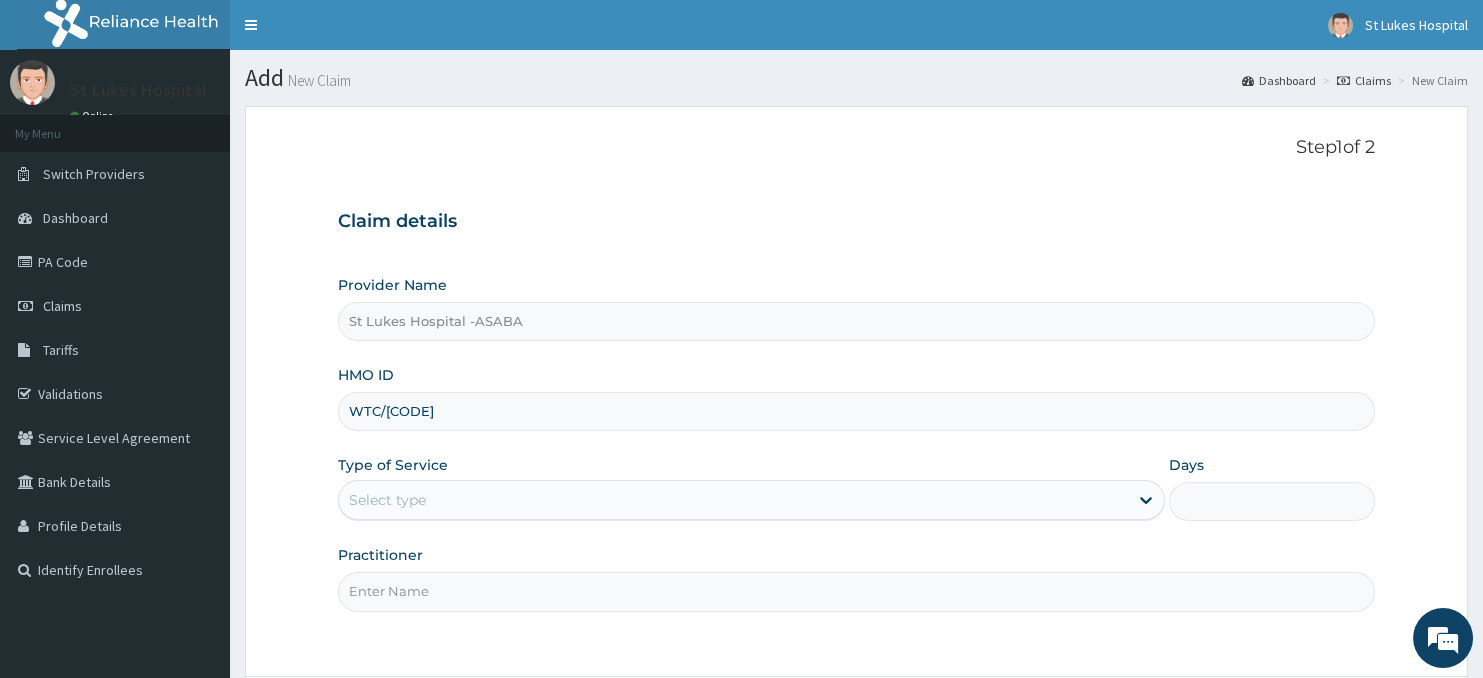 scroll, scrollTop: 0, scrollLeft: 0, axis: both 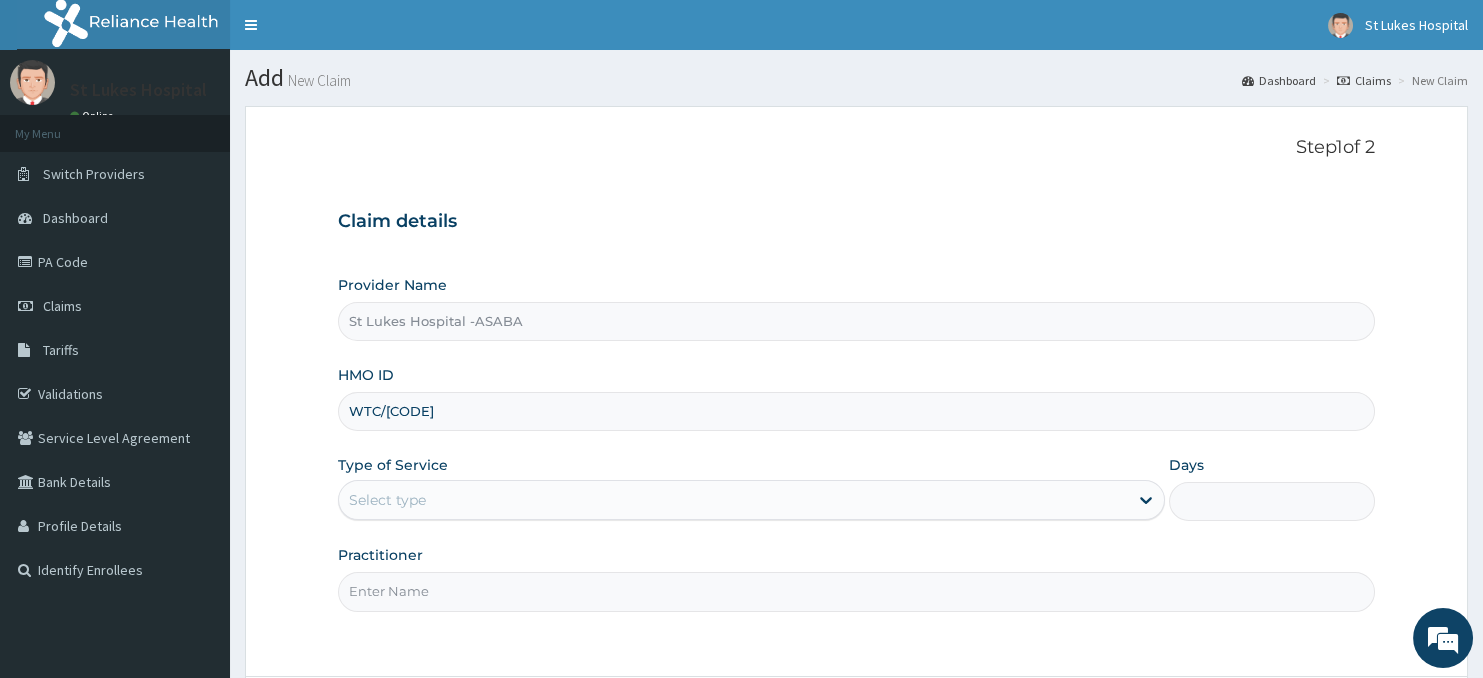 type on "WTC/[CODE]" 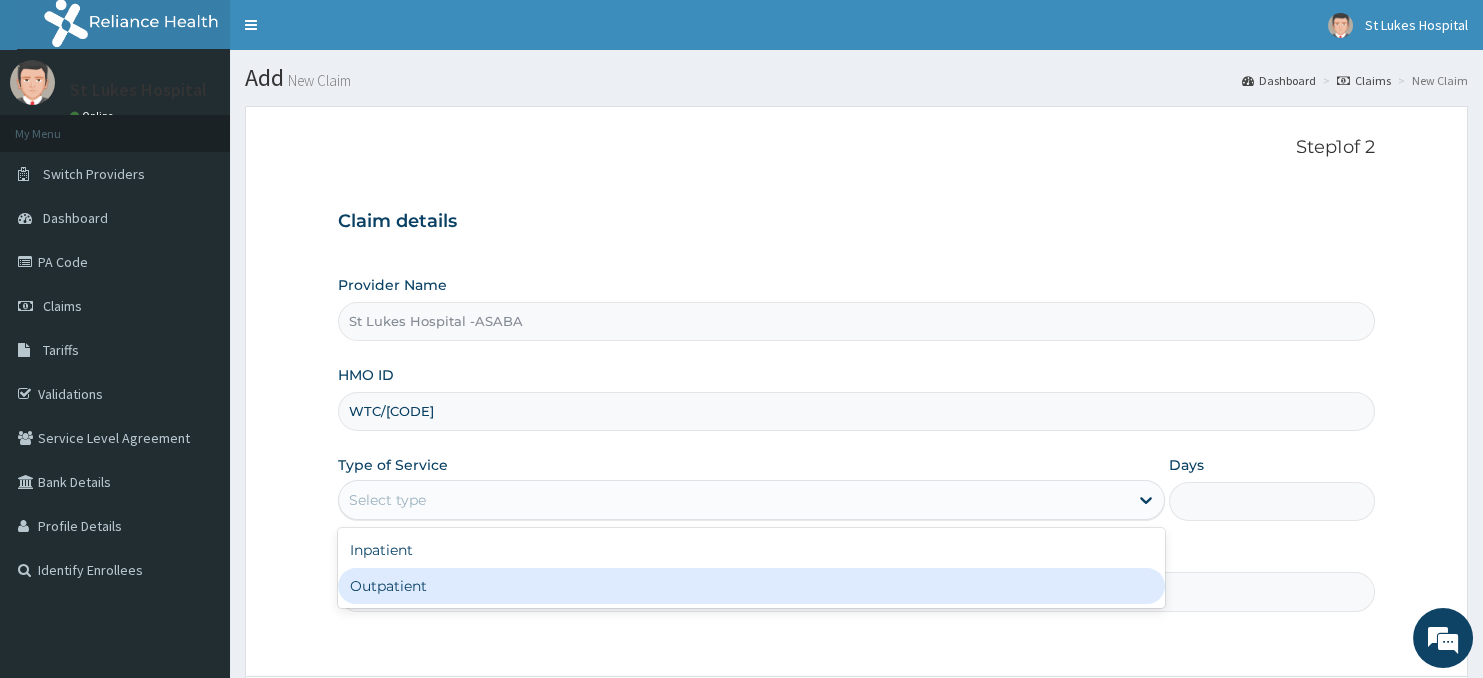 click on "Outpatient" at bounding box center [751, 586] 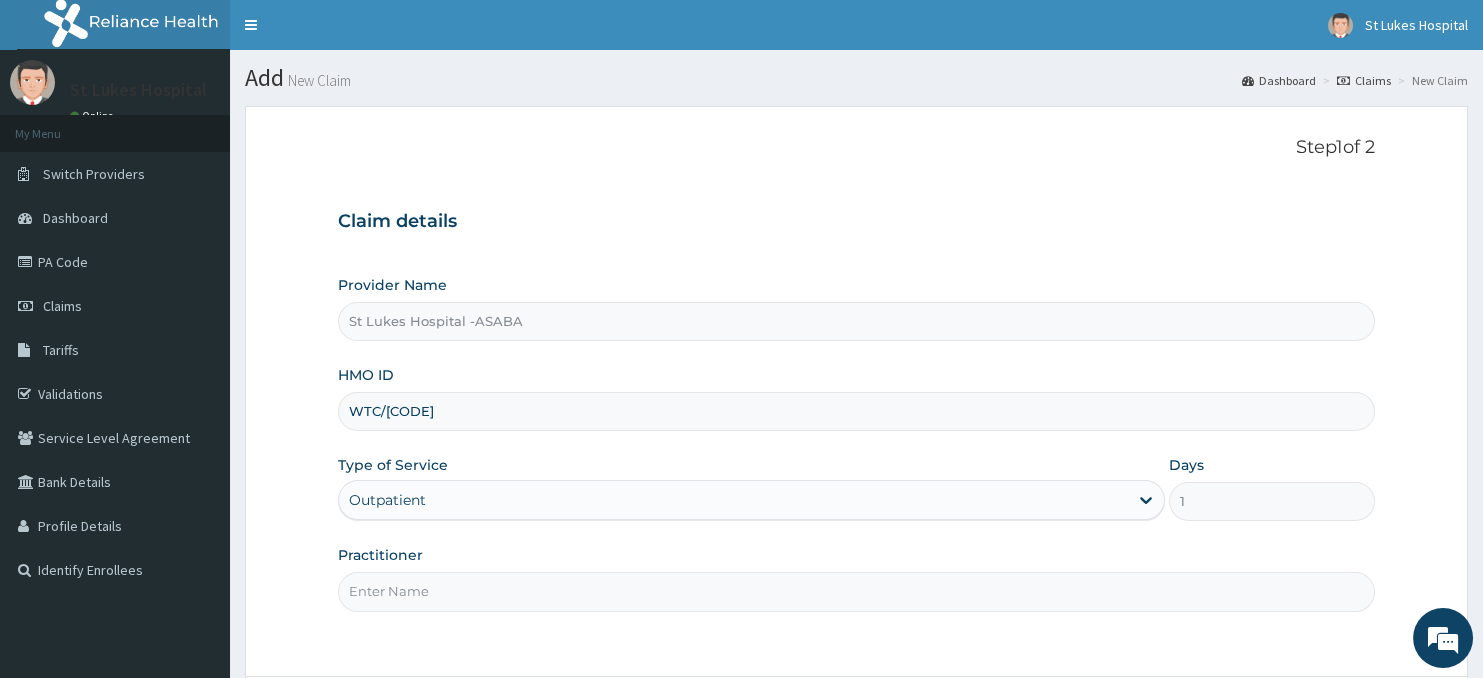 click on "Practitioner" at bounding box center [857, 591] 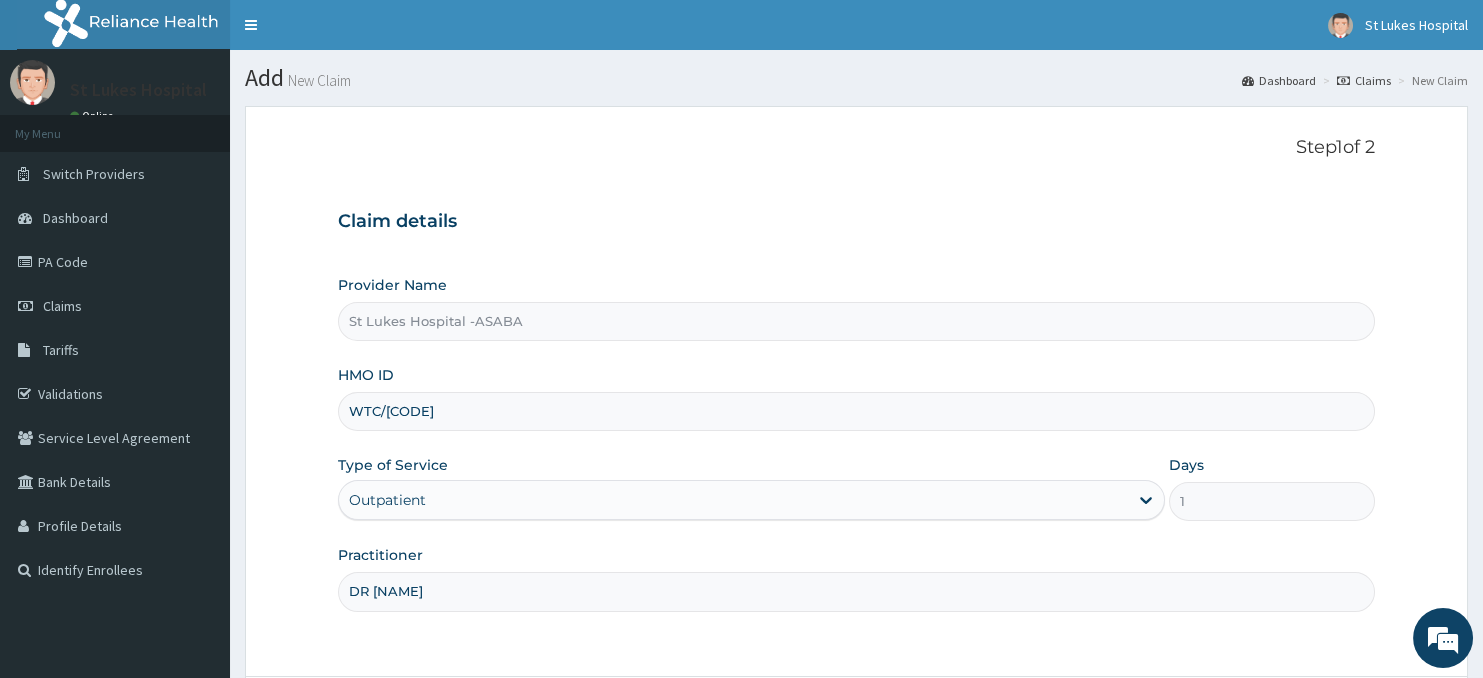 type on "DR [NAME]" 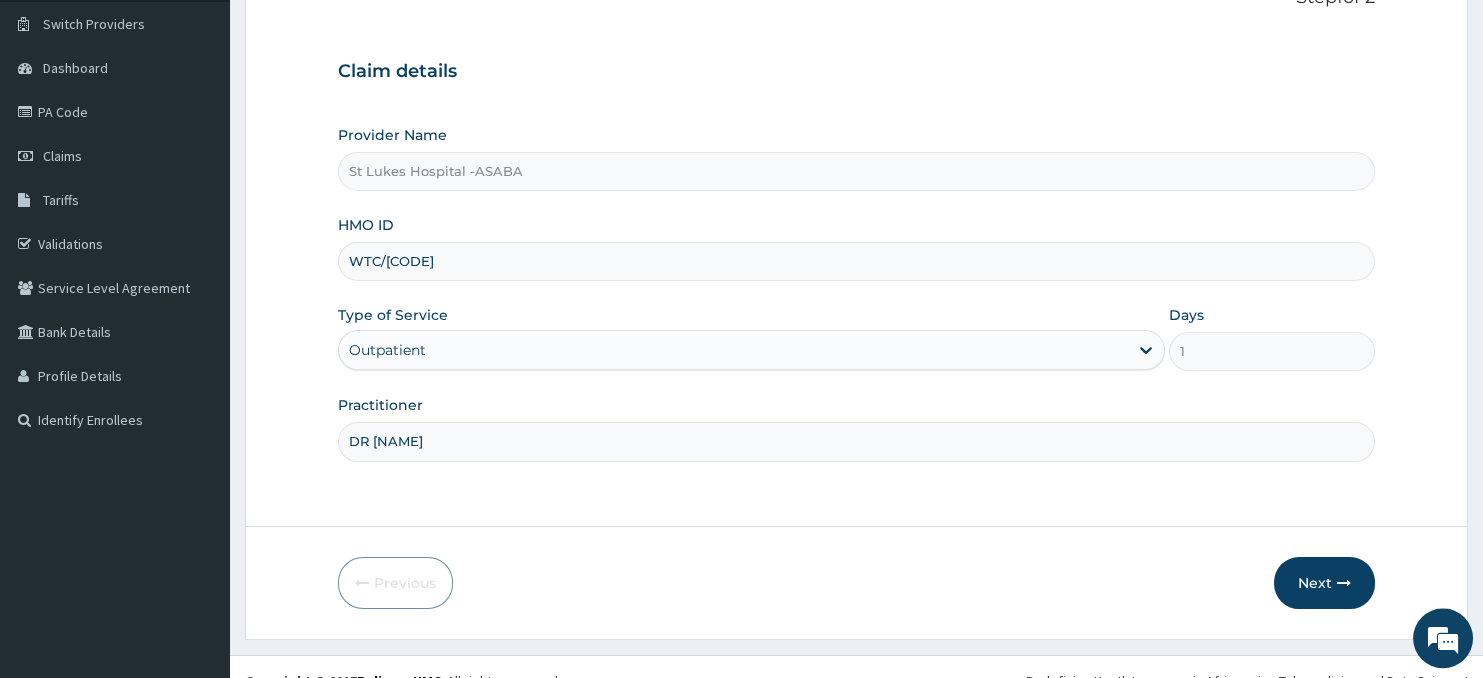 scroll, scrollTop: 176, scrollLeft: 0, axis: vertical 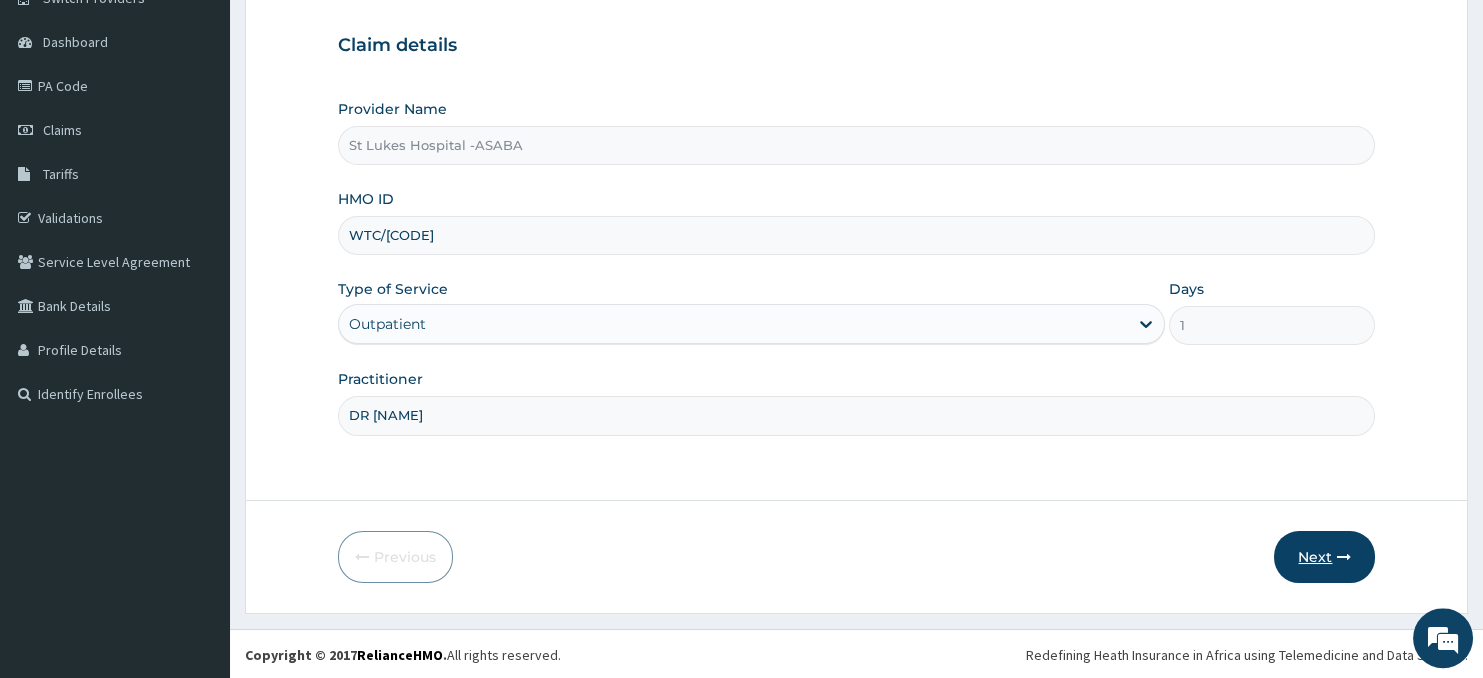 click on "Next" at bounding box center (1324, 557) 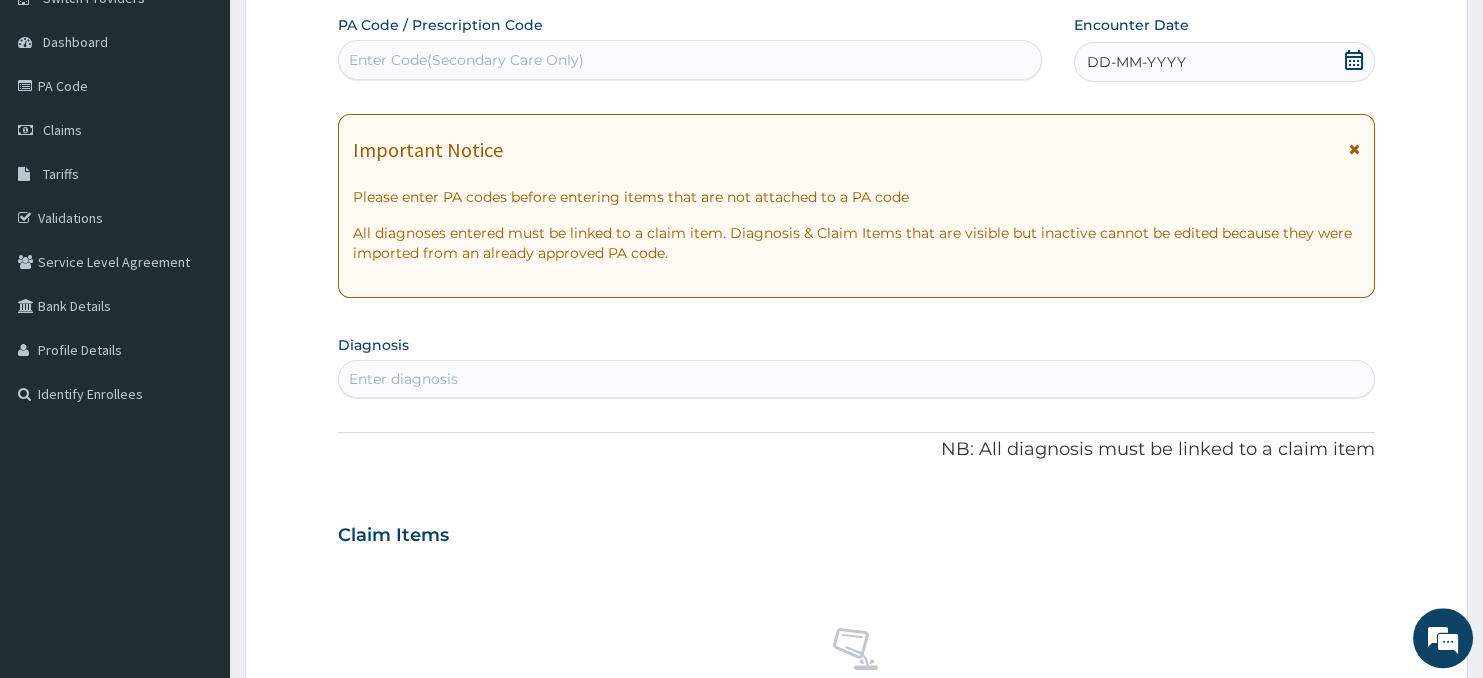 click on "Enter Code(Secondary Care Only)" at bounding box center (690, 60) 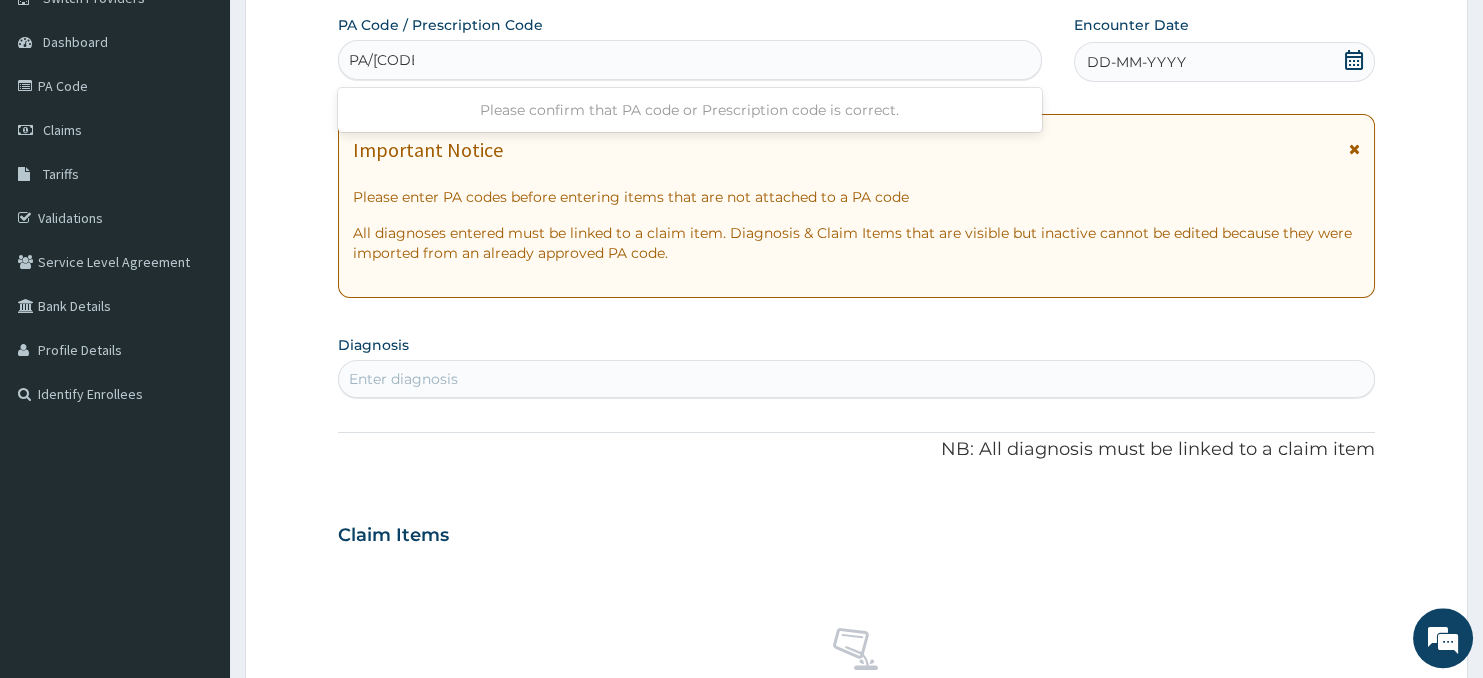 type on "PA/[CODE]" 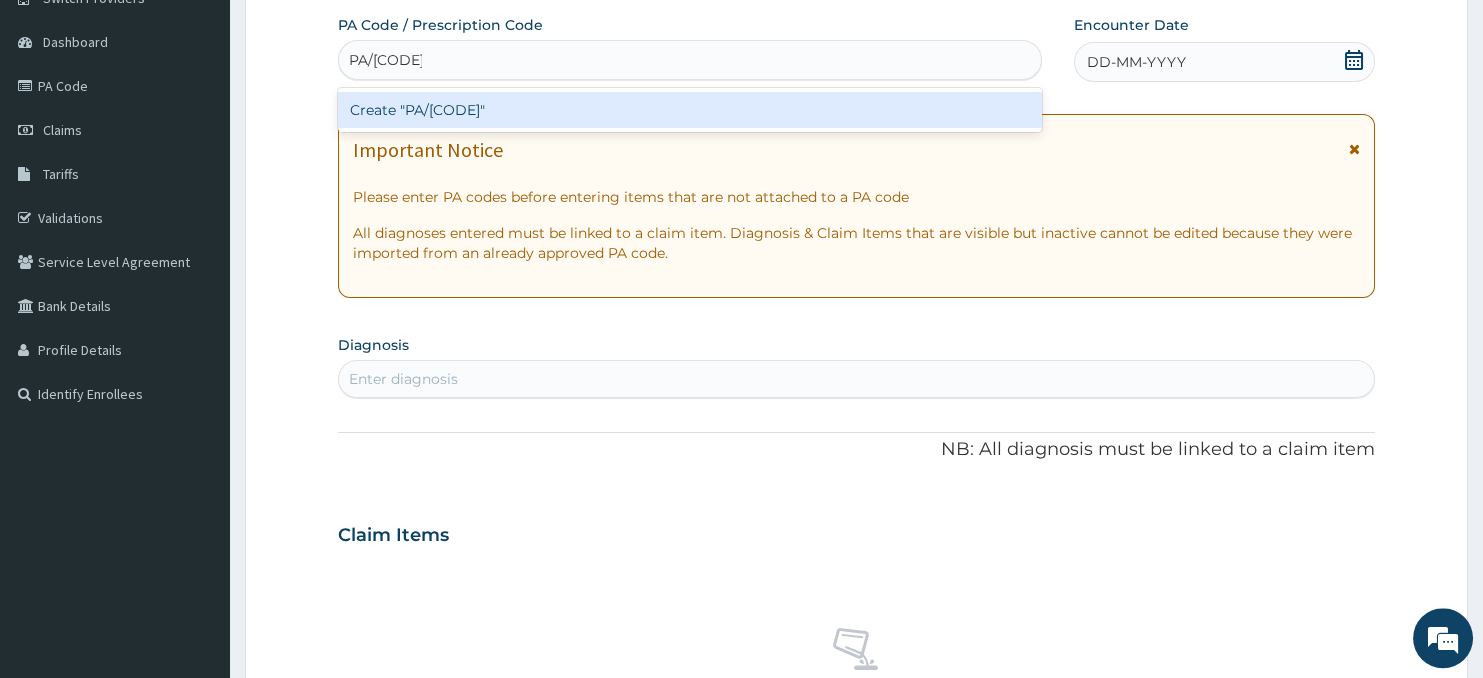 click on "Create "PA/[CODE]"" at bounding box center (690, 110) 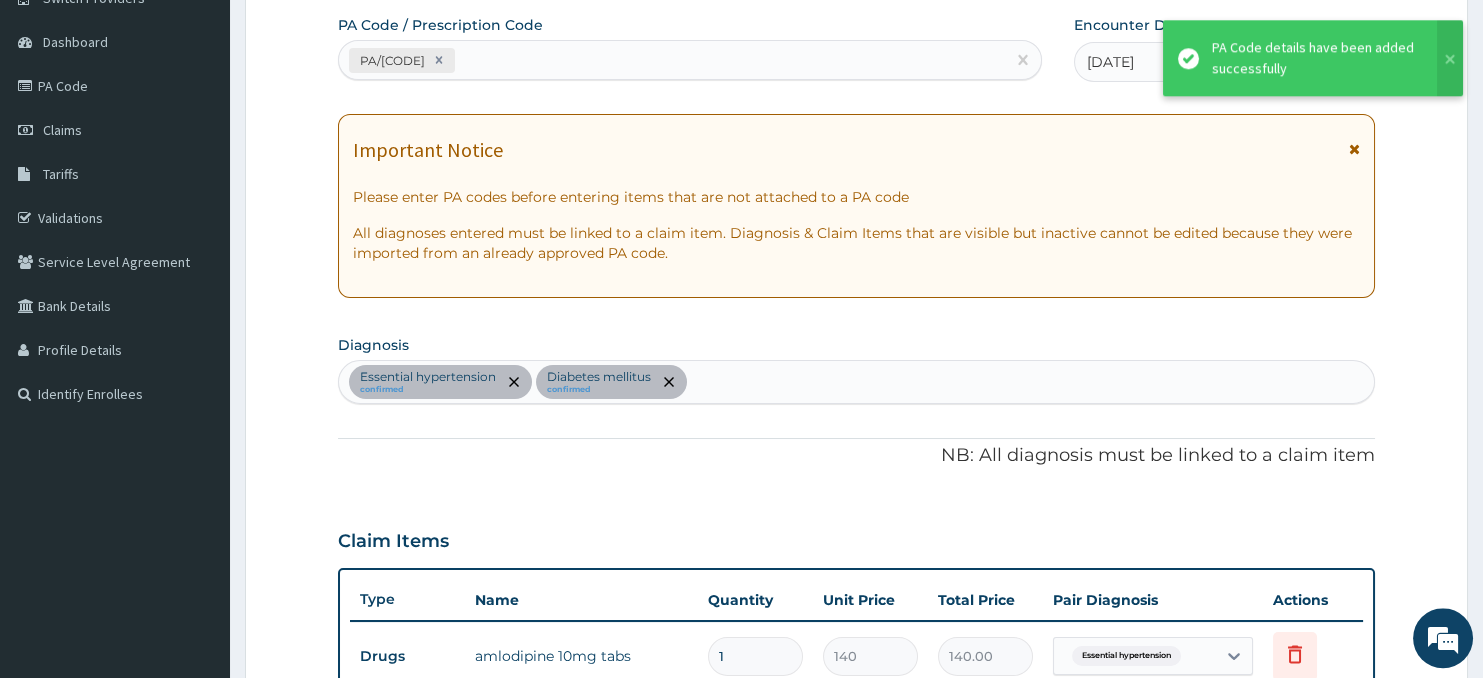 scroll, scrollTop: 560, scrollLeft: 0, axis: vertical 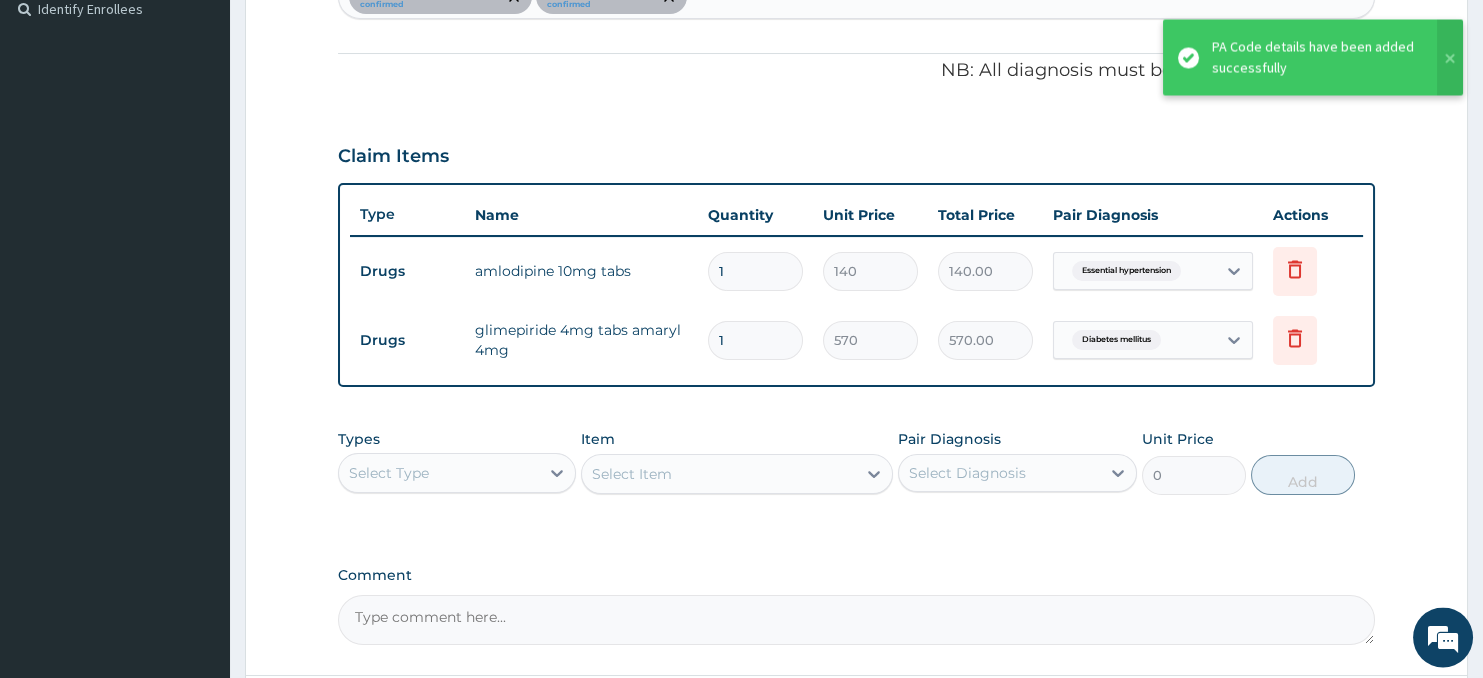 click on "Comment" at bounding box center (857, 621) 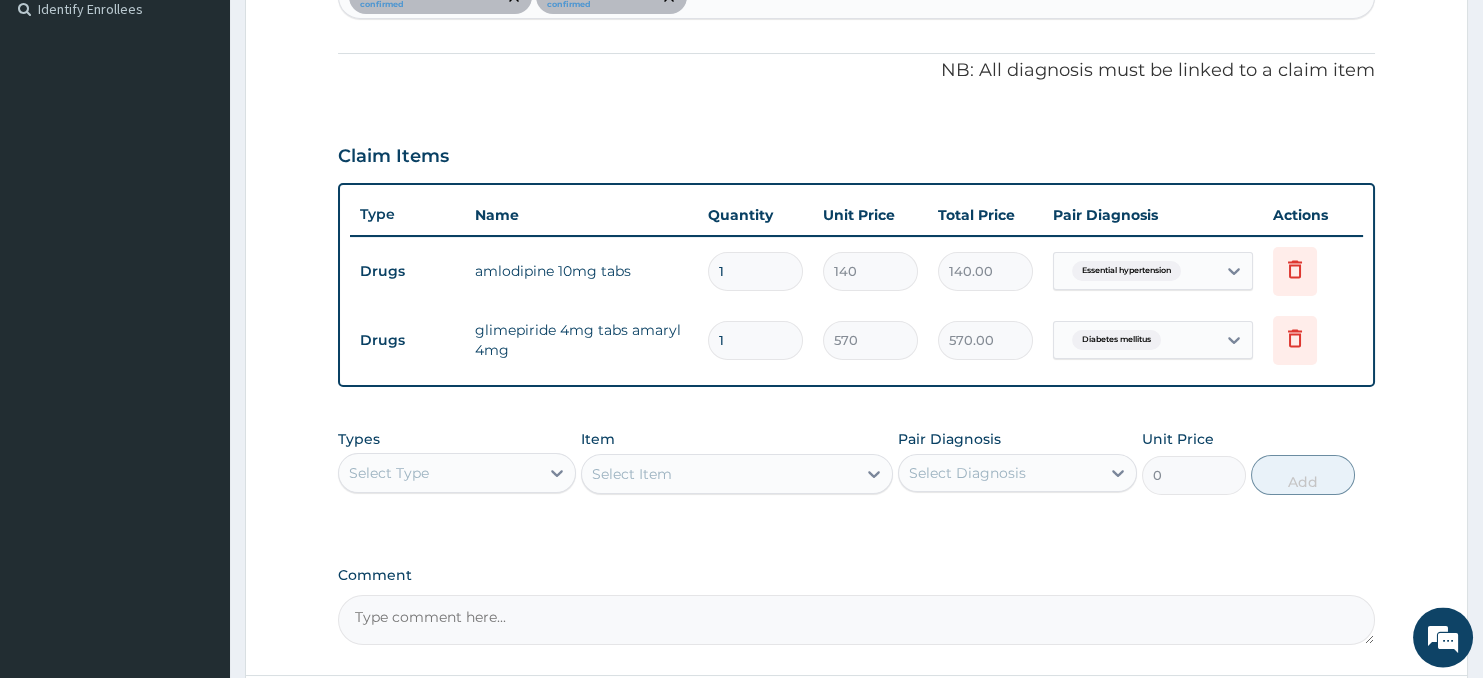paste on "There has been an observation of great concern that PA Codes issued to us for some requested items, with their amount and quantity is not entirely covered in the PA Code(either the quantities are reduced or the pa code is empty) hence making our claims process difficult.
Kindly review requests sent and issue approval codes accordingly to enable us attain a swift transaction." 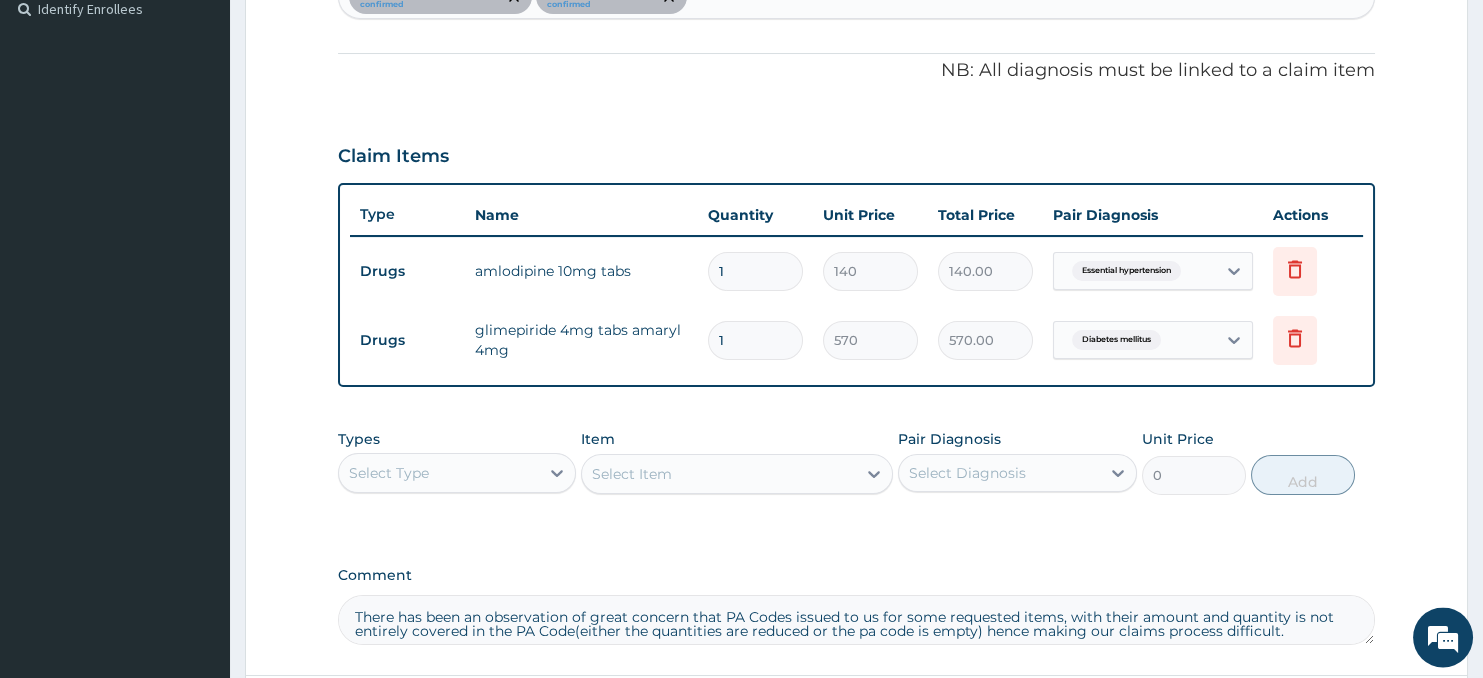 scroll, scrollTop: 54, scrollLeft: 0, axis: vertical 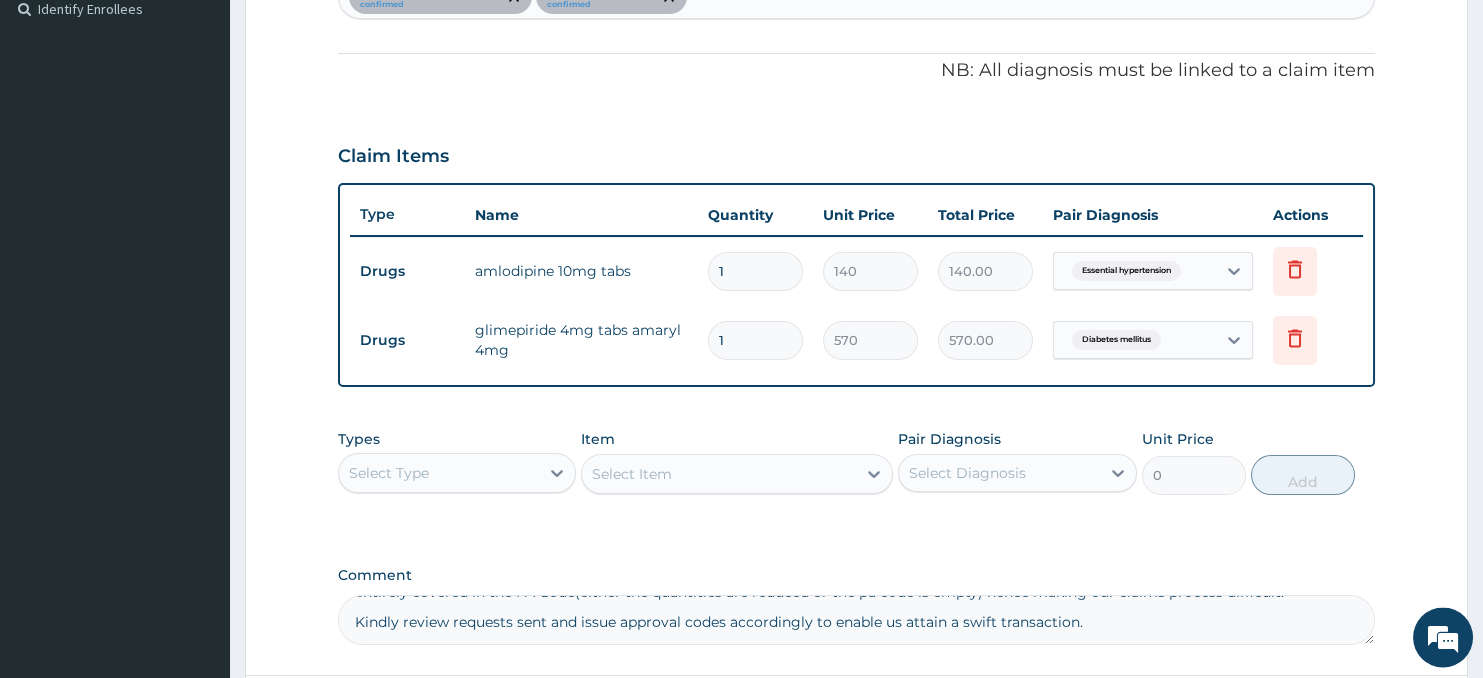 click on "There has been an observation of great concern that PA Codes issued to us for some requested items, with their amount and quantity is not entirely covered in the PA Code(either the quantities are reduced or the pa code is empty) hence making our claims process difficult.
Kindly review requests sent and issue approval codes accordingly to enable us attain a swift transaction." at bounding box center [857, 621] 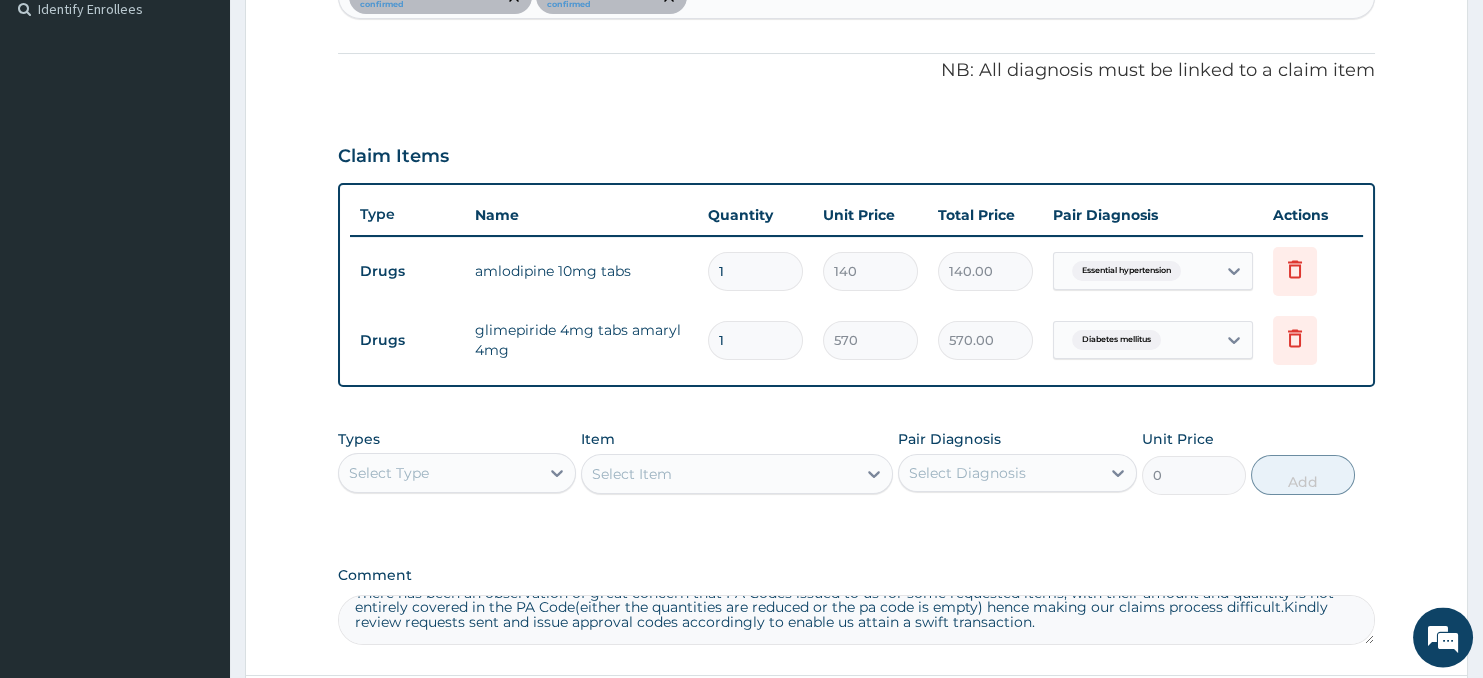 scroll, scrollTop: 26, scrollLeft: 0, axis: vertical 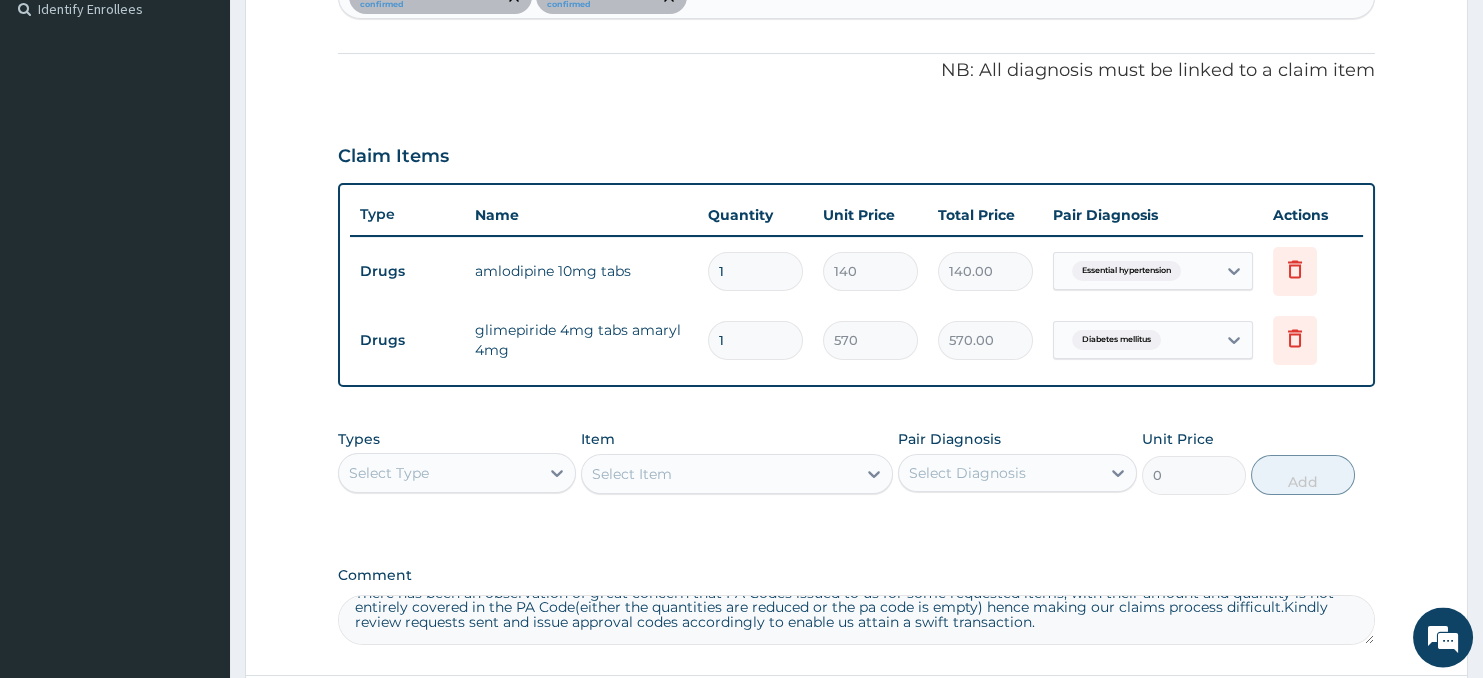 click on "There has been an observation of great concern that PA Codes issued to us for some requested items, with their amount and quantity is not entirely covered in the PA Code(either the quantities are reduced or the pa code is empty) hence making our claims process difficult.Kindly review requests sent and issue approval codes accordingly to enable us attain a swift transaction." at bounding box center [857, 621] 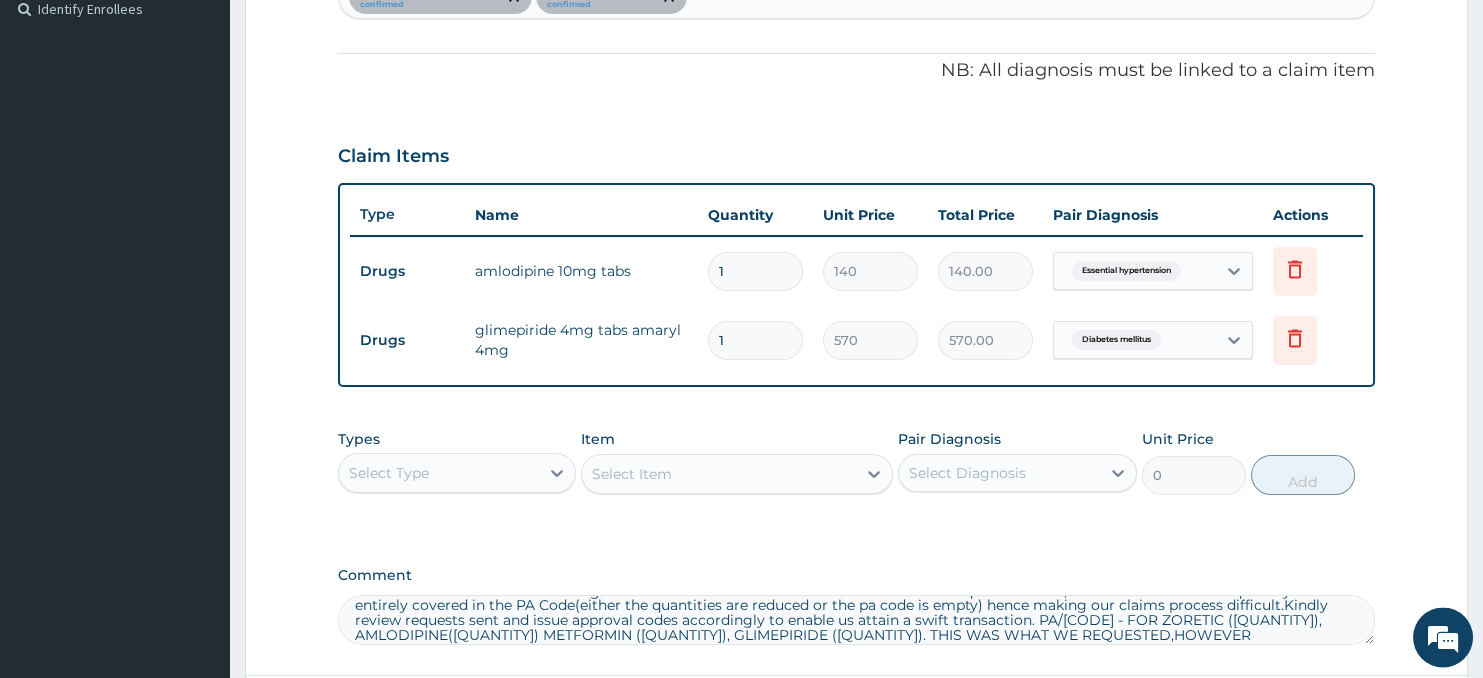 click on "There has been an observation of great concern that PA Codes issued to us for some requested items, with their amount and quantity is not entirely covered in the PA Code(either the quantities are reduced or the pa code is empty) hence making our claims process difficult.Kindly review requests sent and issue approval codes accordingly to enable us attain a swift transaction. PA/[CODE] - FOR ZORETIC ([QUANTITY]), AMLODIPINE([QUANTITY]) METFORMIN ([QUANTITY]), GLIMEPIRIDE ([QUANTITY]). THIS WAS WHAT WE REQUESTED,HOWEVER" at bounding box center [857, 621] 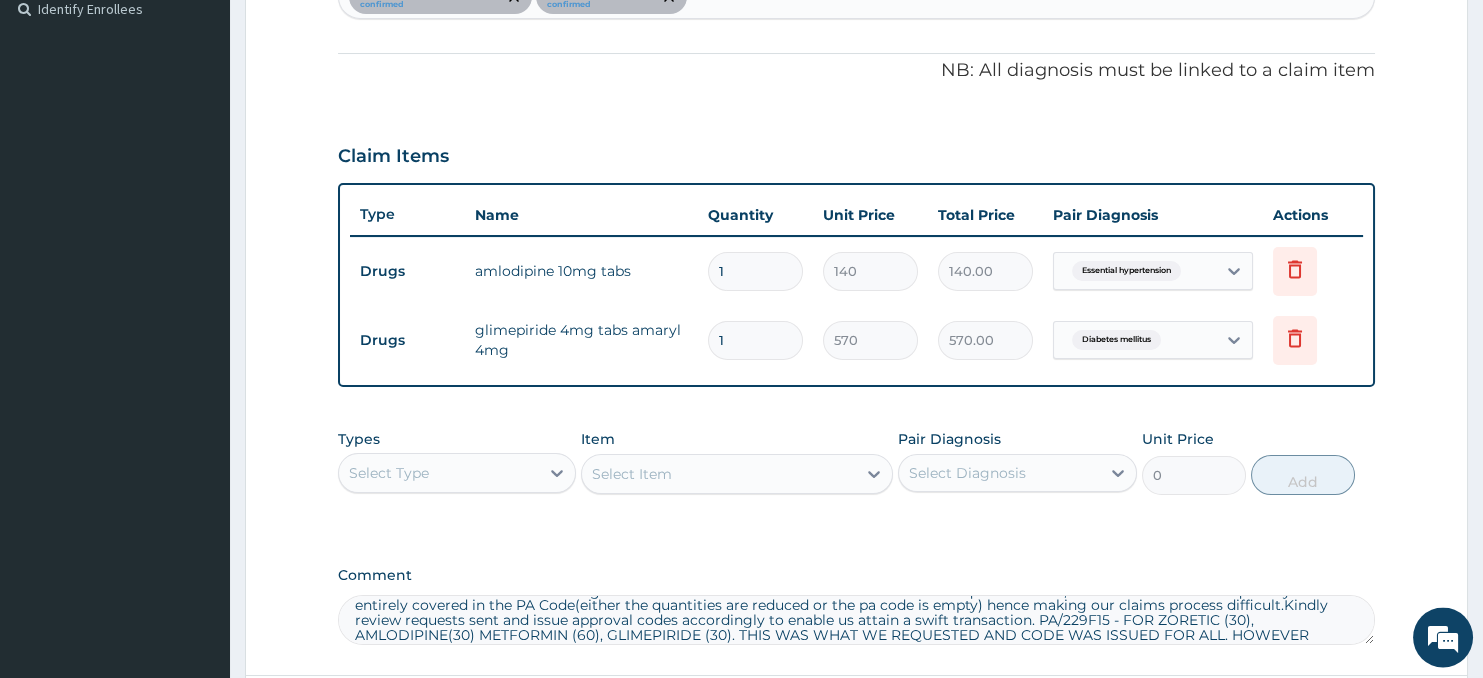 click on "There has been an observation of great concern that PA Codes issued to us for some requested items, with their amount and quantity is not entirely covered in the PA Code(either the quantities are reduced or the pa code is empty) hence making our claims process difficult.Kindly review requests sent and issue approval codes accordingly to enable us attain a swift transaction. PA/229F15 - FOR ZORETIC (30), AMLODIPINE(30) METFORMIN (60), GLIMEPIRIDE (30). THIS WAS WHAT WE REQUESTED AND CODE WAS ISSUED FOR ALL. HOWEVER" at bounding box center [857, 621] 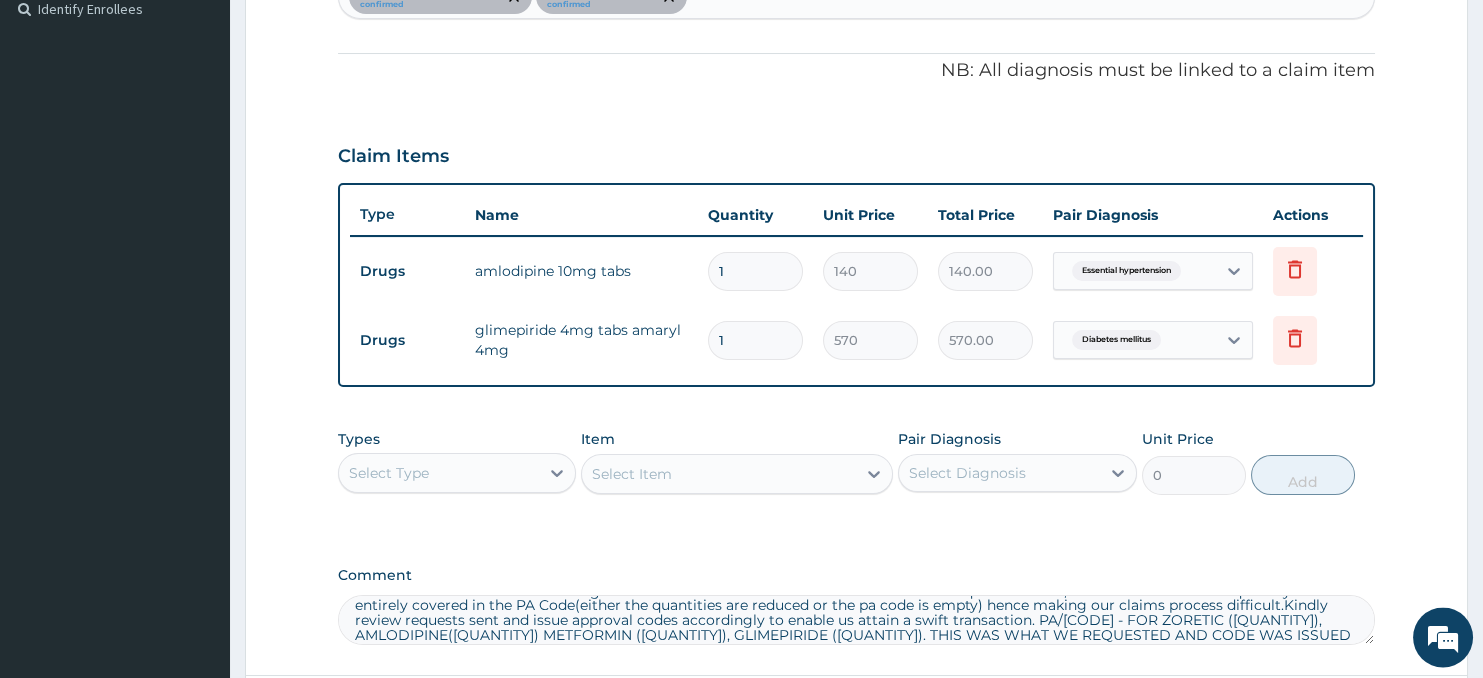 scroll, scrollTop: 41, scrollLeft: 0, axis: vertical 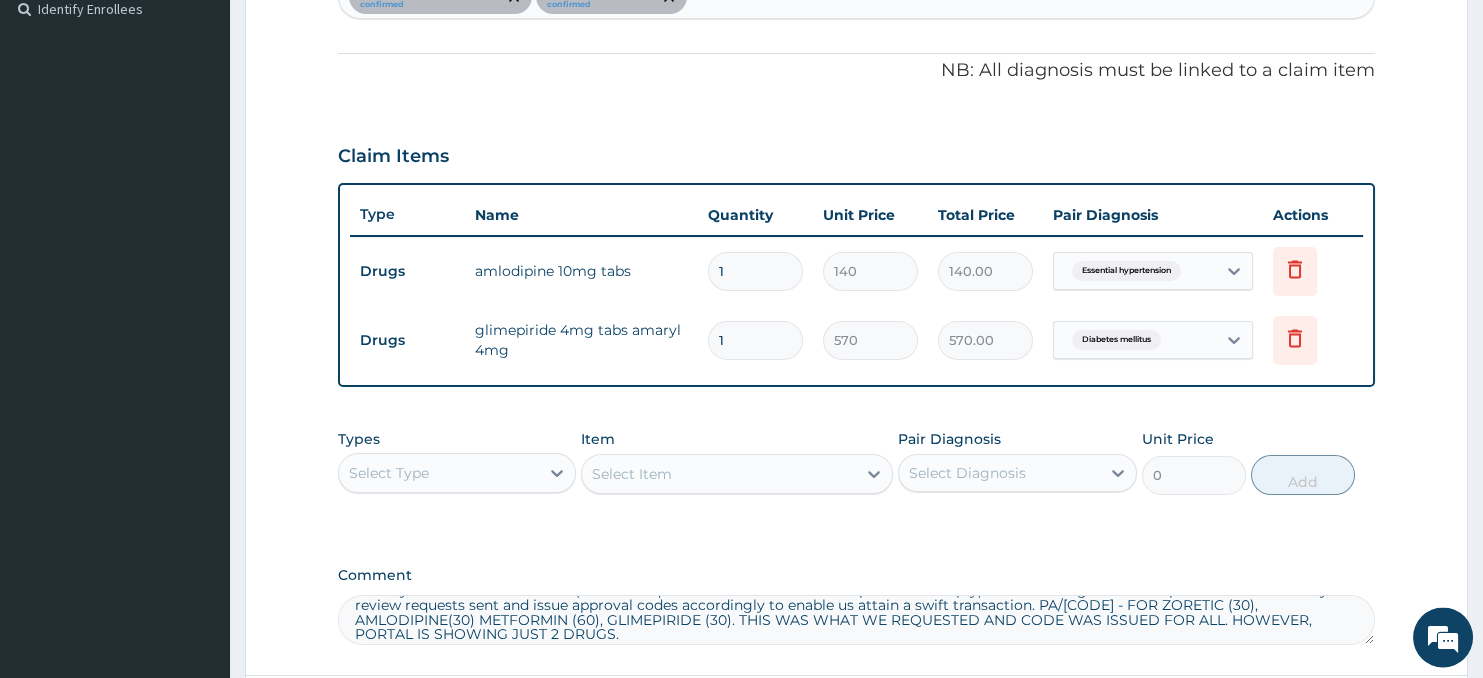 type on "There has been an observation of great concern that PA Codes issued to us for some requested items, with their amount and quantity is not entirely covered in the PA Code(either the quantities are reduced or the pa code is empty) hence making our claims process difficult.Kindly review requests sent and issue approval codes accordingly to enable us attain a swift transaction. PA/[CODE] - FOR ZORETIC (30), AMLODIPINE(30) METFORMIN (60), GLIMEPIRIDE (30). THIS WAS WHAT WE REQUESTED AND CODE WAS ISSUED FOR ALL. HOWEVER, PORTAL IS SHOWING JUST 2 DRUGS." 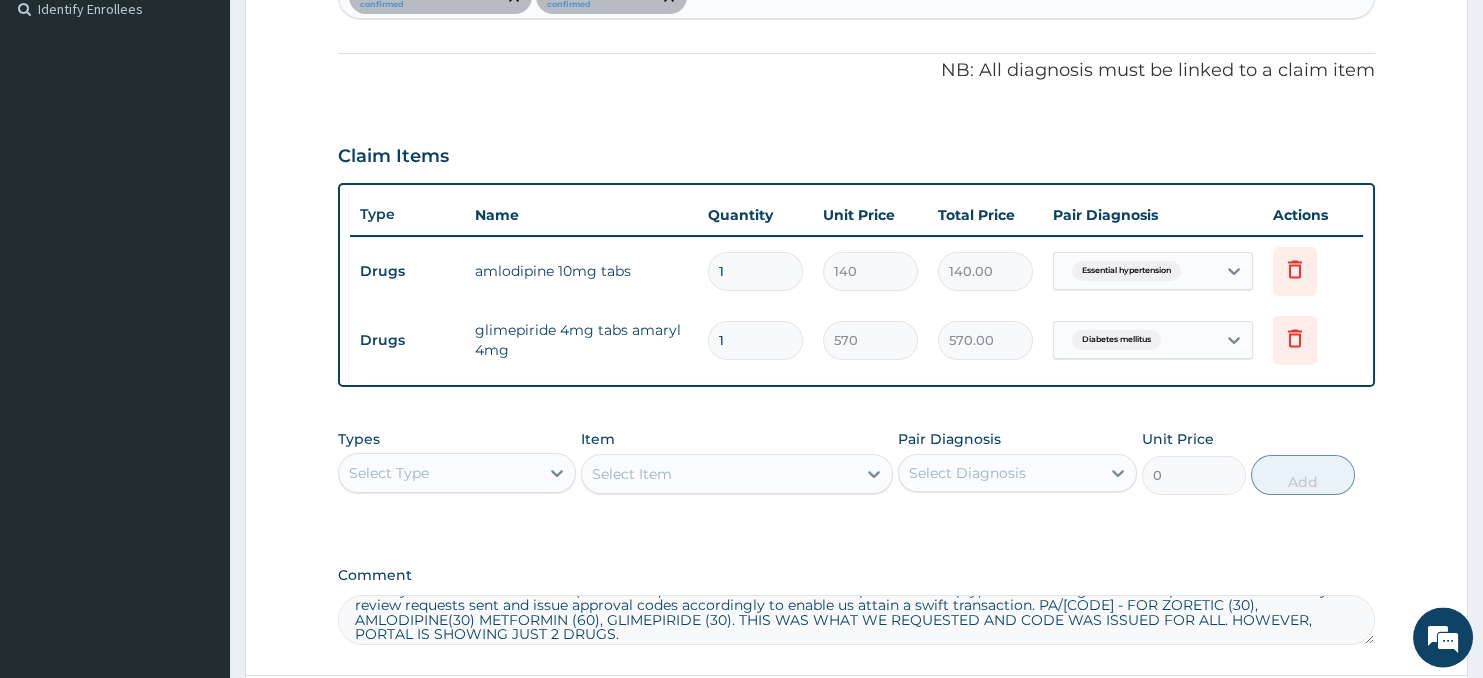 type 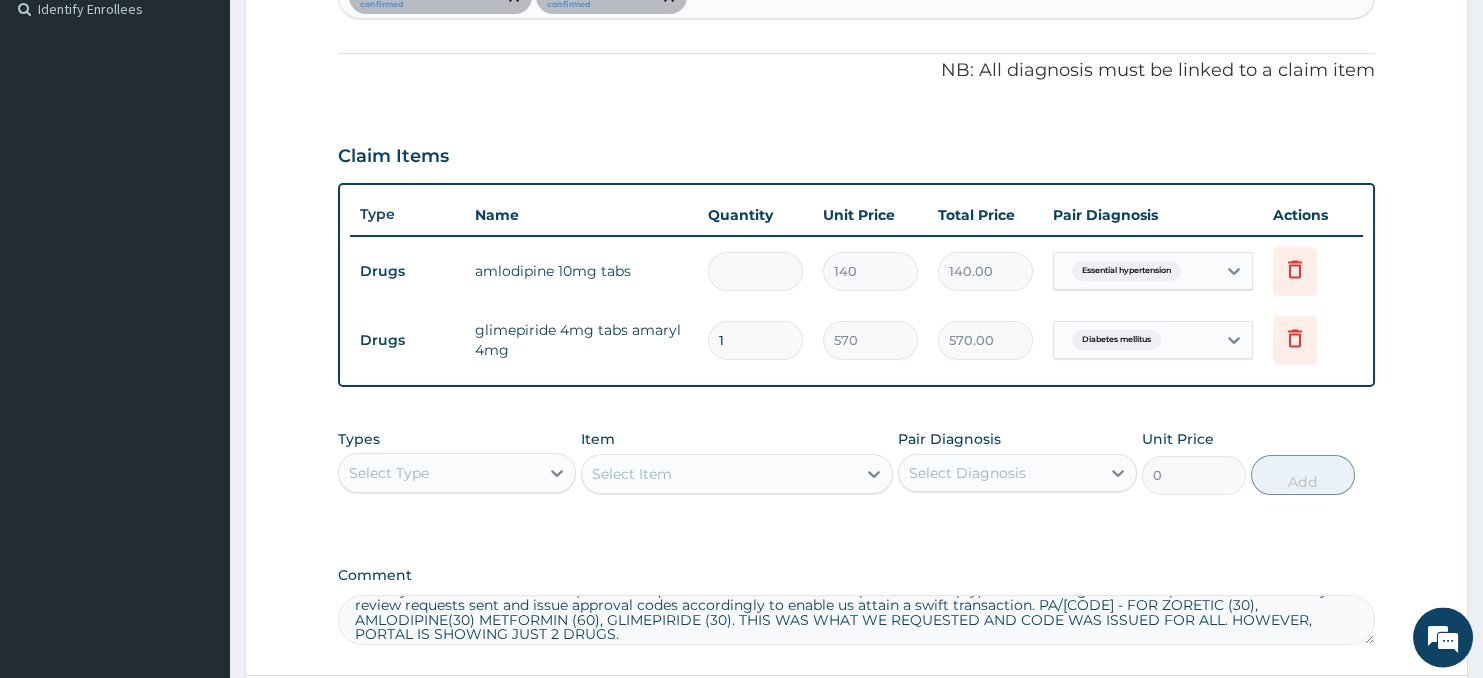 type on "0.00" 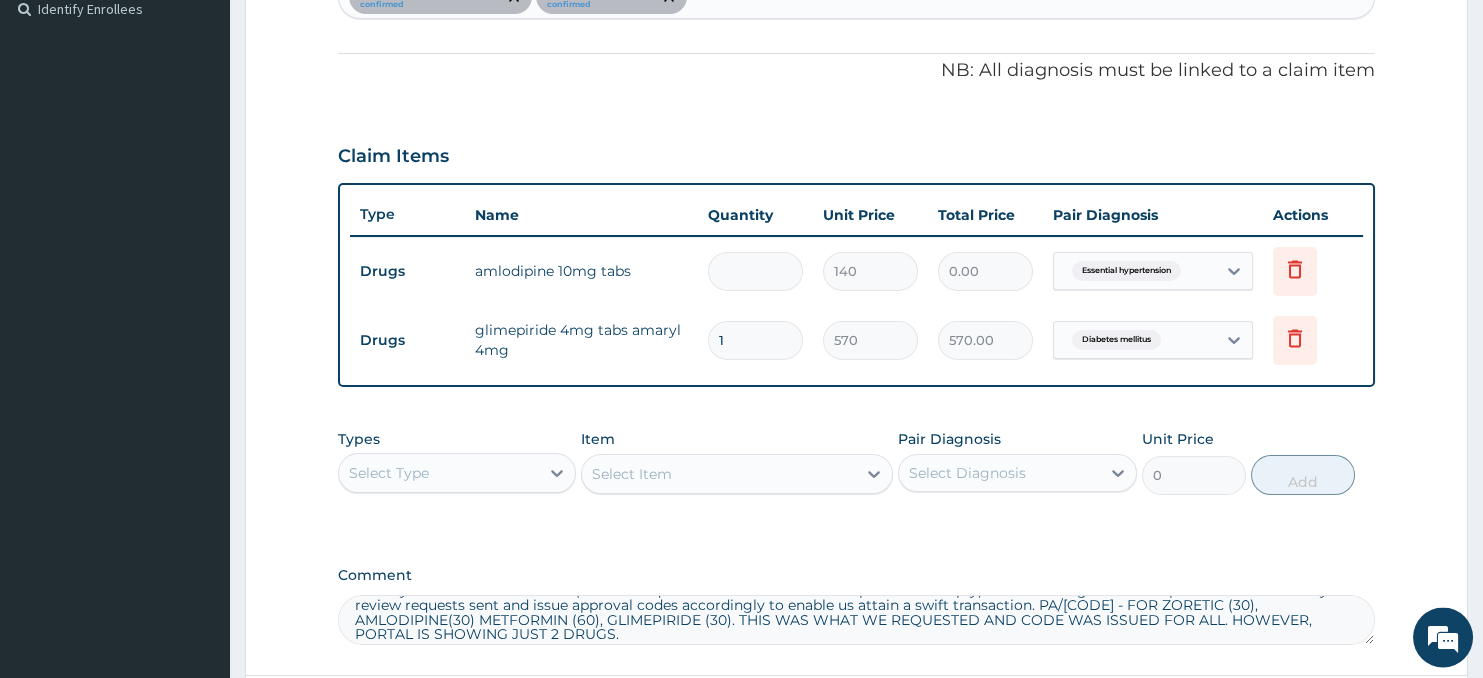 type on "3" 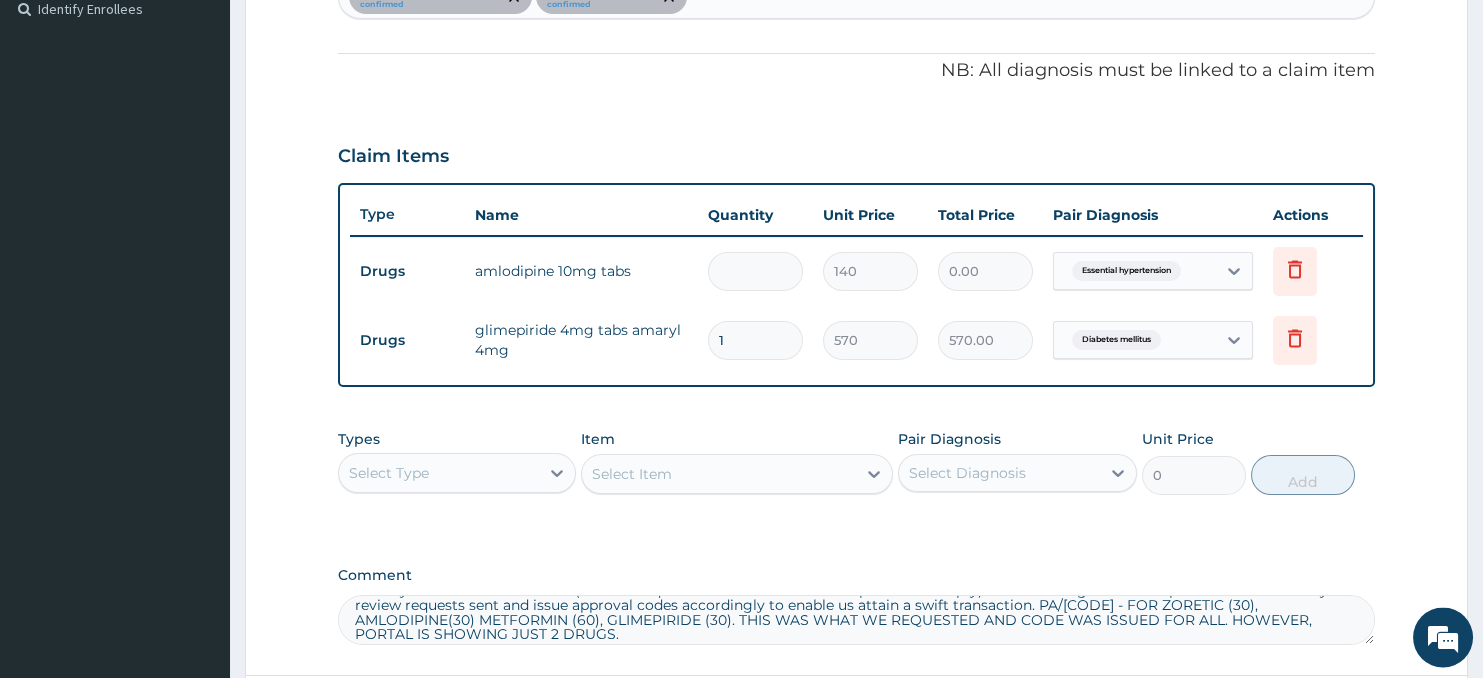 type on "420.00" 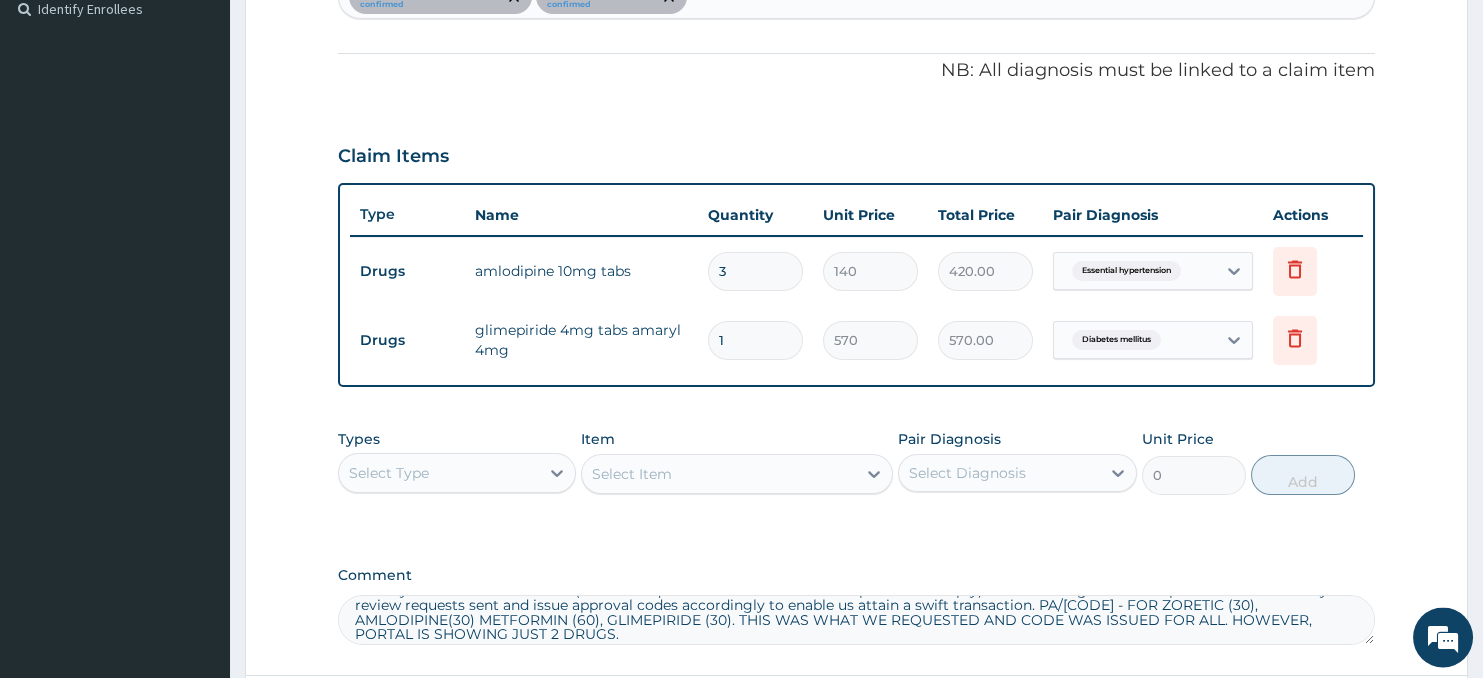type on "30" 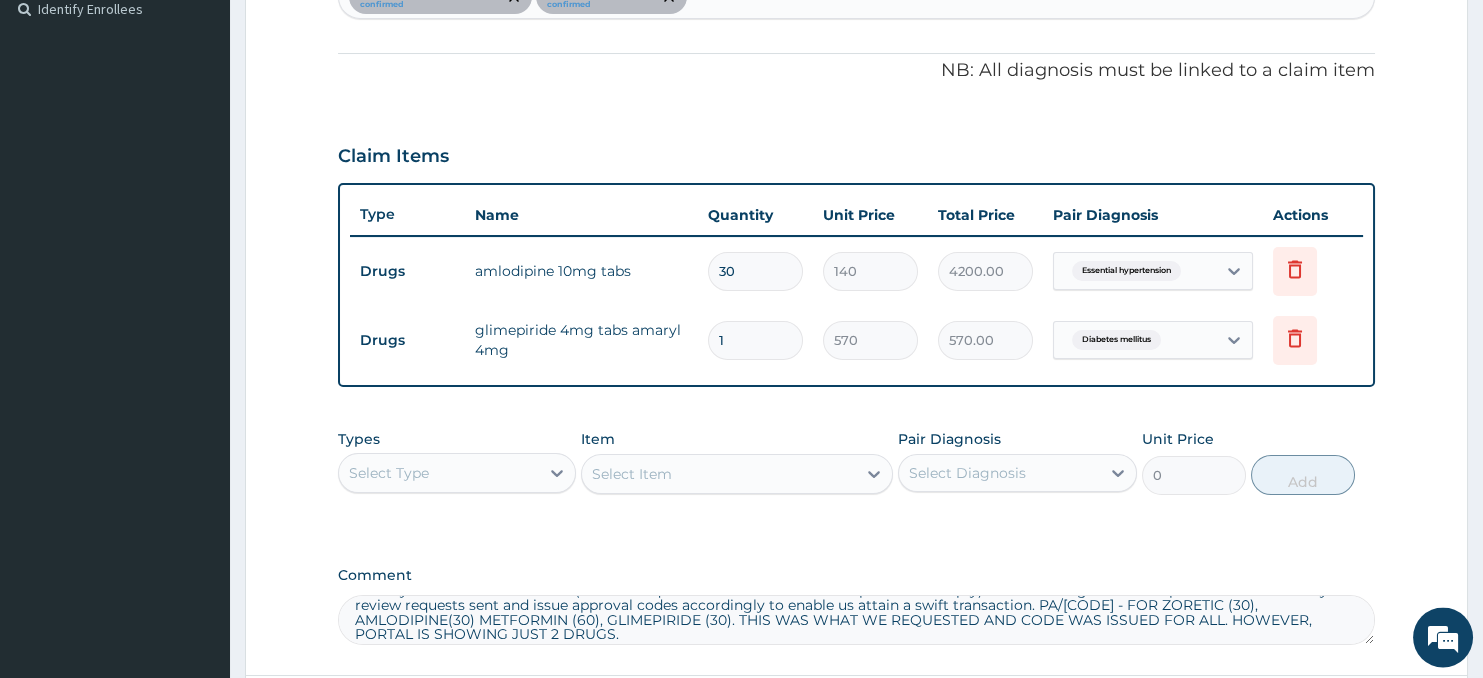 type on "30" 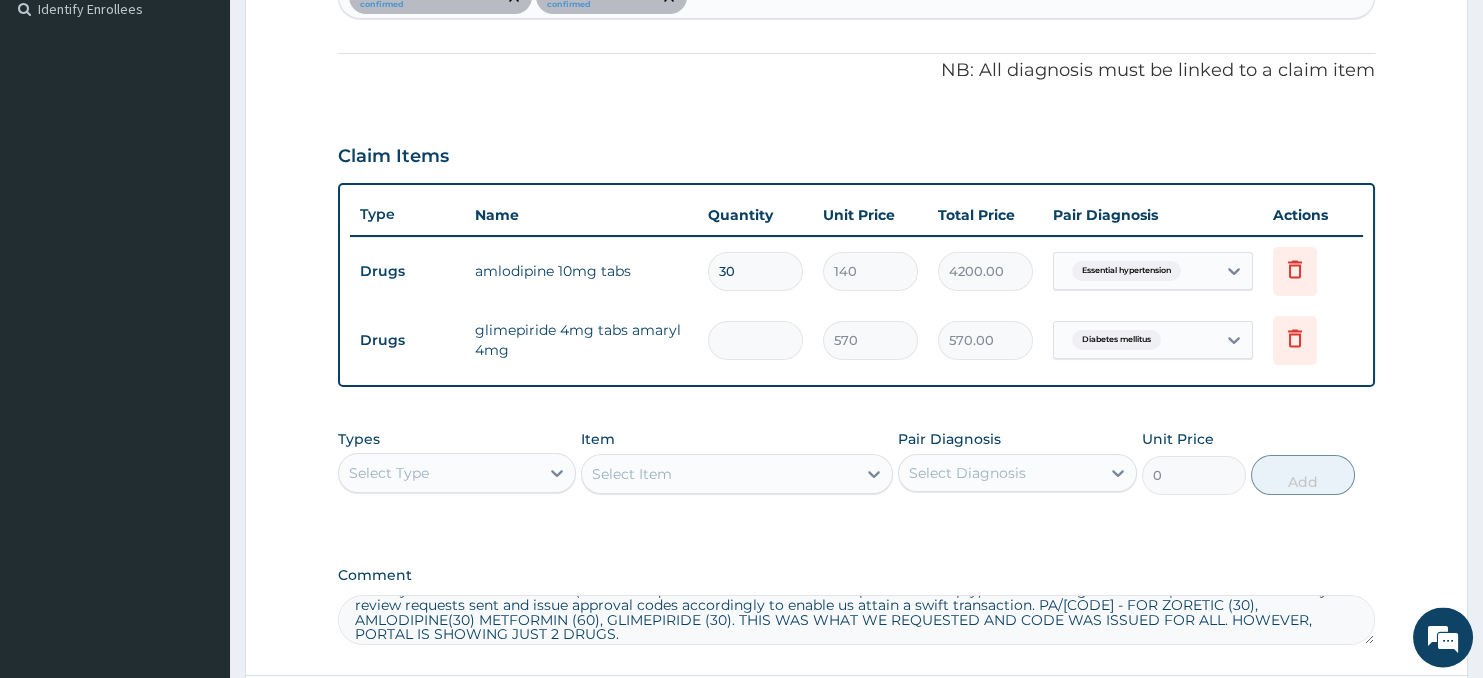 type on "0.00" 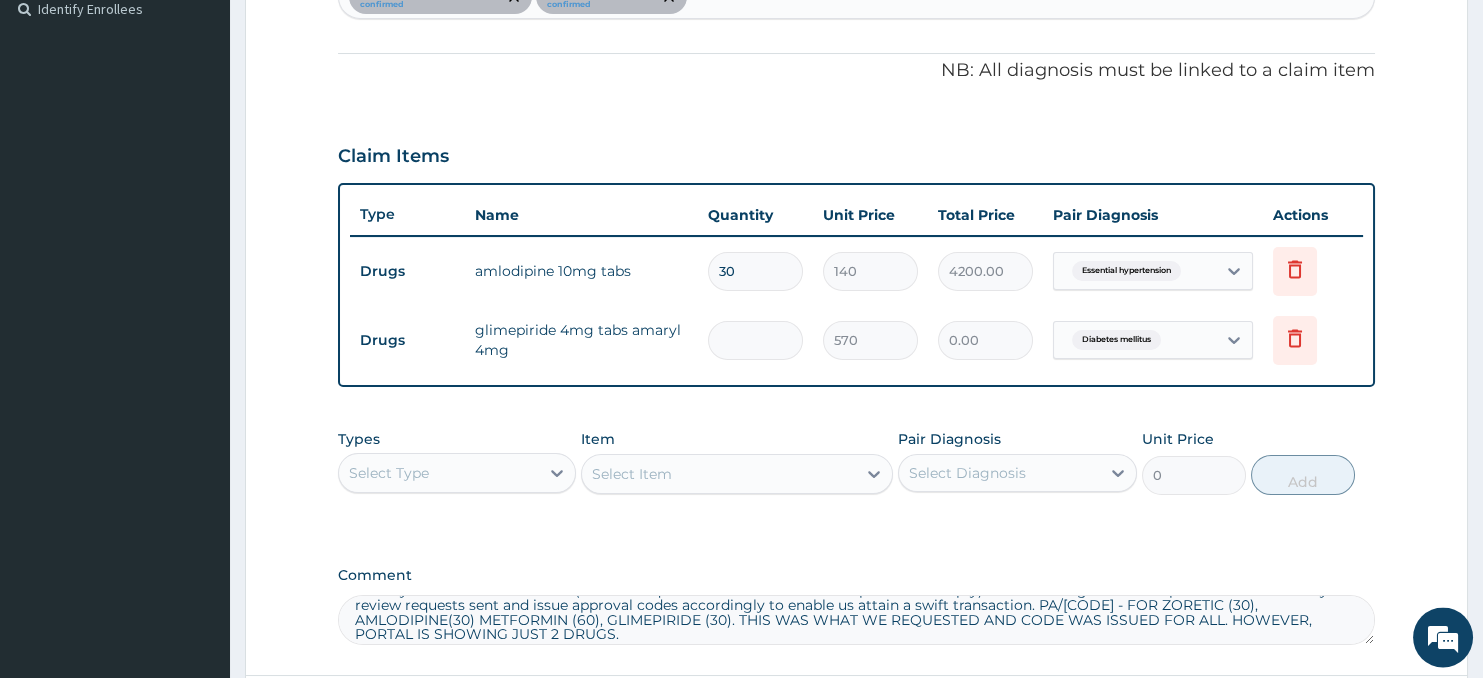 type on "3" 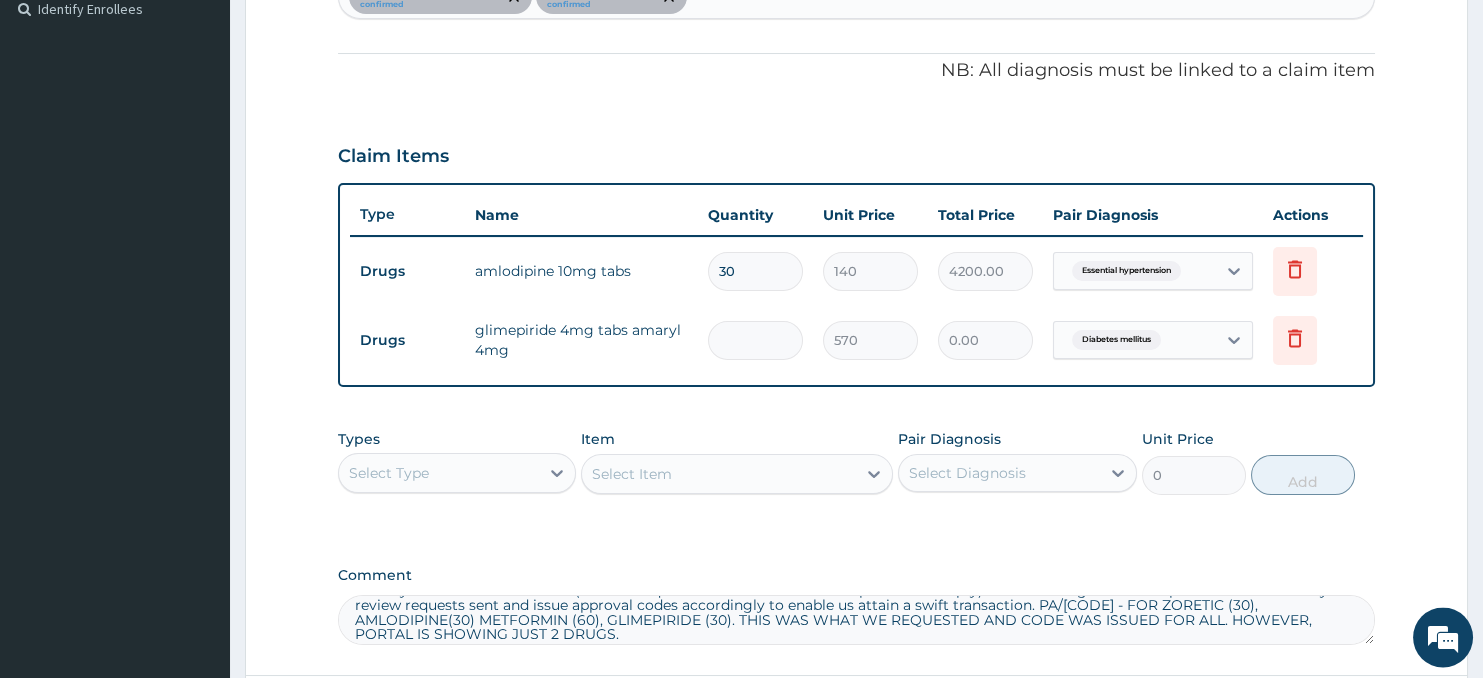 type on "1710.00" 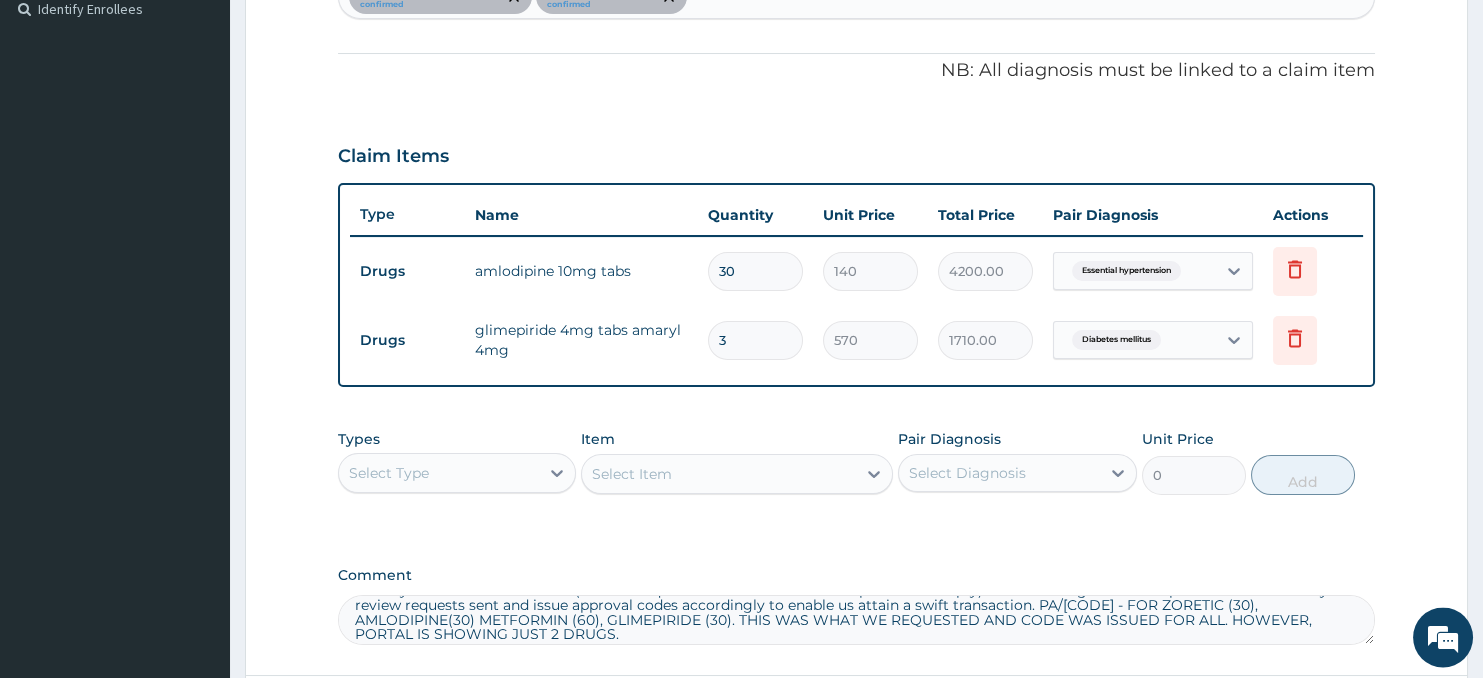 type on "30" 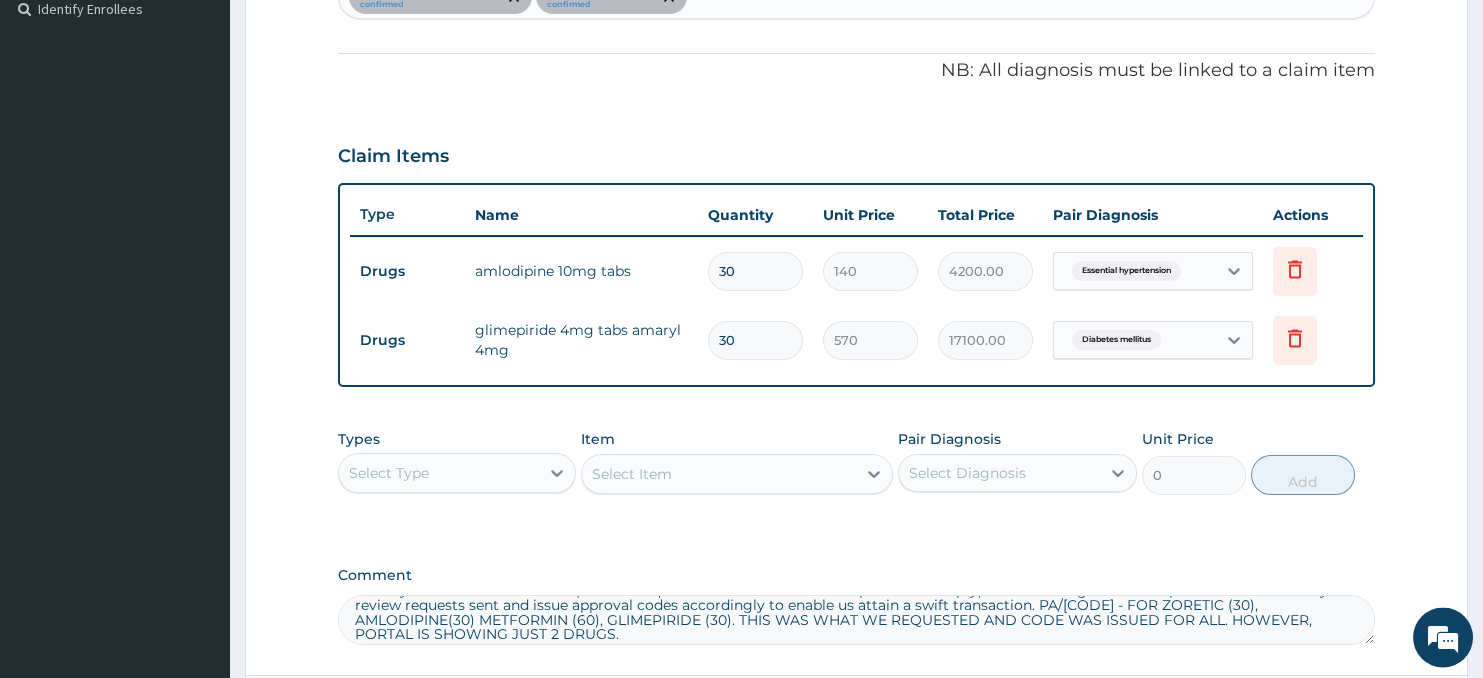 type on "30" 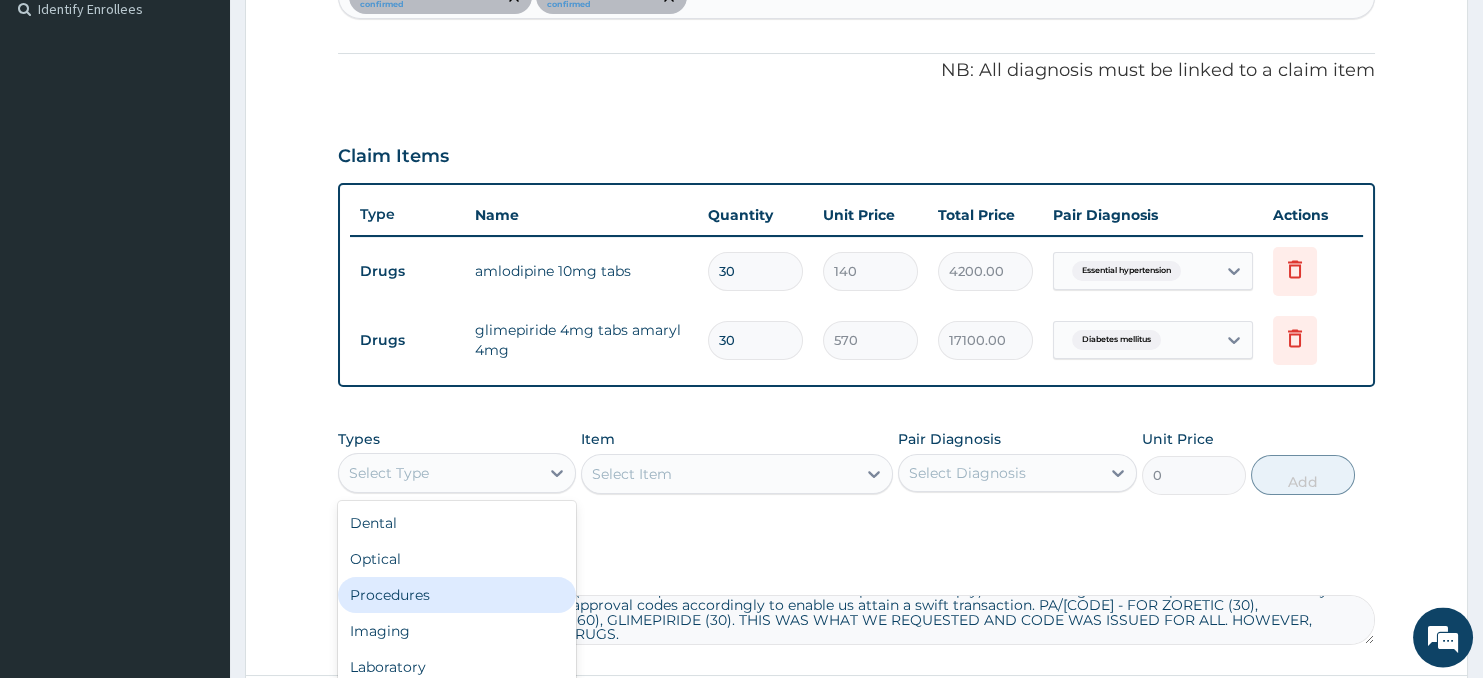 click on "Procedures" at bounding box center (457, 596) 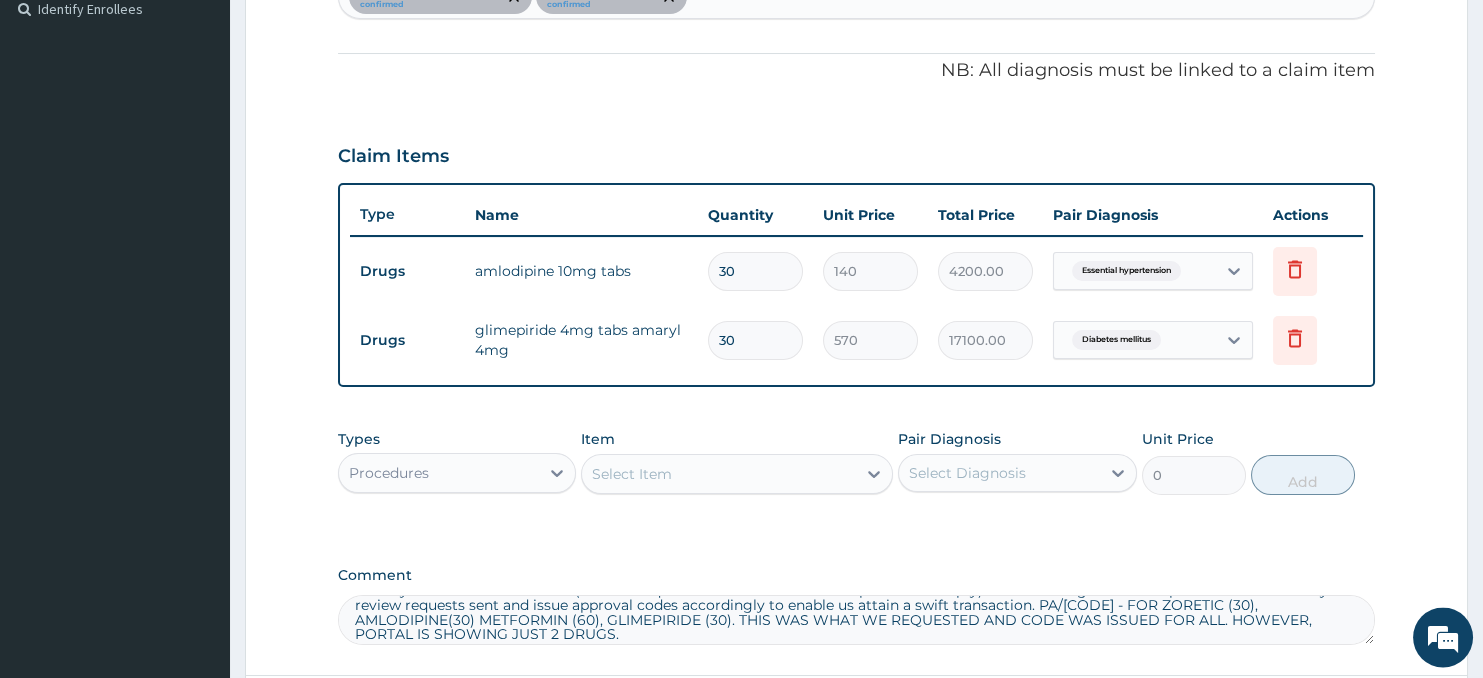 click on "Select Item" at bounding box center [718, 475] 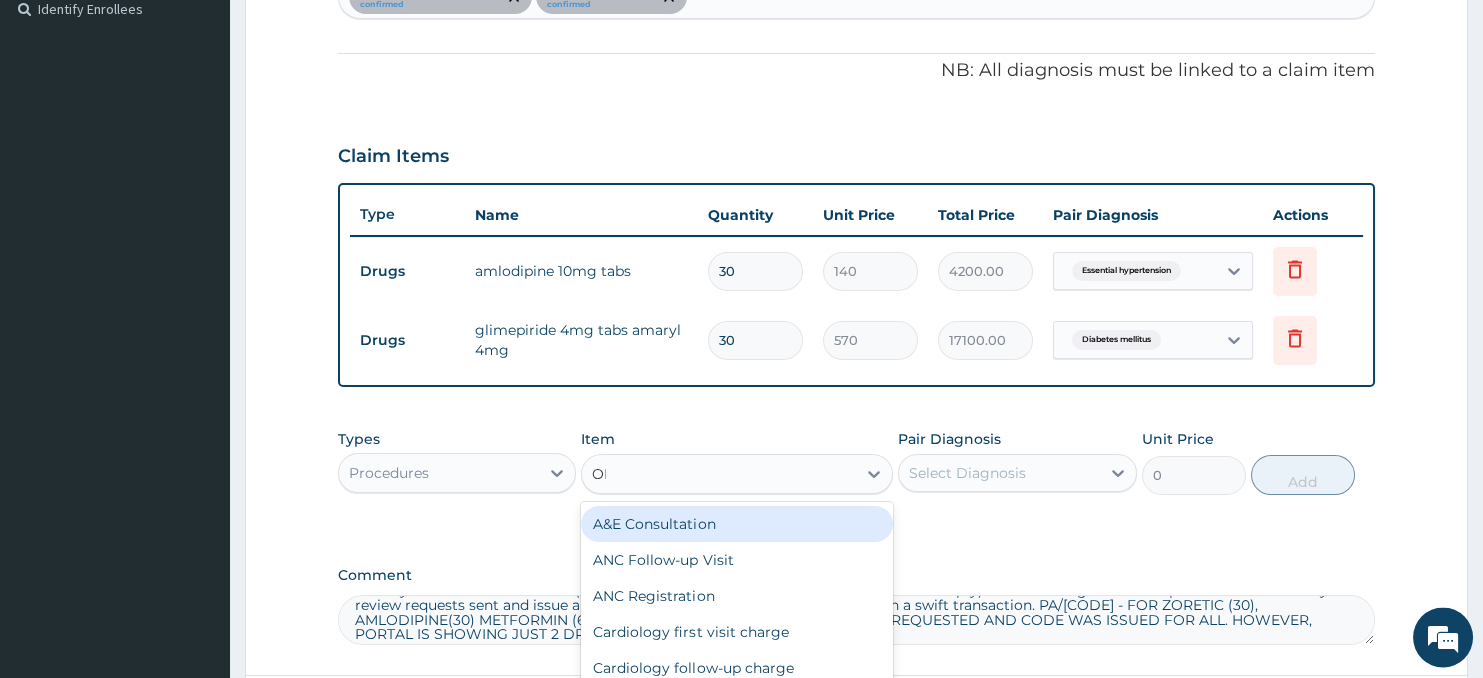 type on "OPD" 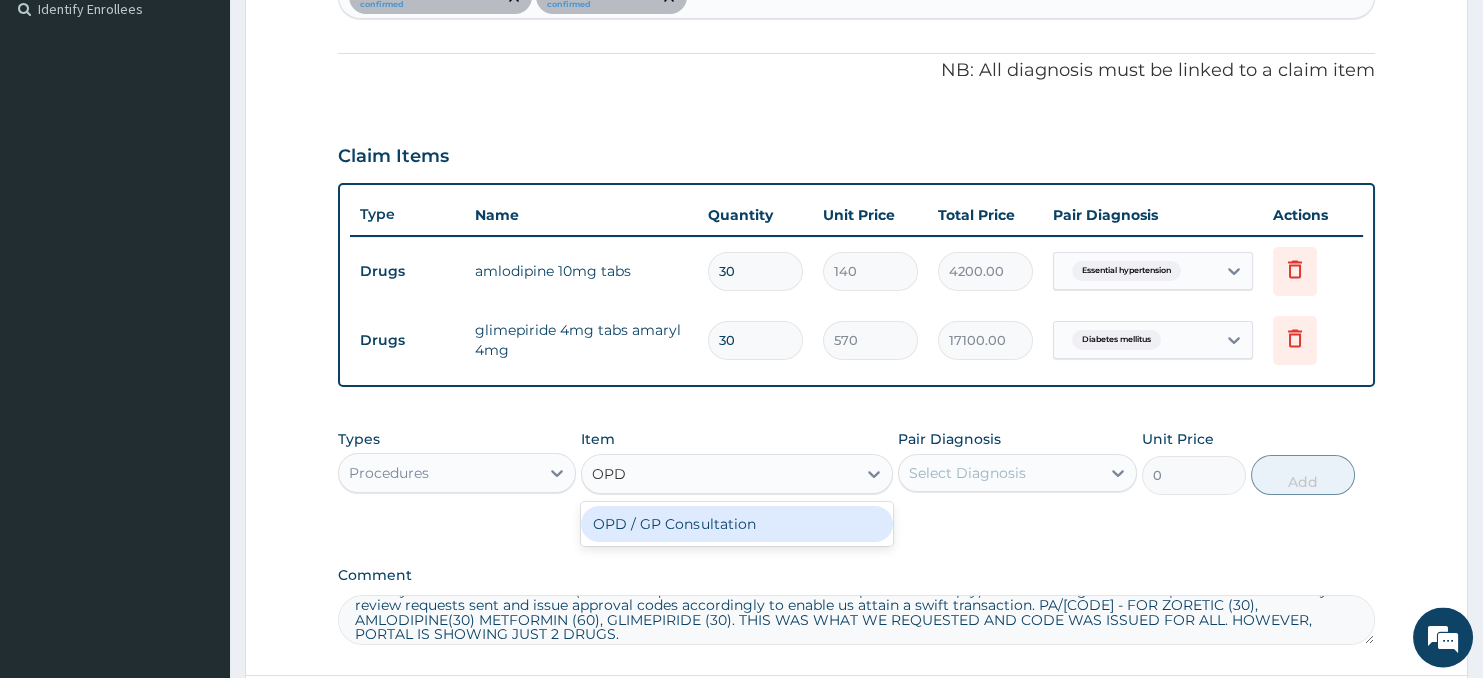 click on "OPD / GP Consultation" at bounding box center [736, 525] 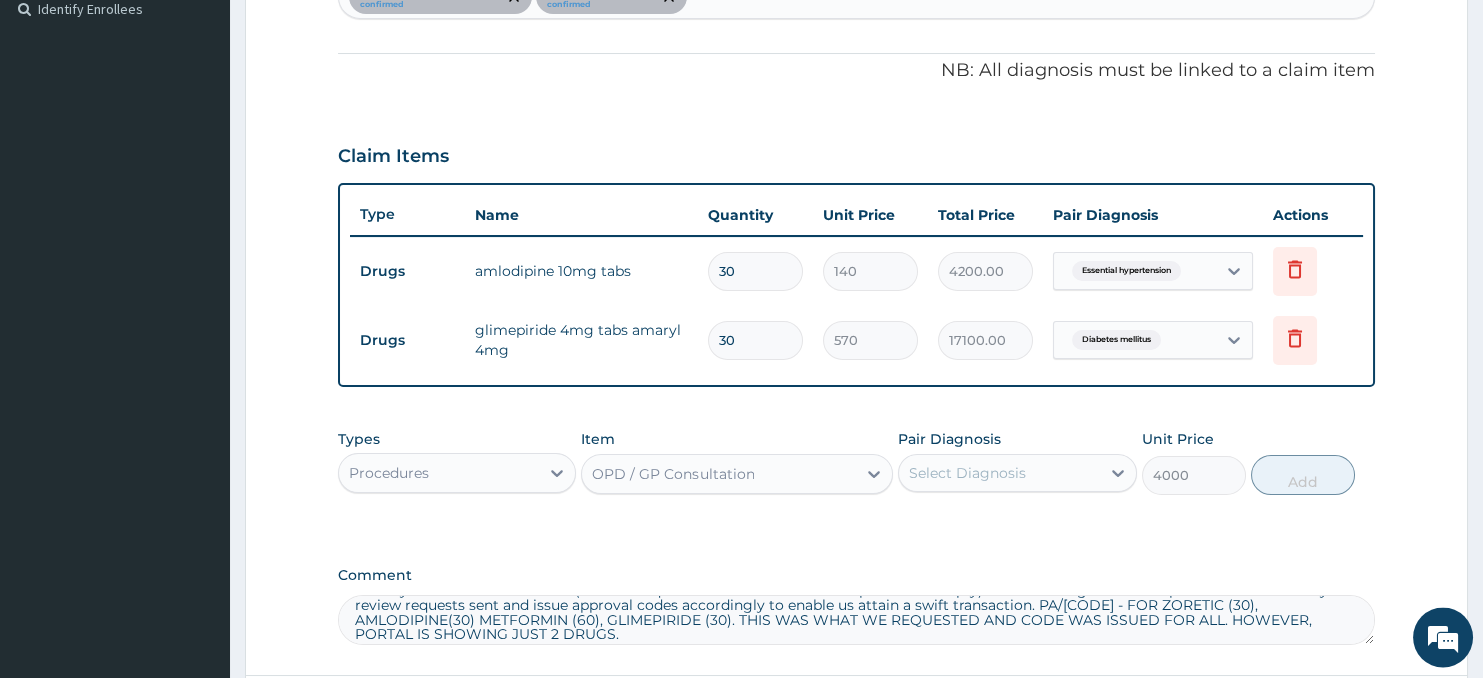 click on "Select Diagnosis" at bounding box center [967, 474] 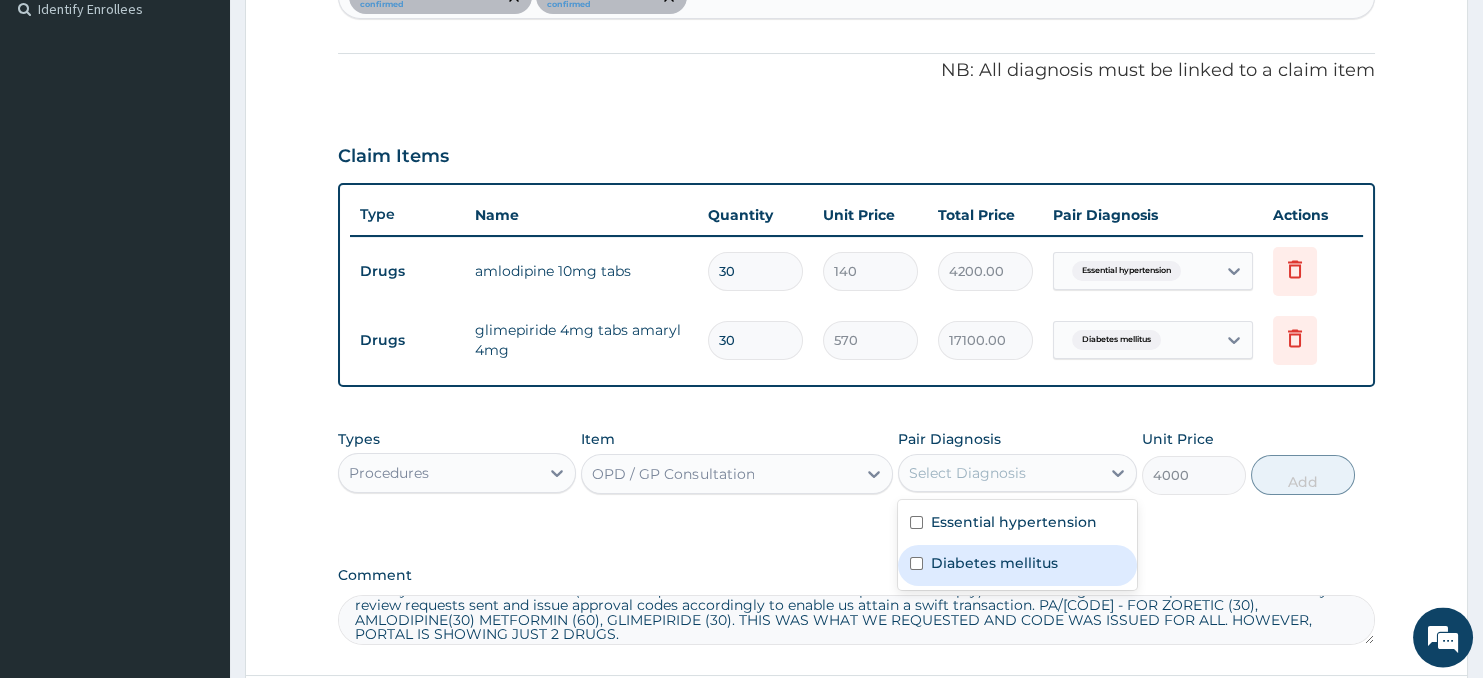 click on "Diabetes mellitus" at bounding box center [994, 564] 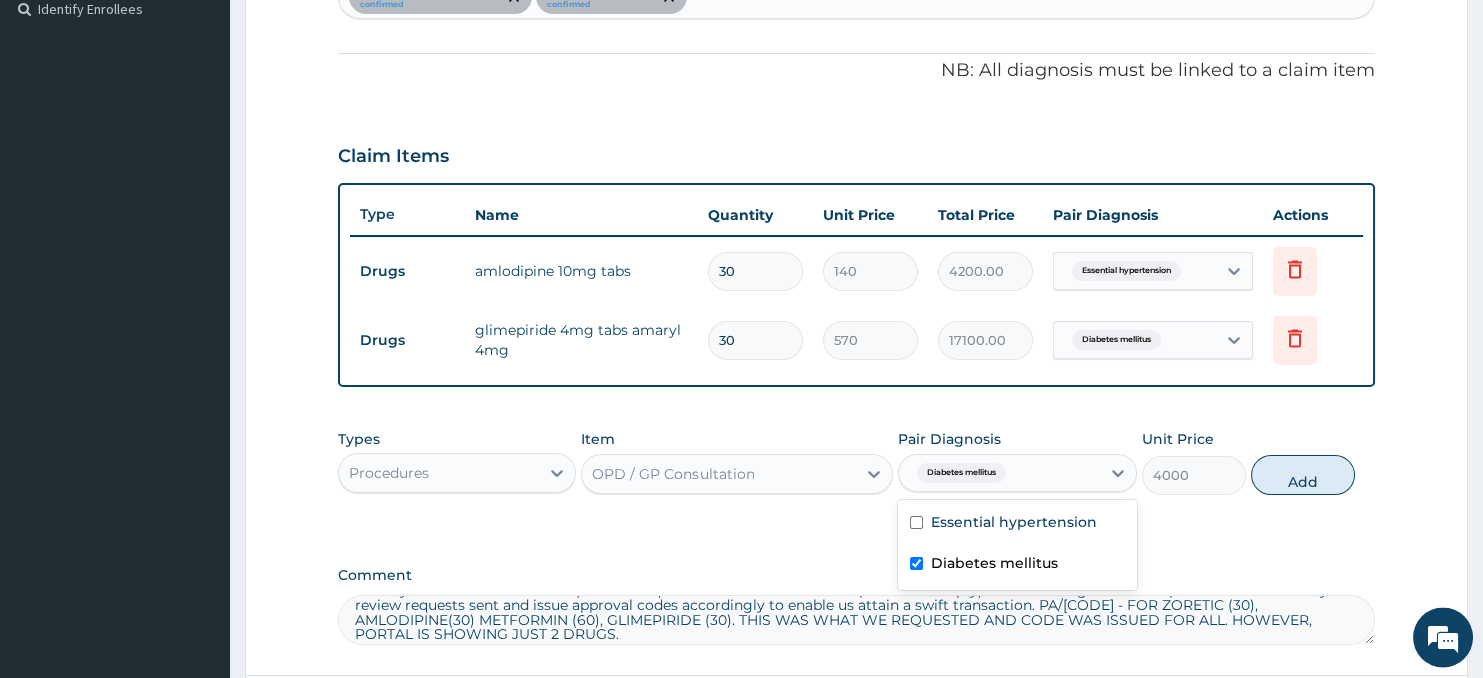checkbox on "true" 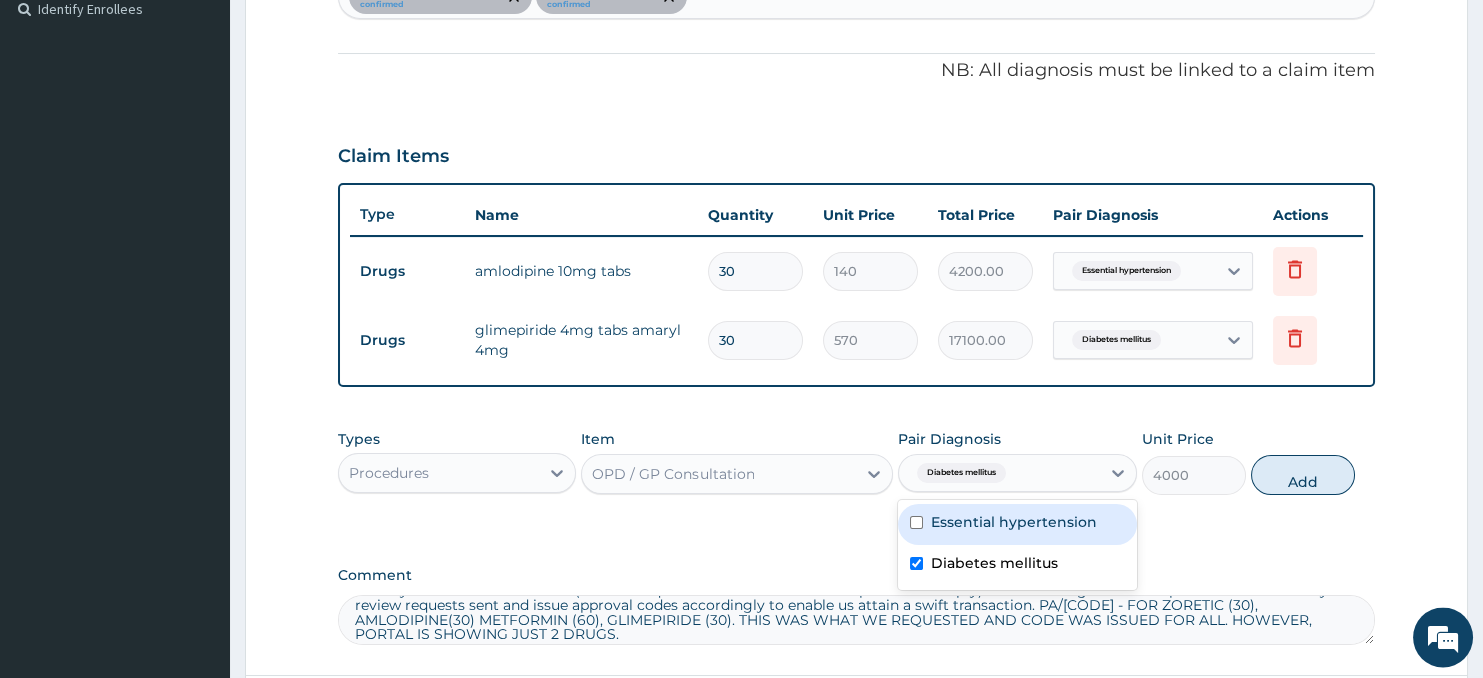 click on "Essential hypertension" at bounding box center (1014, 523) 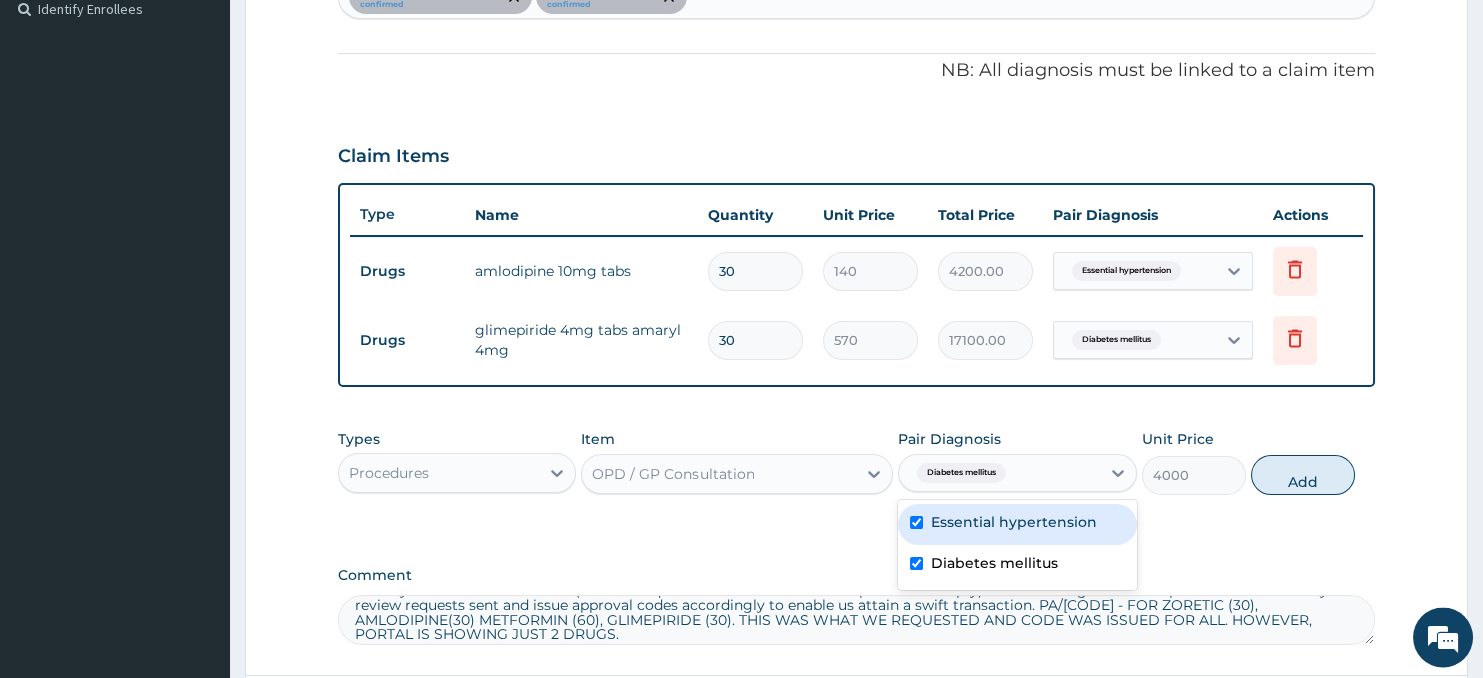 checkbox on "true" 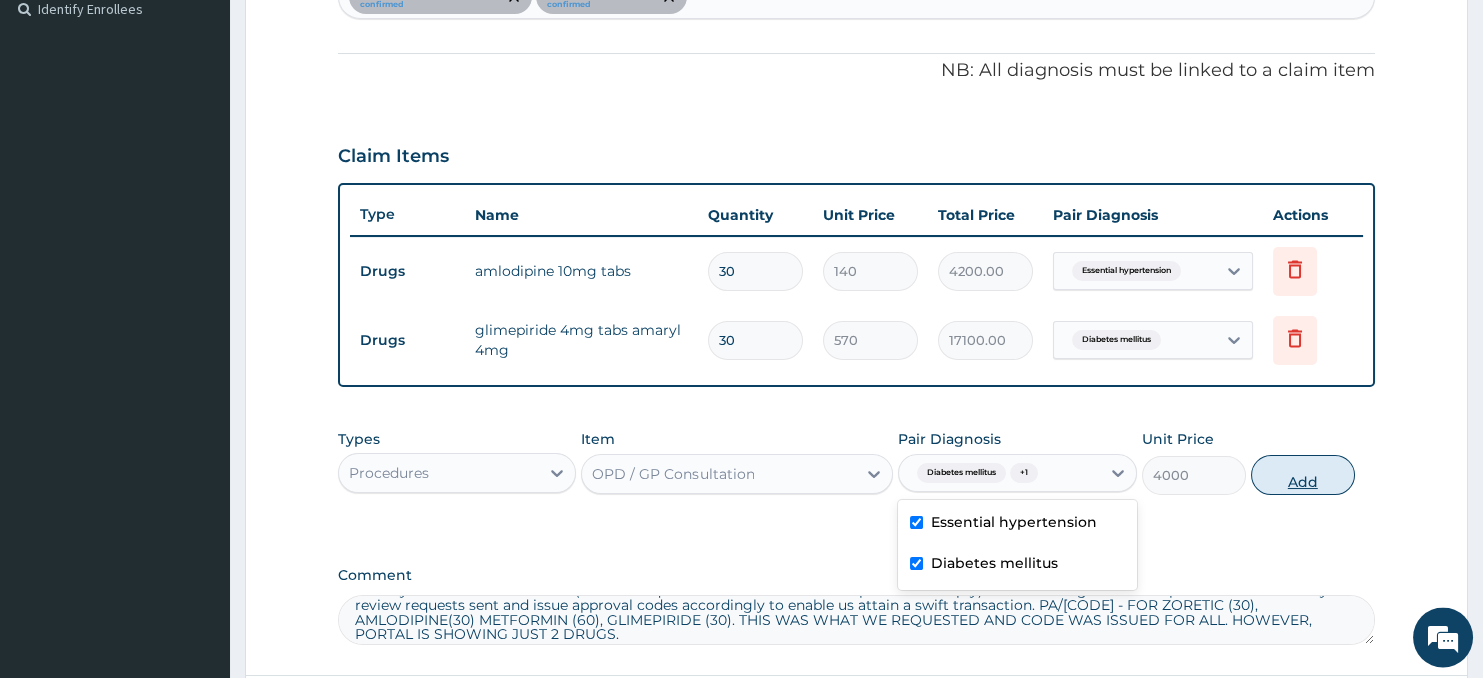 click on "Add" at bounding box center (1303, 476) 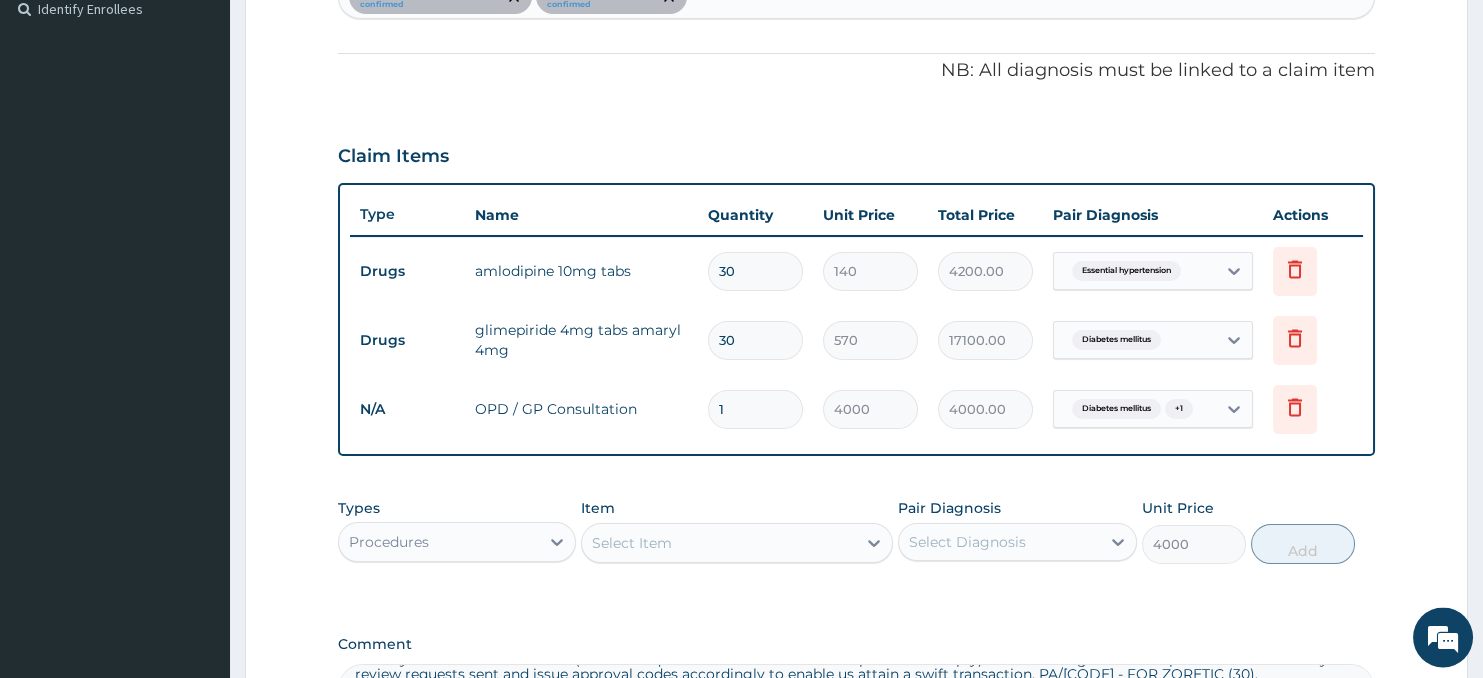 type on "0" 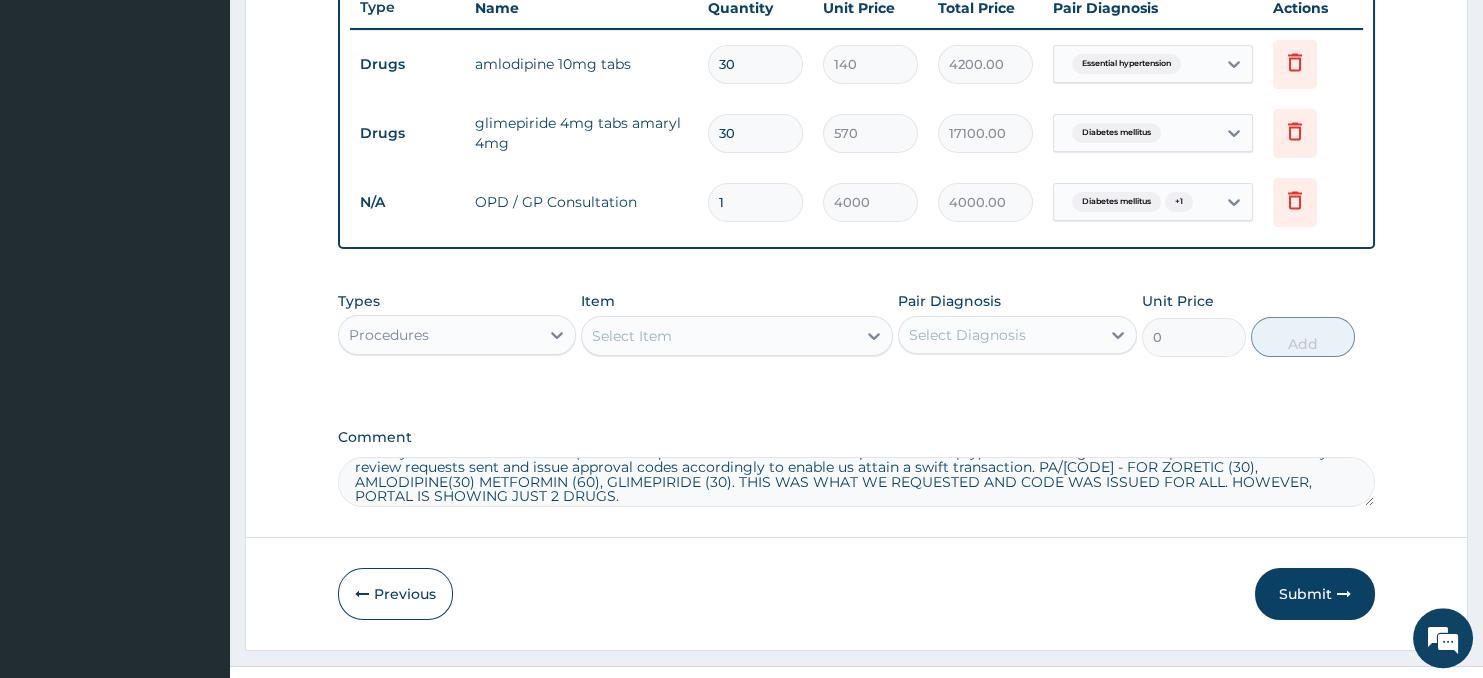 scroll, scrollTop: 801, scrollLeft: 0, axis: vertical 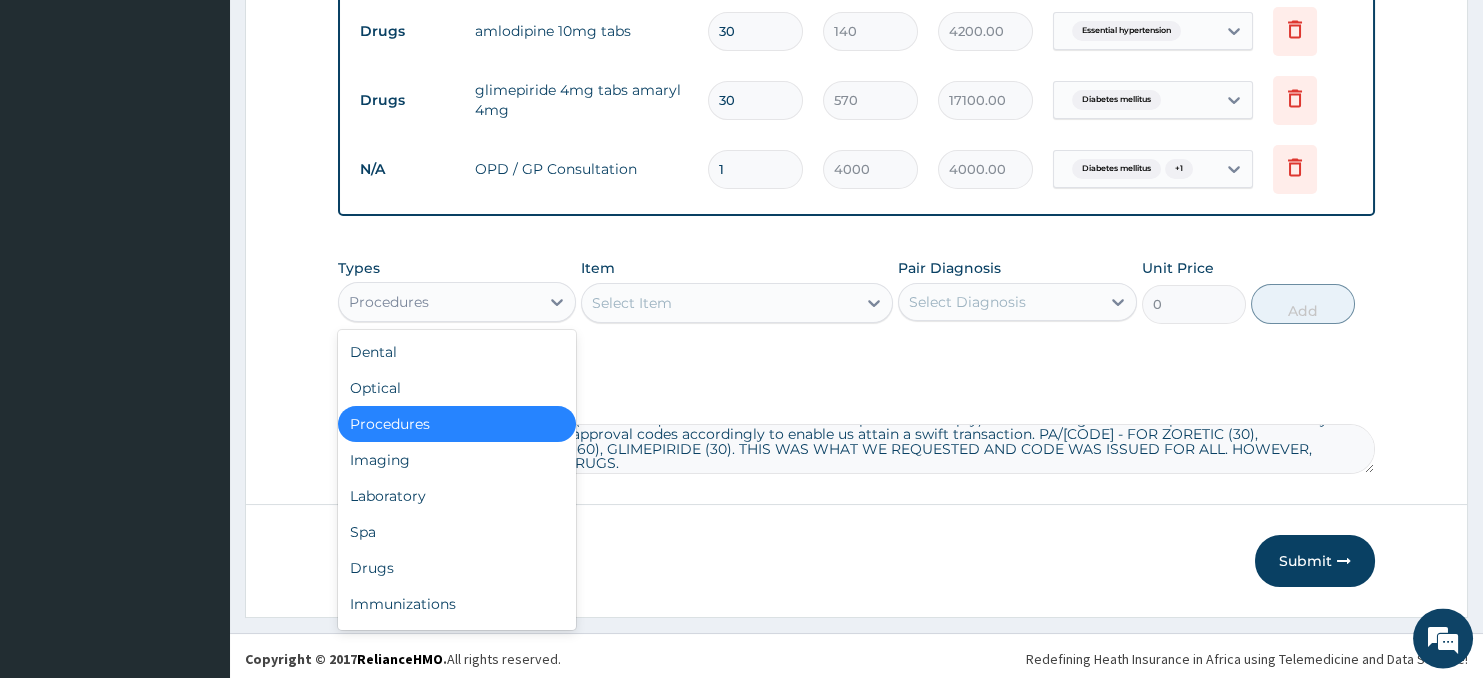 click on "Procedures" at bounding box center (439, 302) 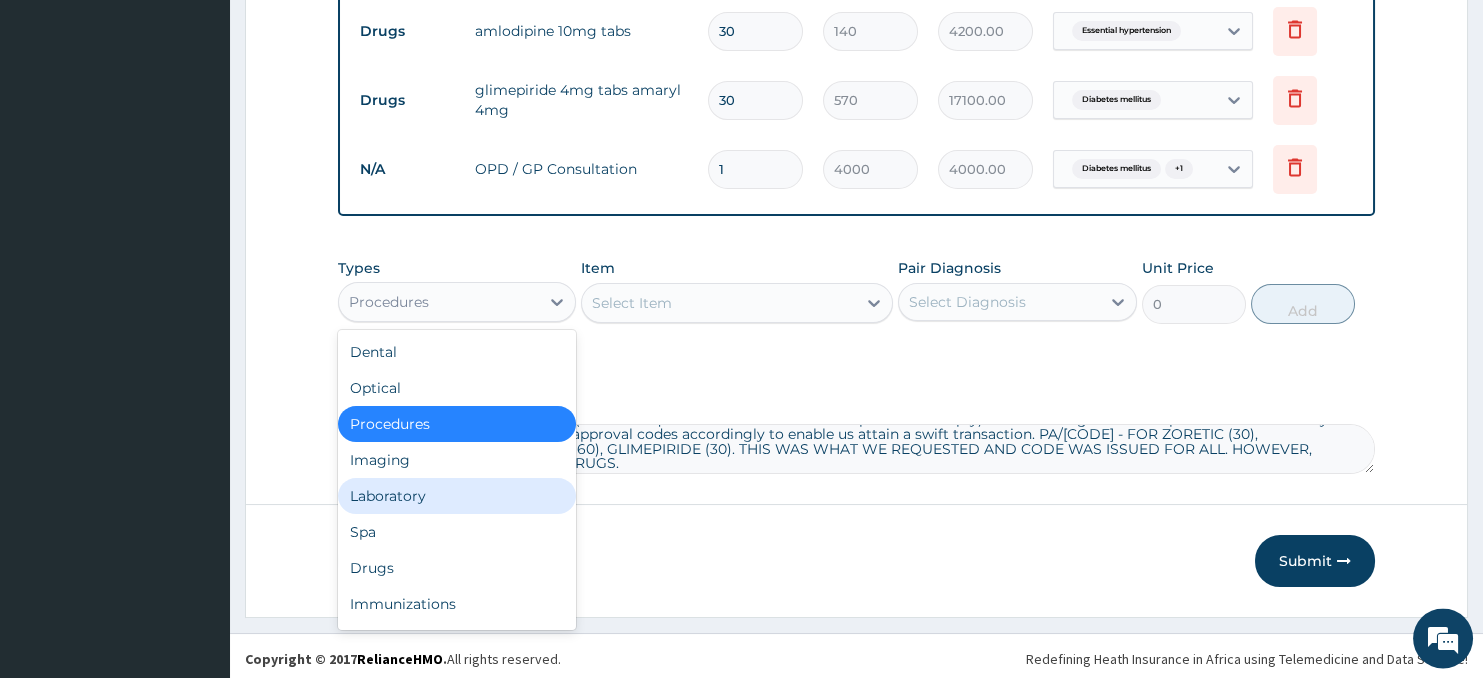 click on "Laboratory" at bounding box center [457, 496] 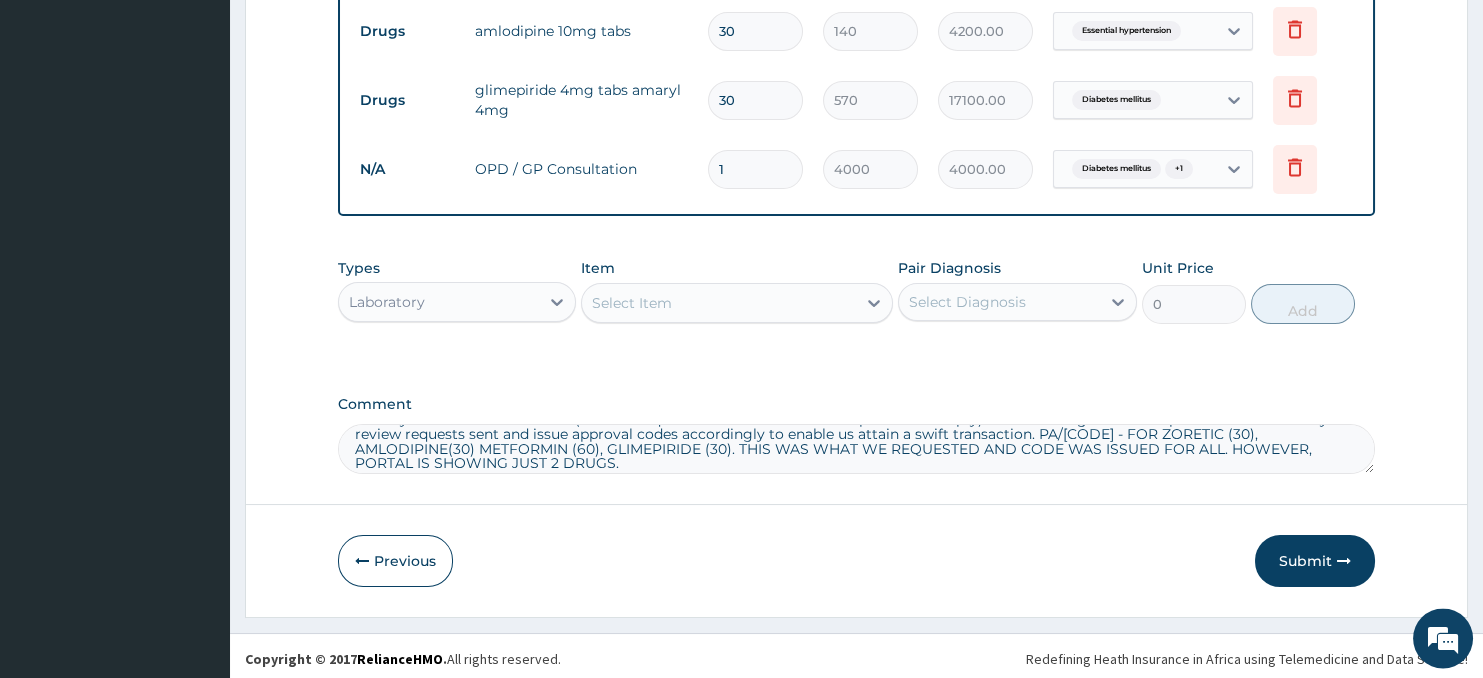 click on "Select Item" at bounding box center (718, 303) 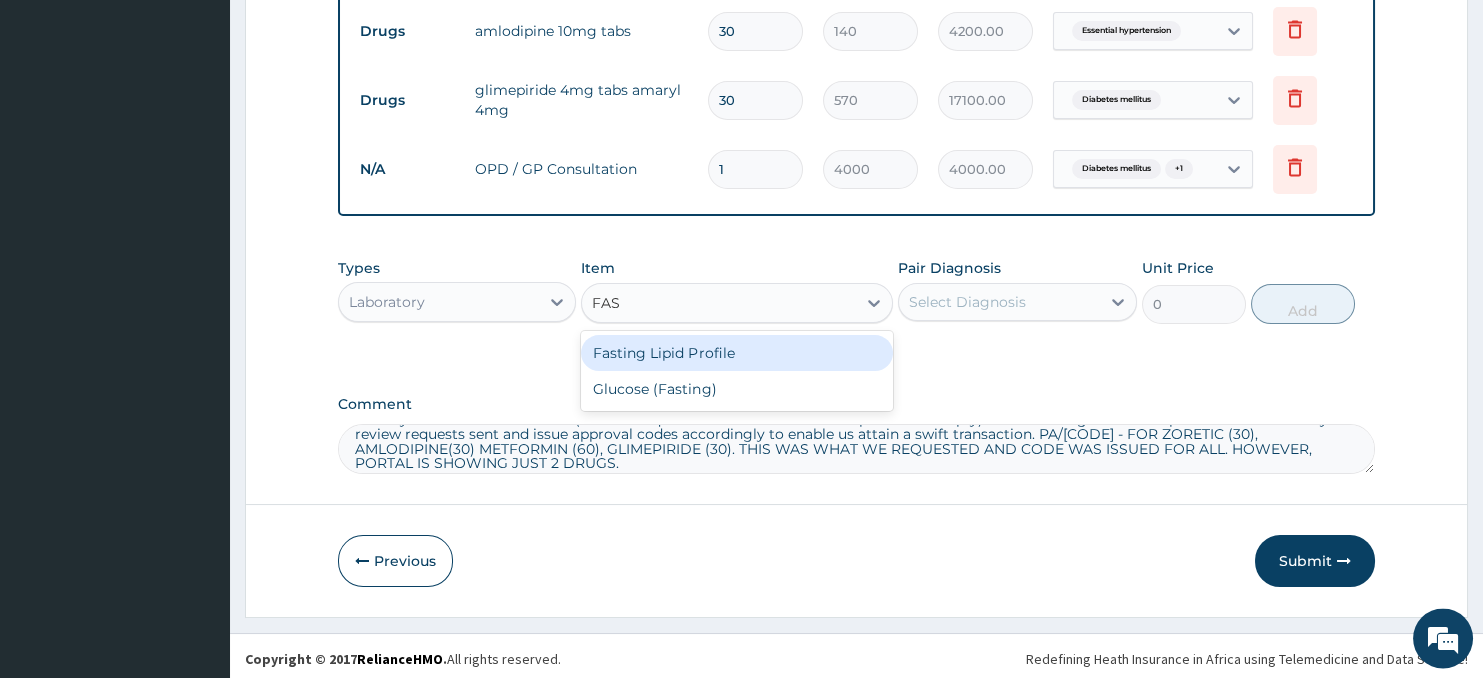 type on "FAST" 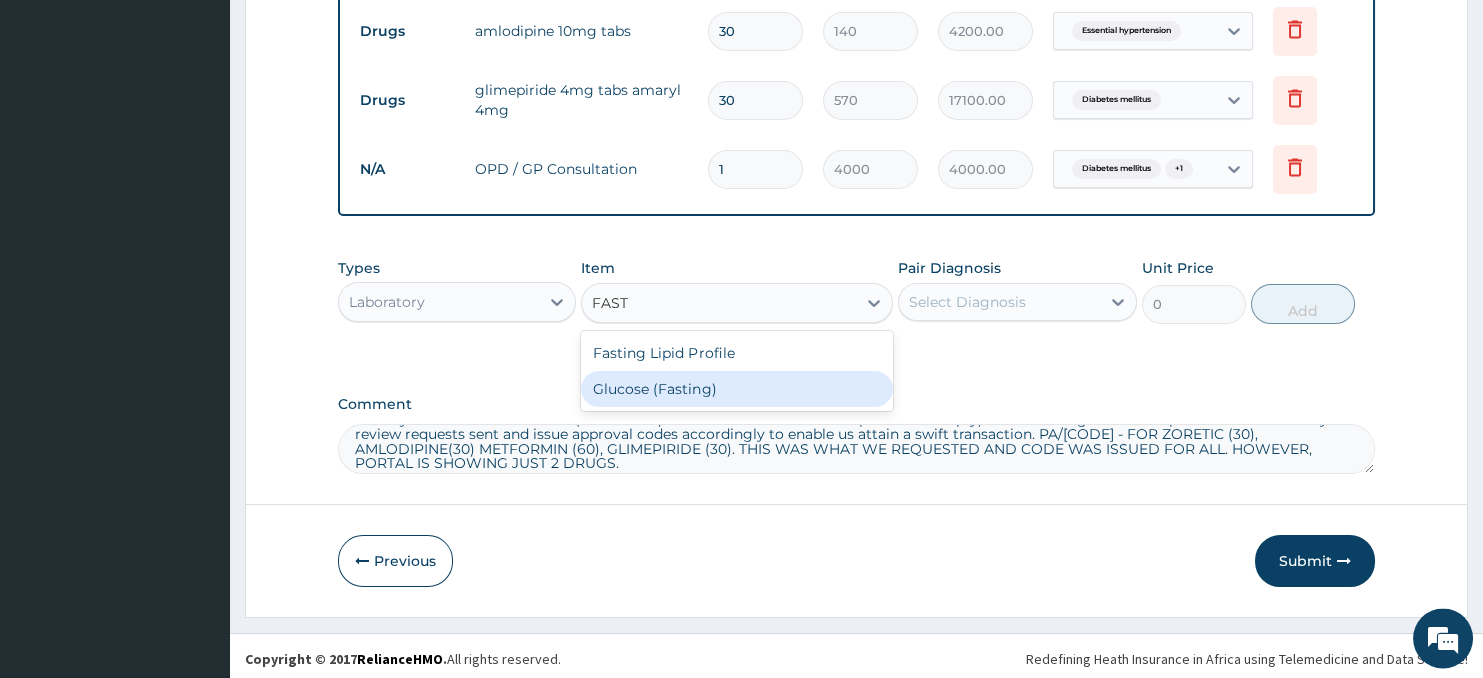 click on "Glucose (Fasting)" at bounding box center (736, 389) 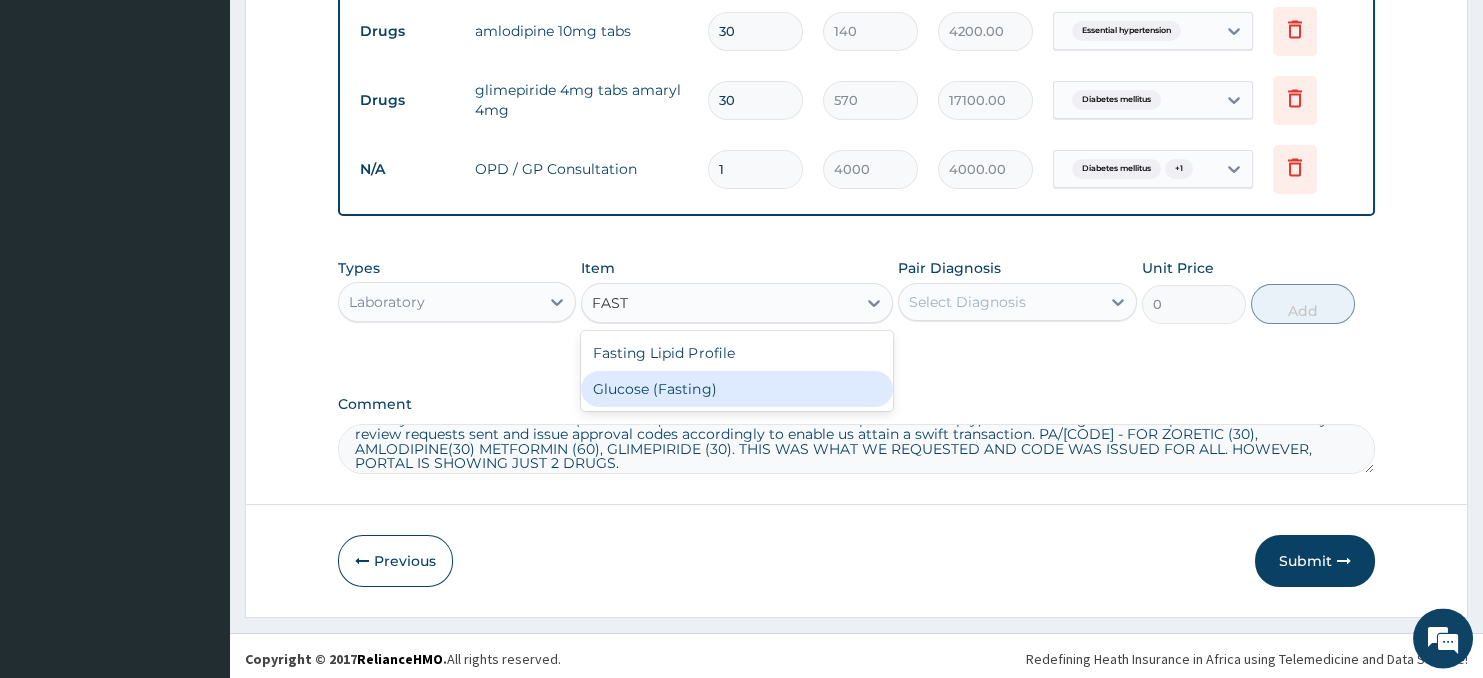 type 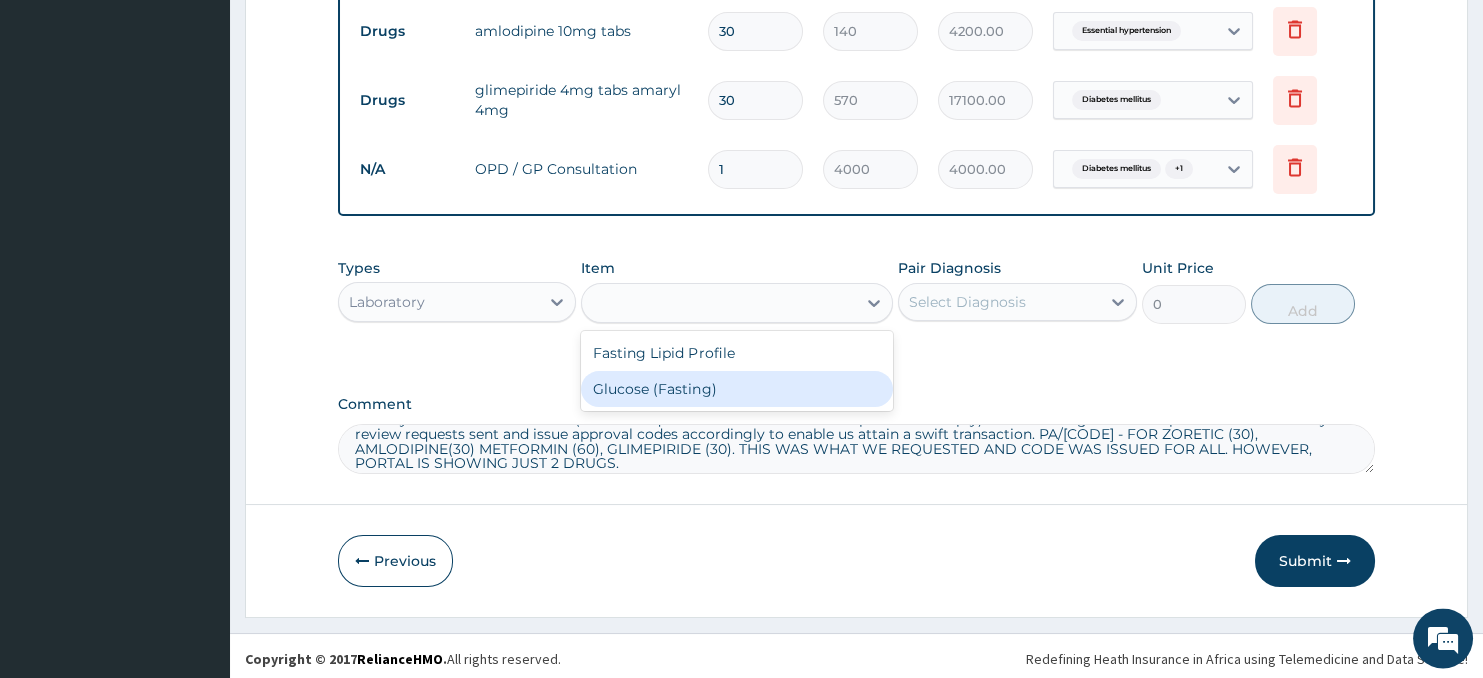 type on "1800" 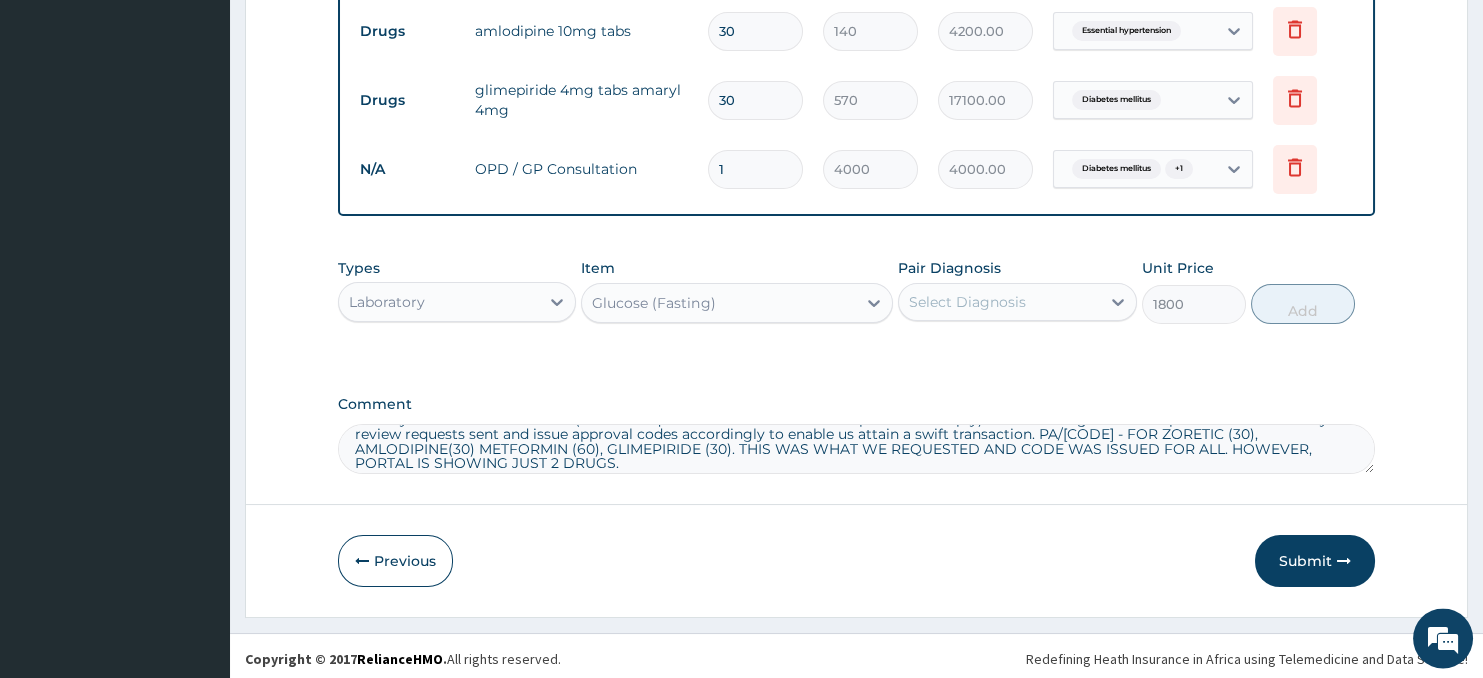 click on "Select Diagnosis" at bounding box center [967, 302] 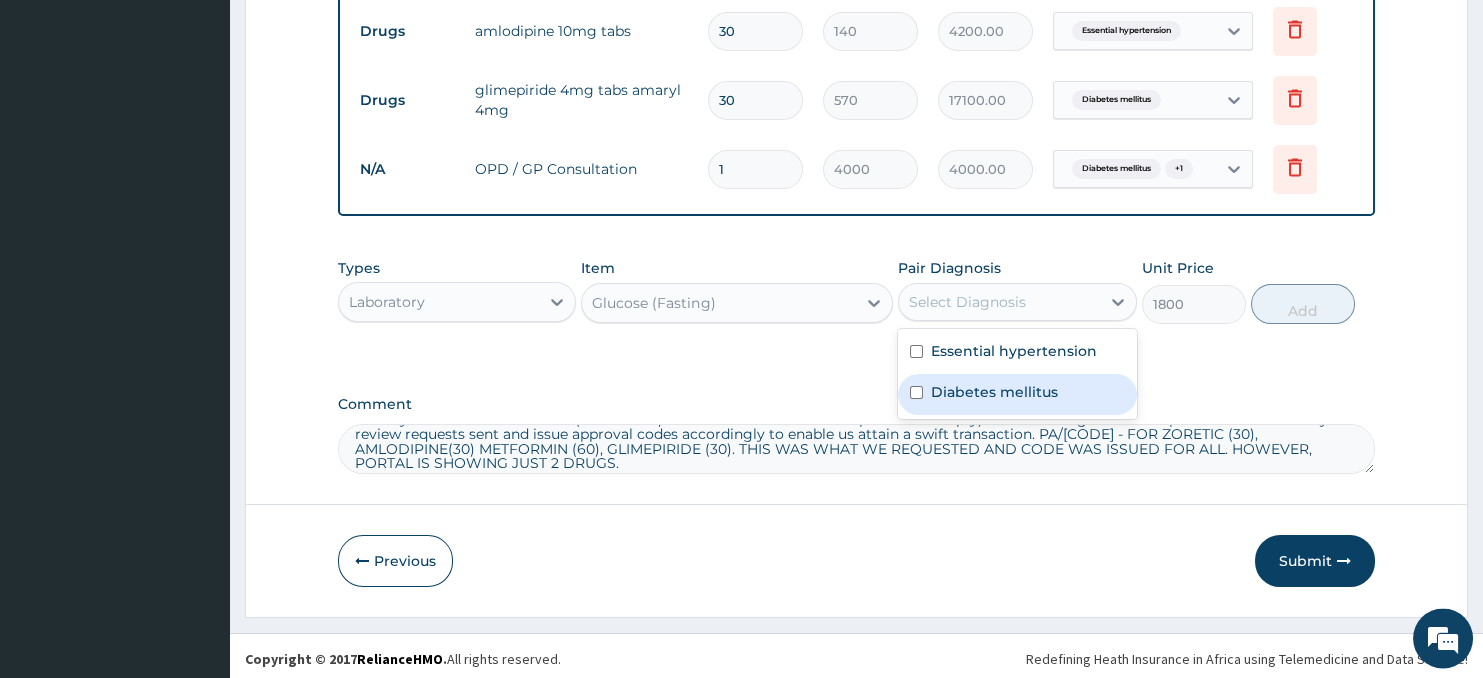 click on "Diabetes mellitus" at bounding box center (994, 392) 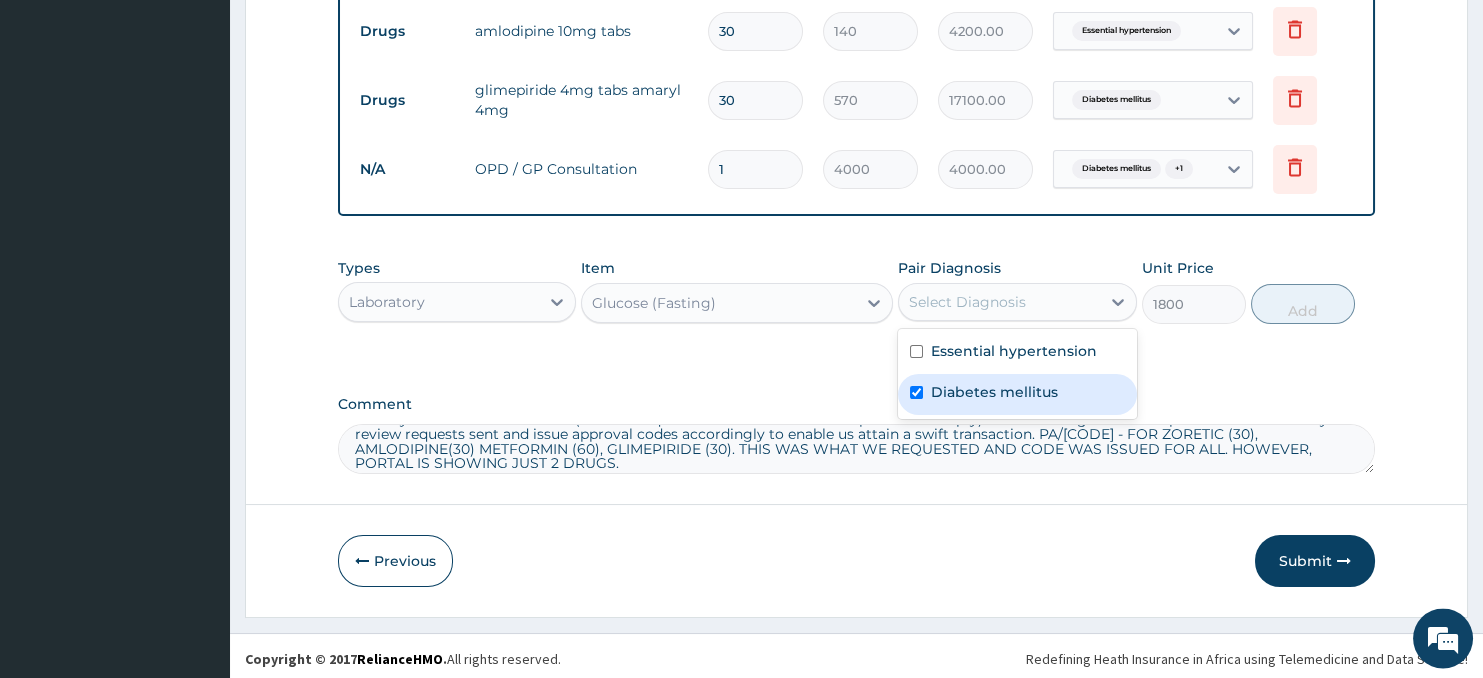 checkbox on "true" 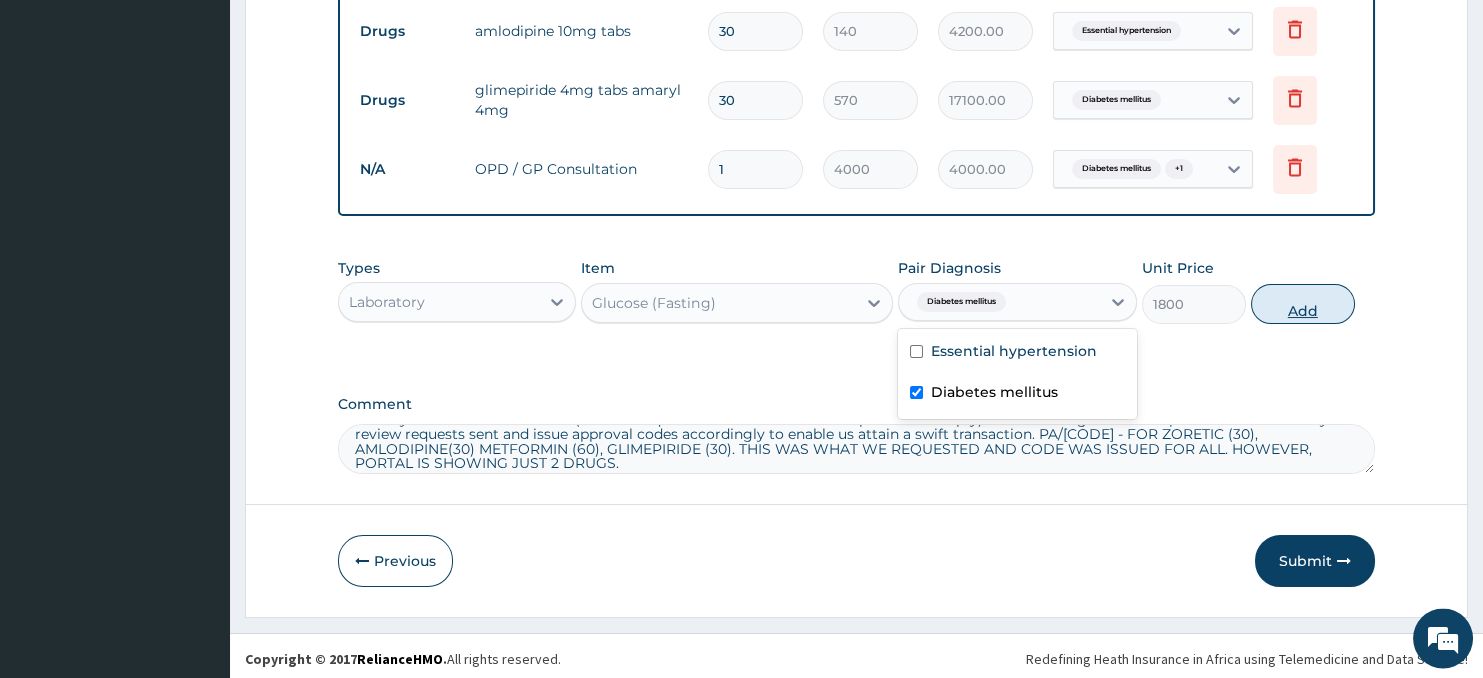 click on "Add" at bounding box center [1303, 304] 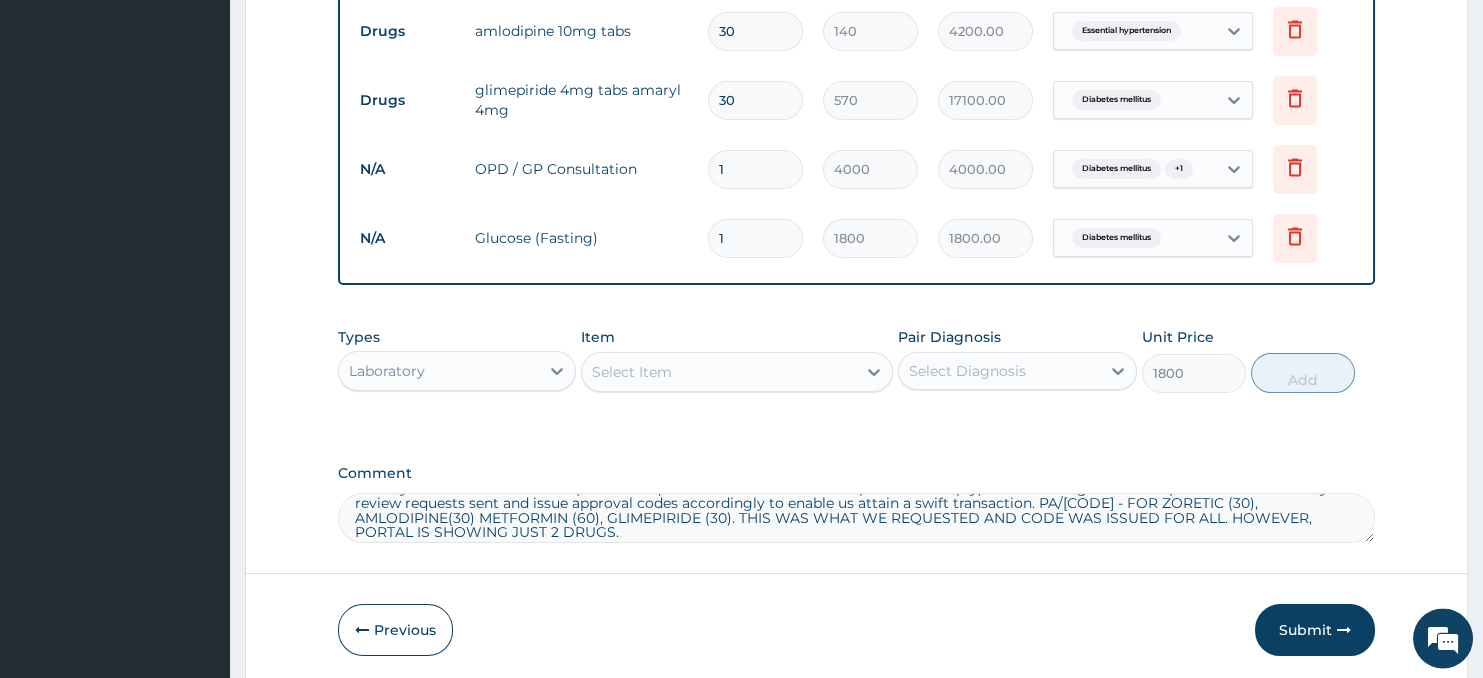 type on "0" 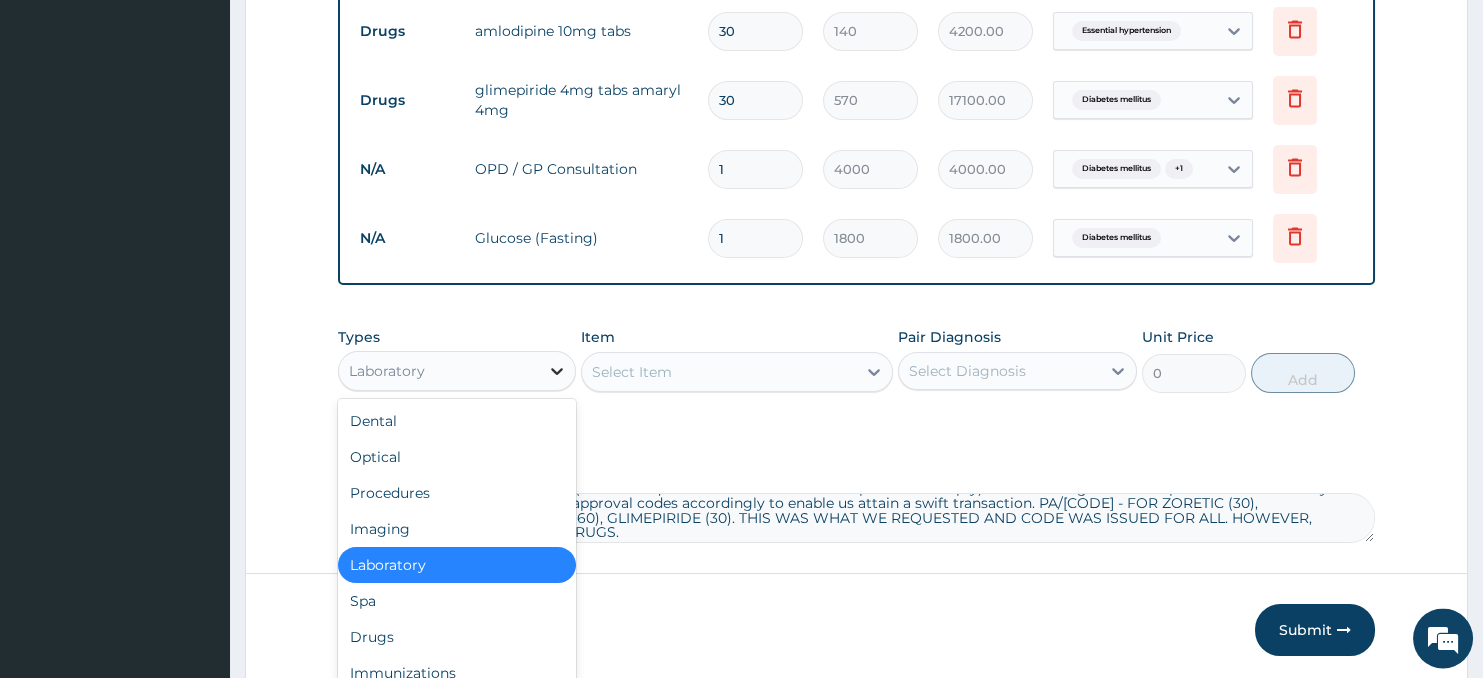click at bounding box center [557, 371] 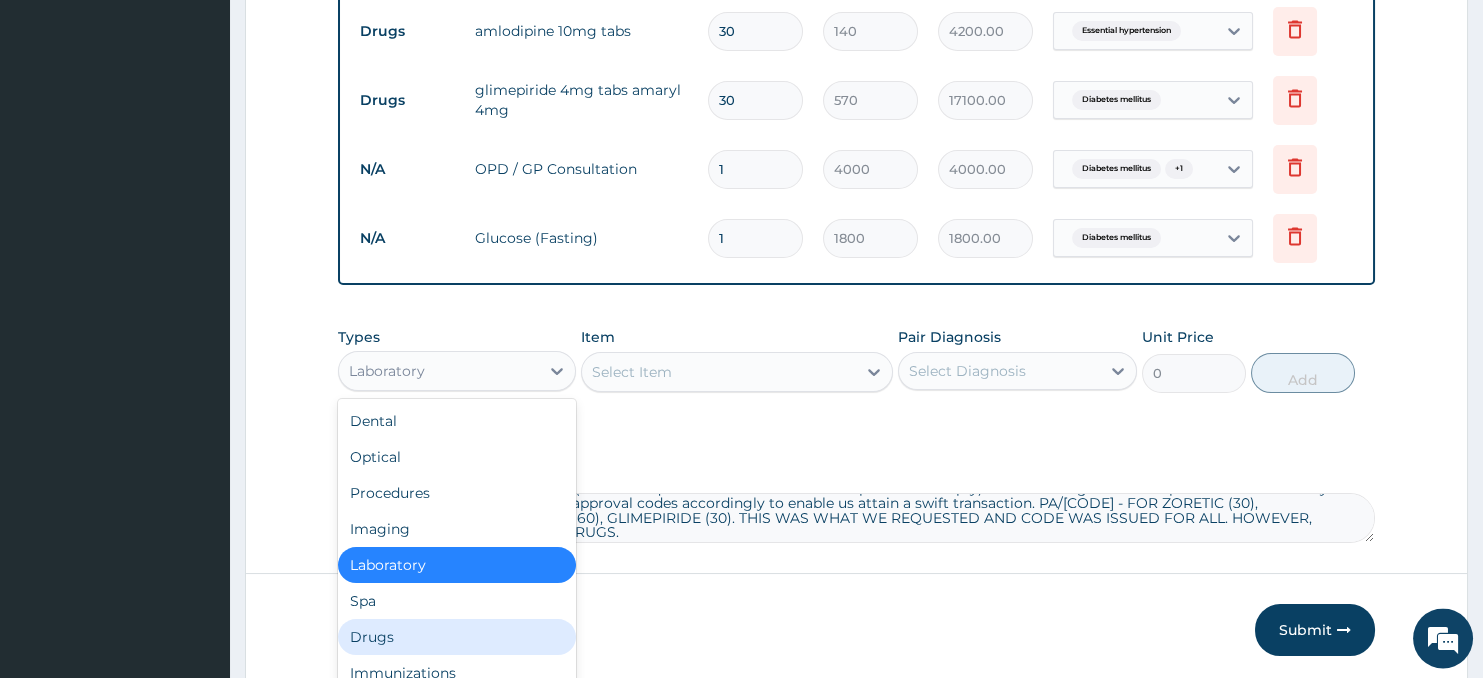 click on "Drugs" at bounding box center [457, 637] 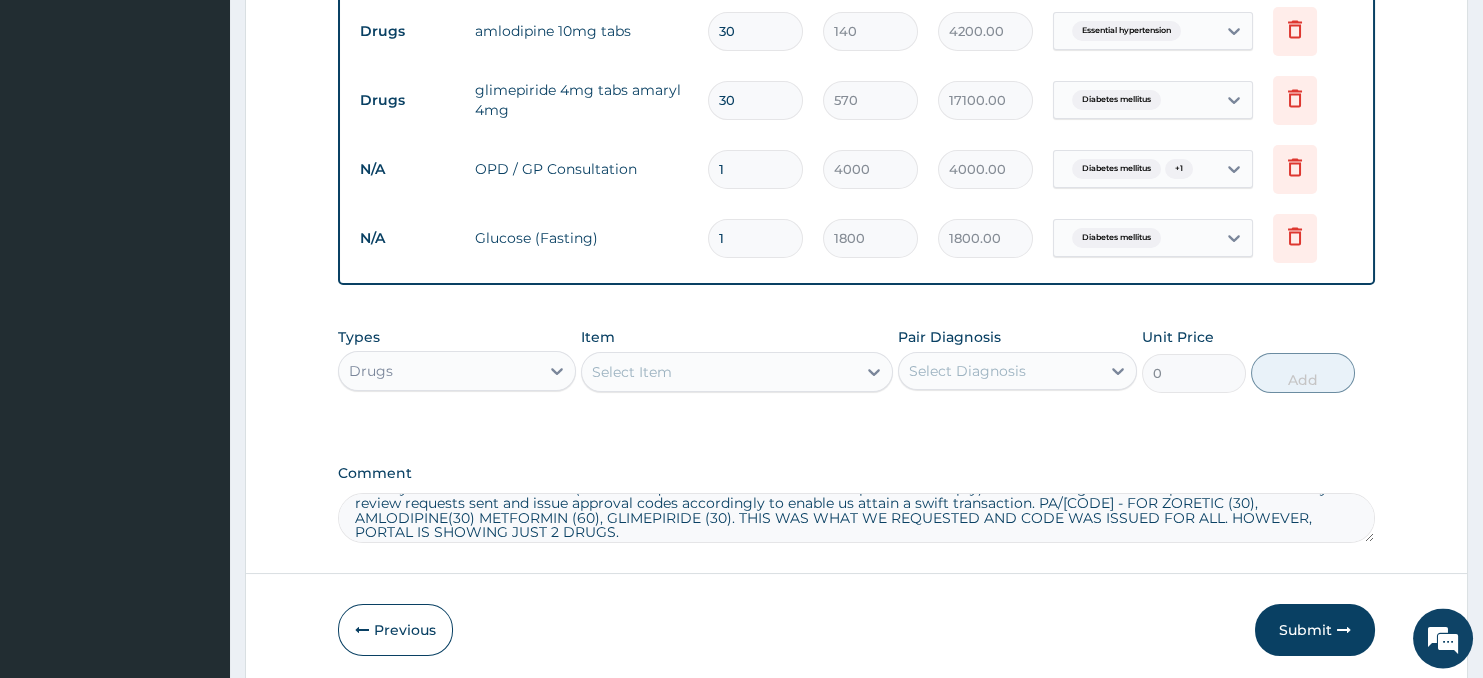 click on "Select Item" at bounding box center (718, 372) 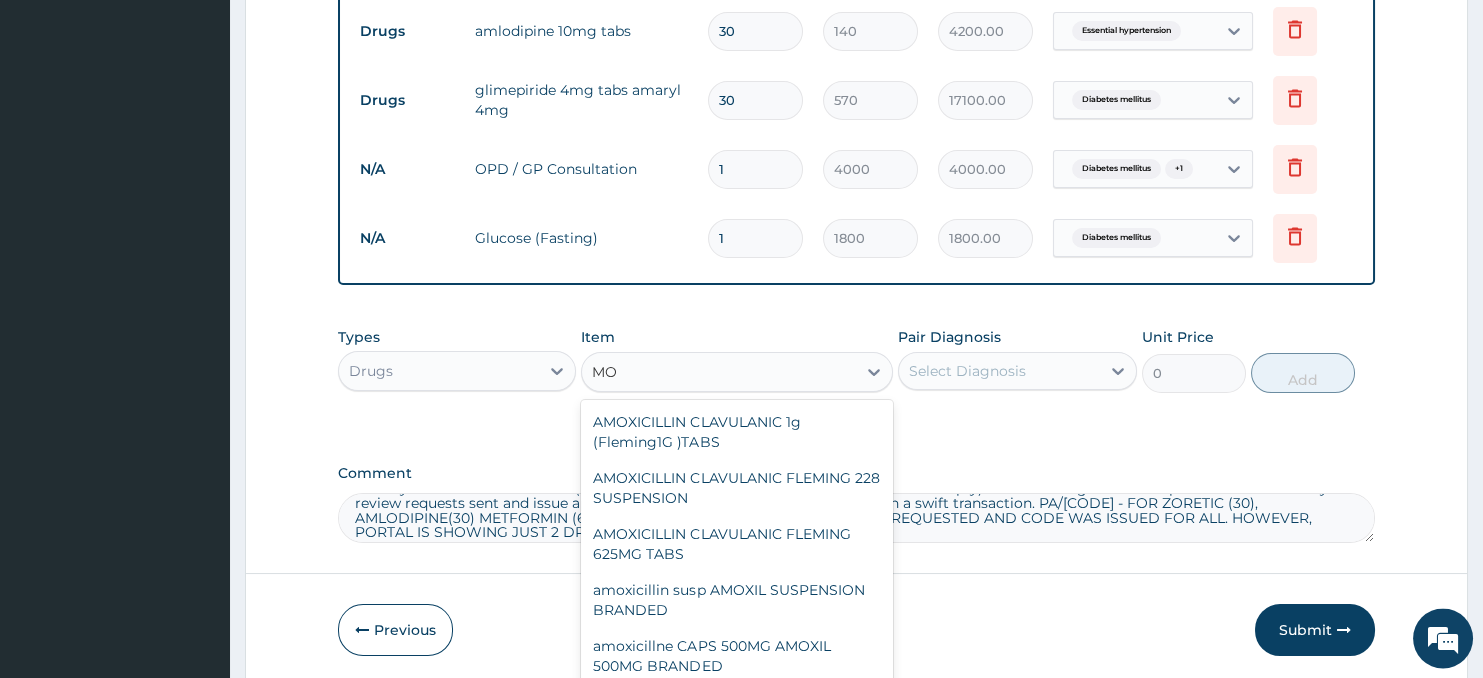 type on "M" 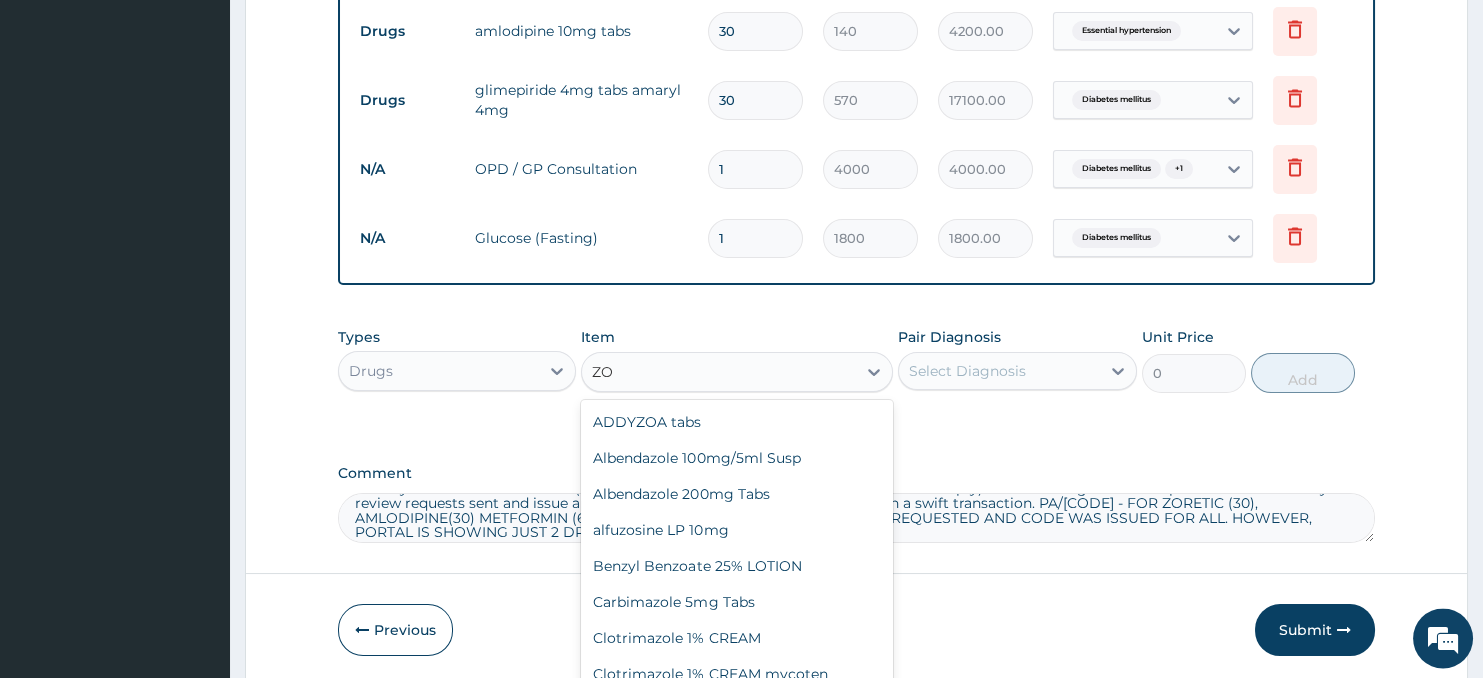 type on "Z" 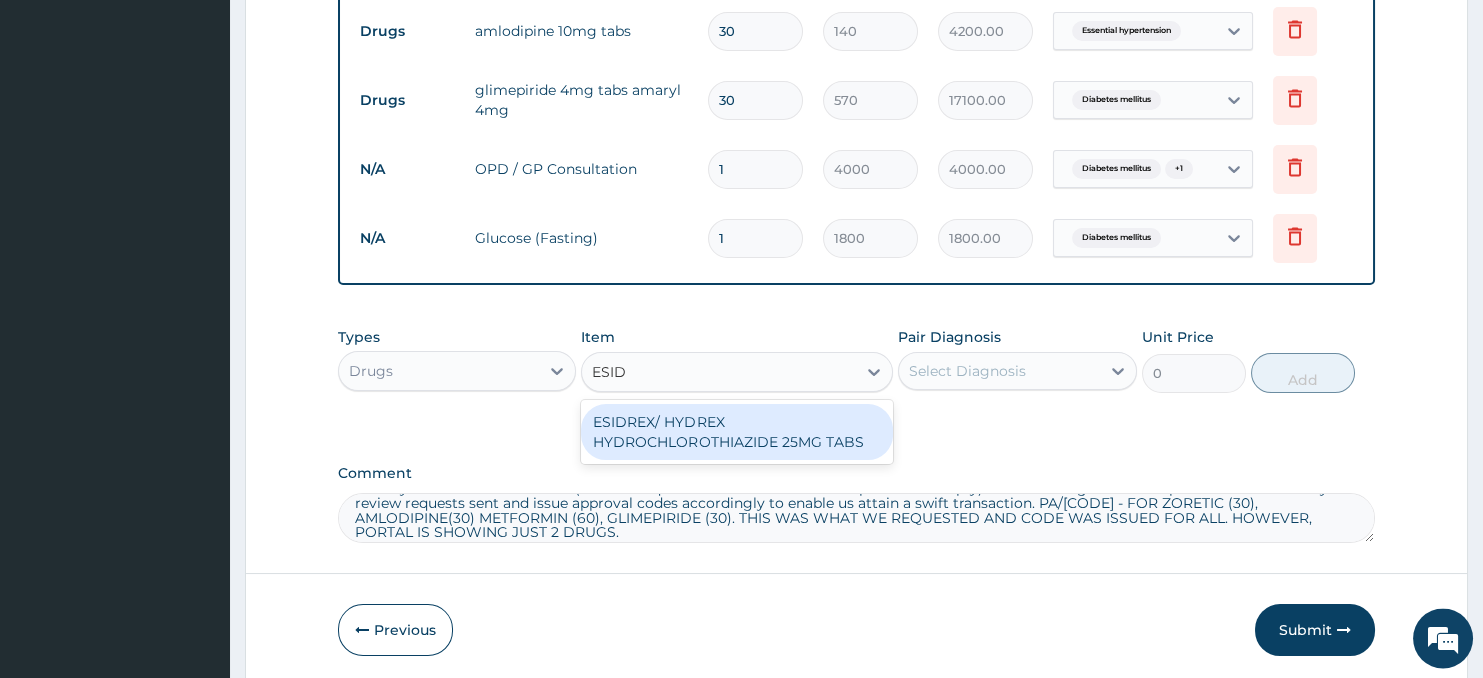 type on "ESIDR" 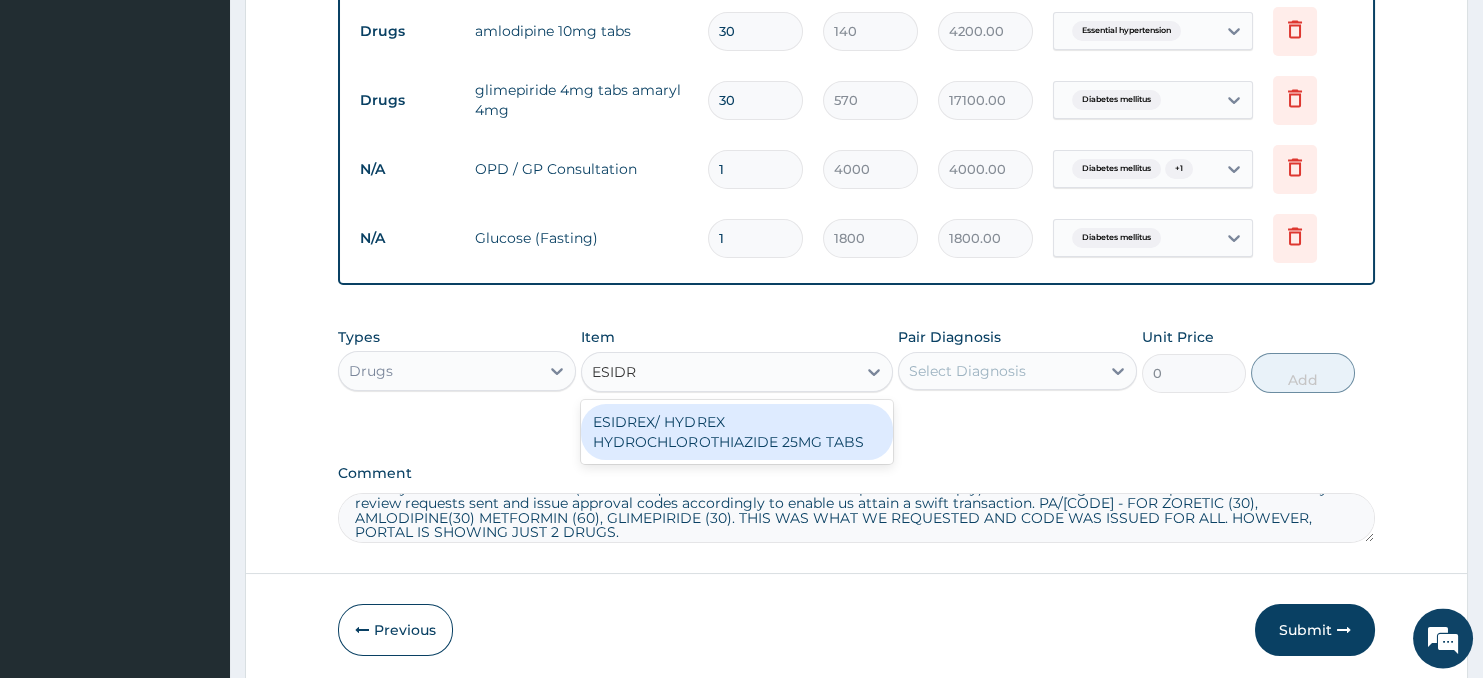 click on "ESIDREX/ HYDREX HYDROCHLOROTHIAZIDE 25MG TABS" at bounding box center [736, 432] 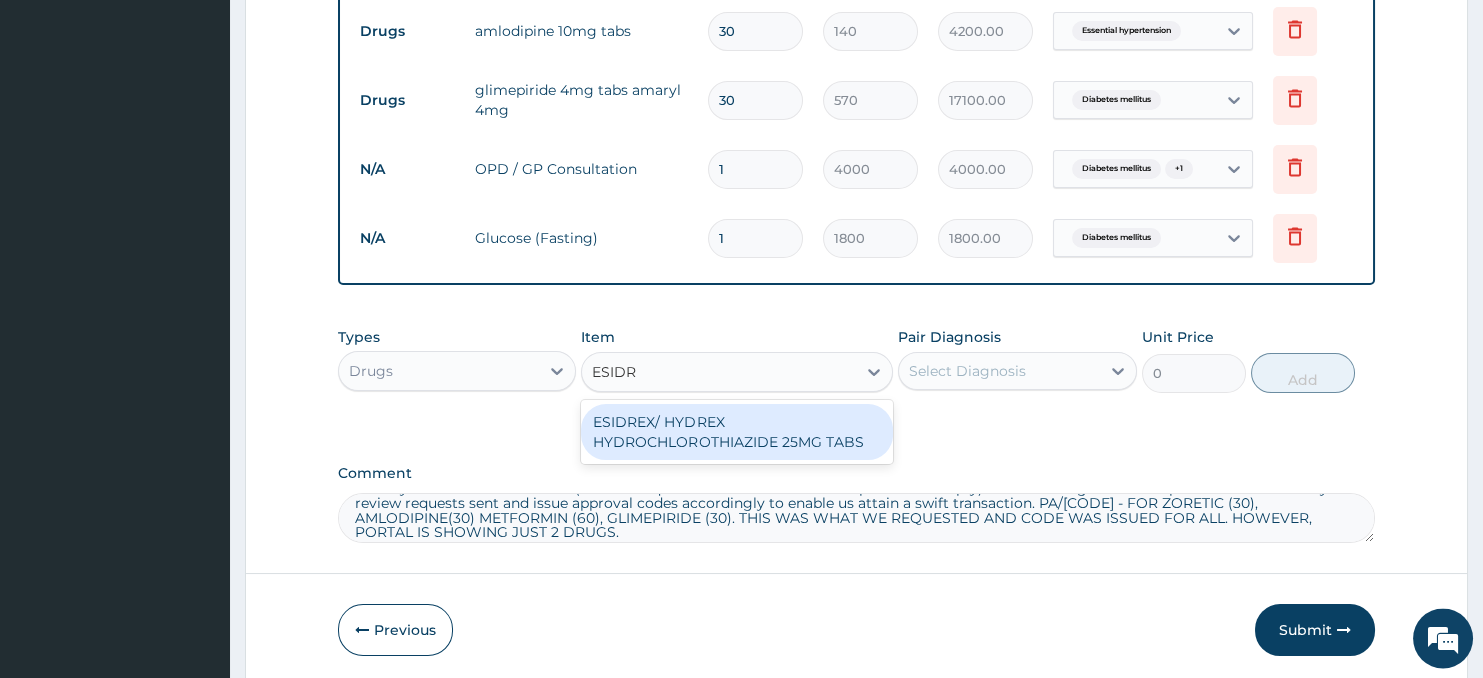 type 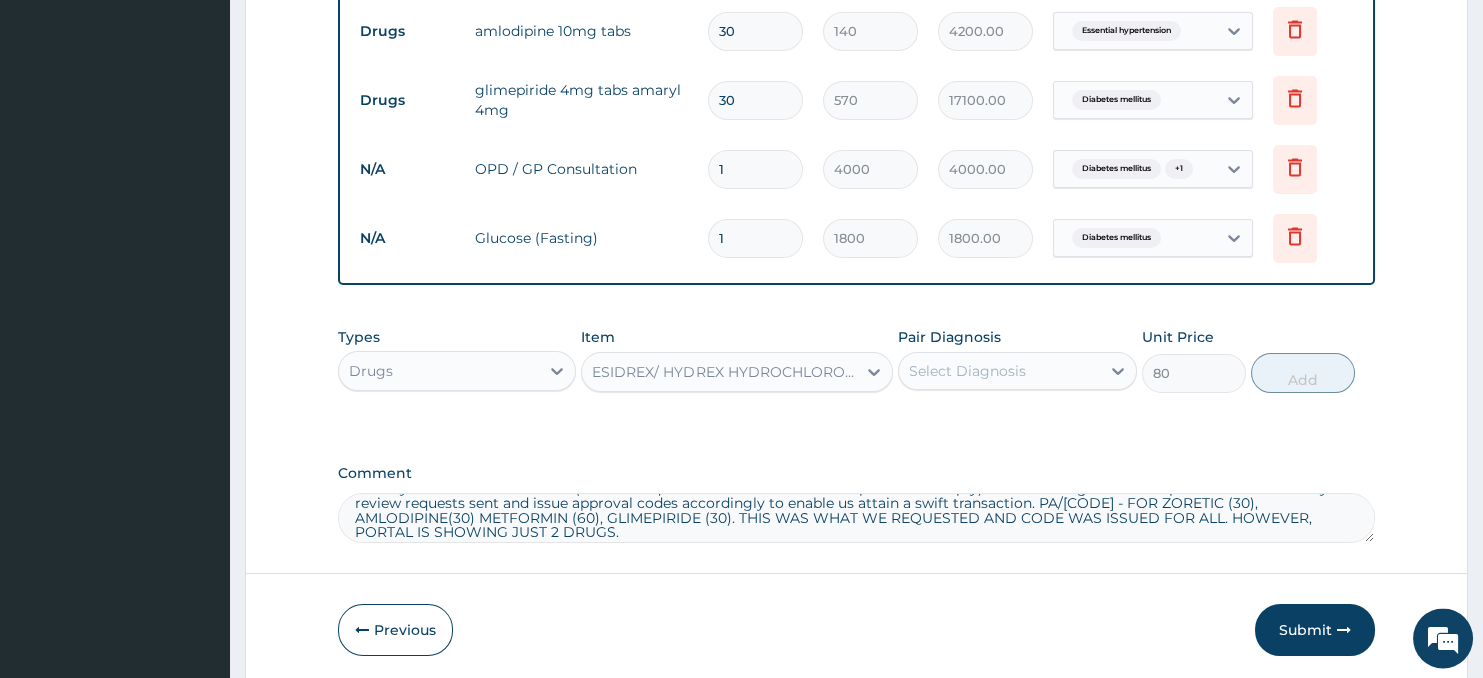 click on "Select Diagnosis" at bounding box center (967, 371) 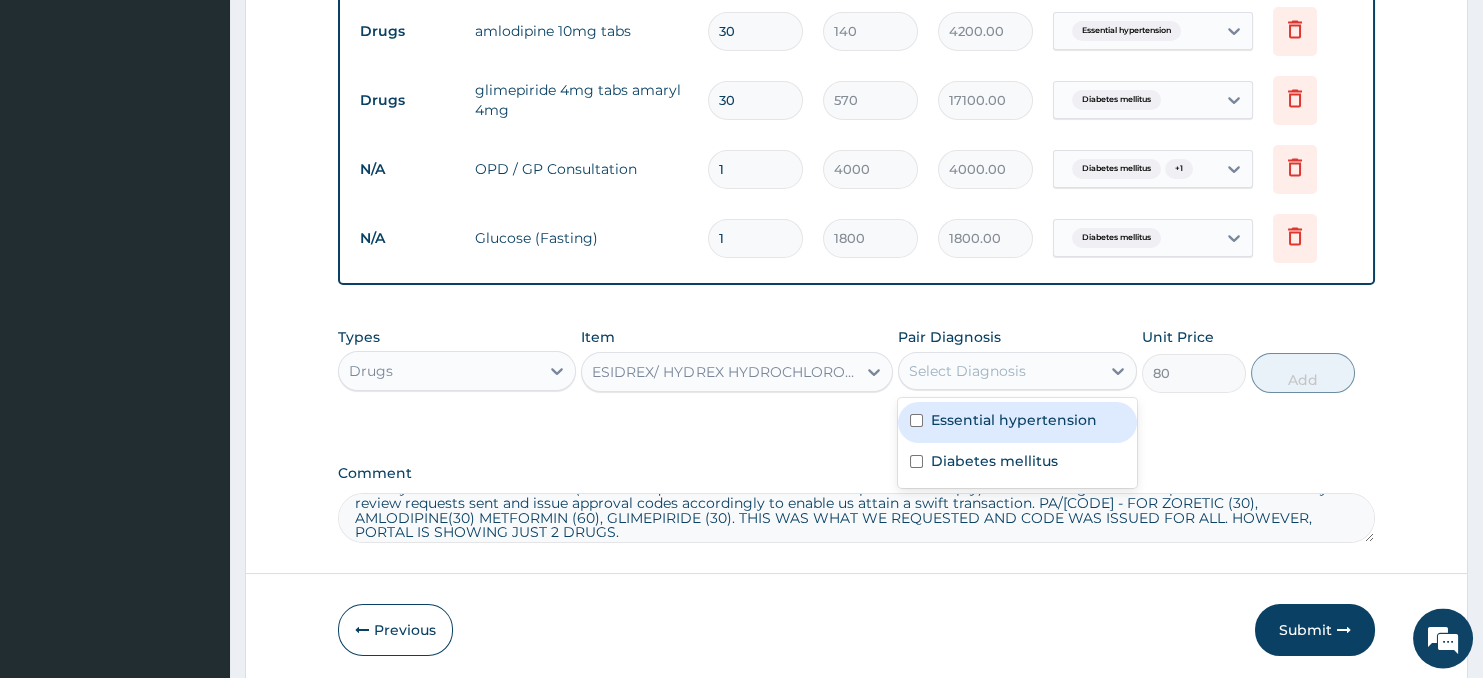 click on "Essential hypertension" at bounding box center [1014, 420] 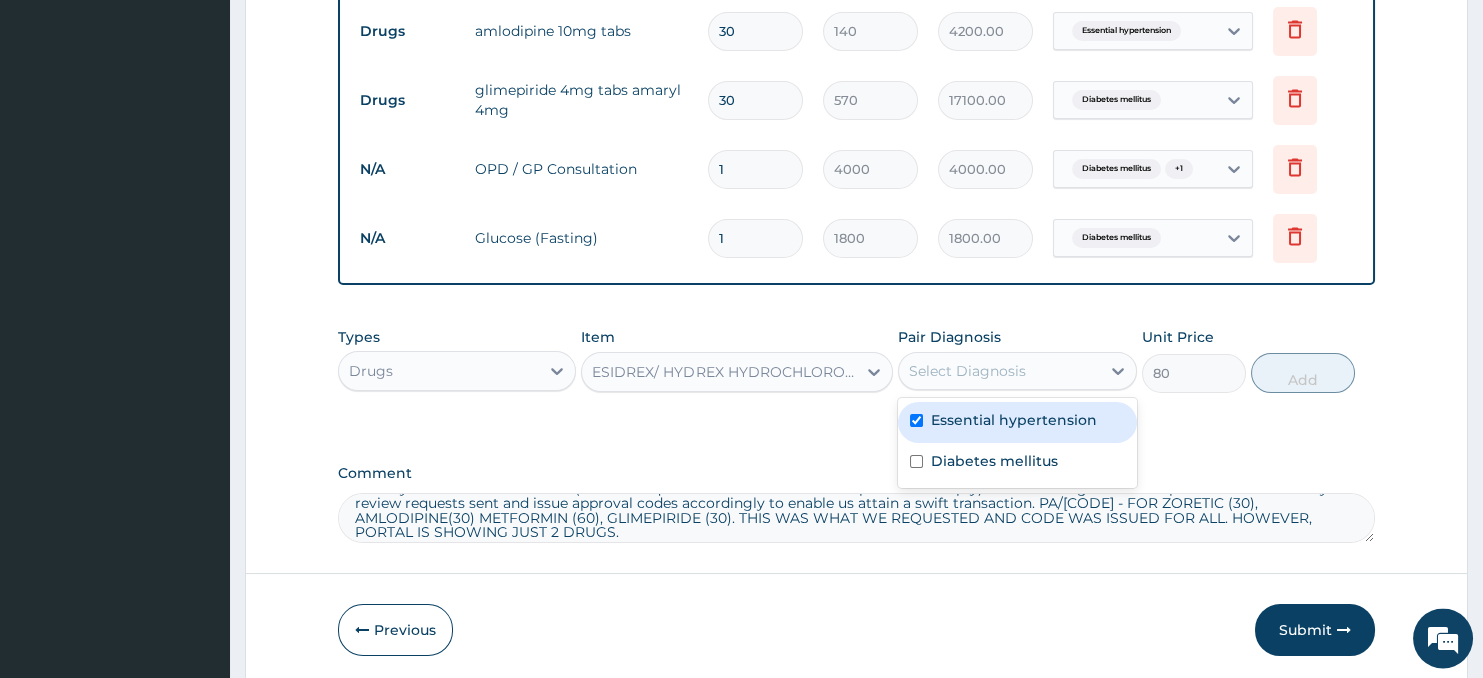 checkbox on "true" 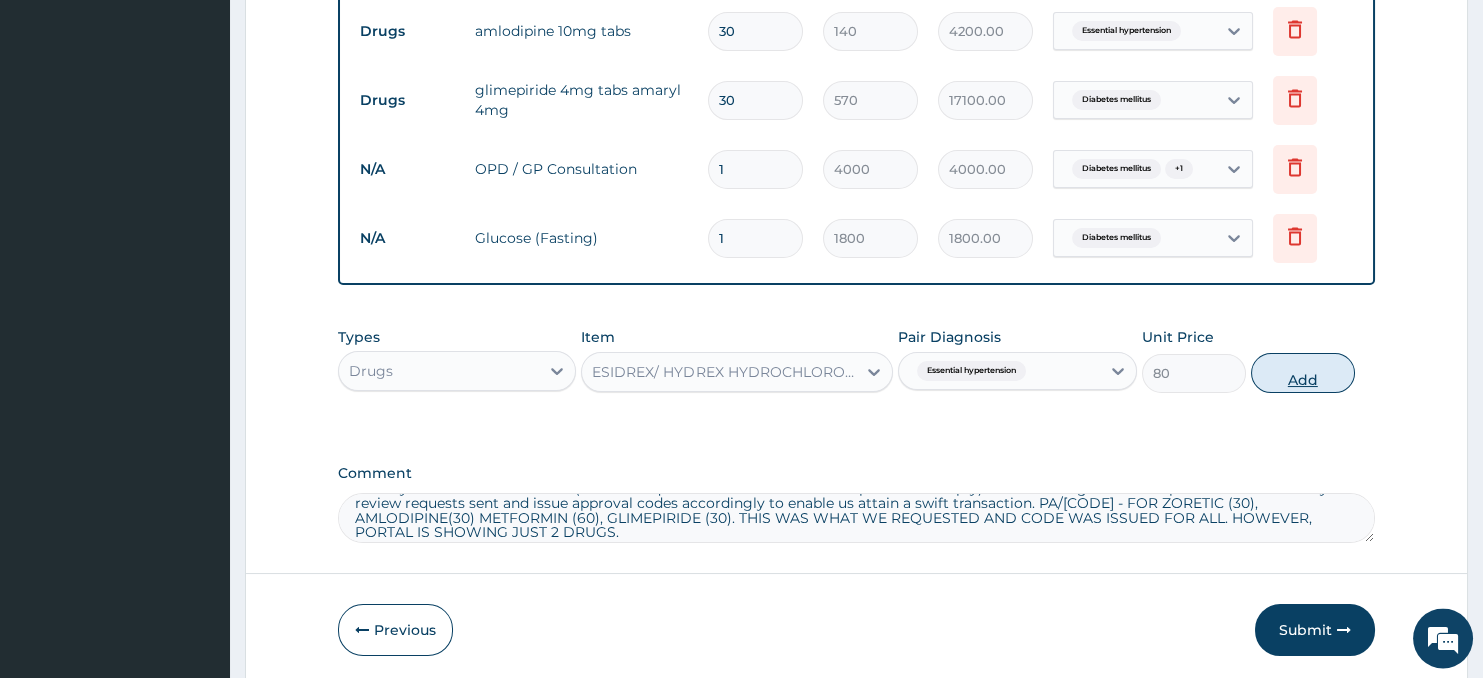 click on "Add" at bounding box center [1303, 373] 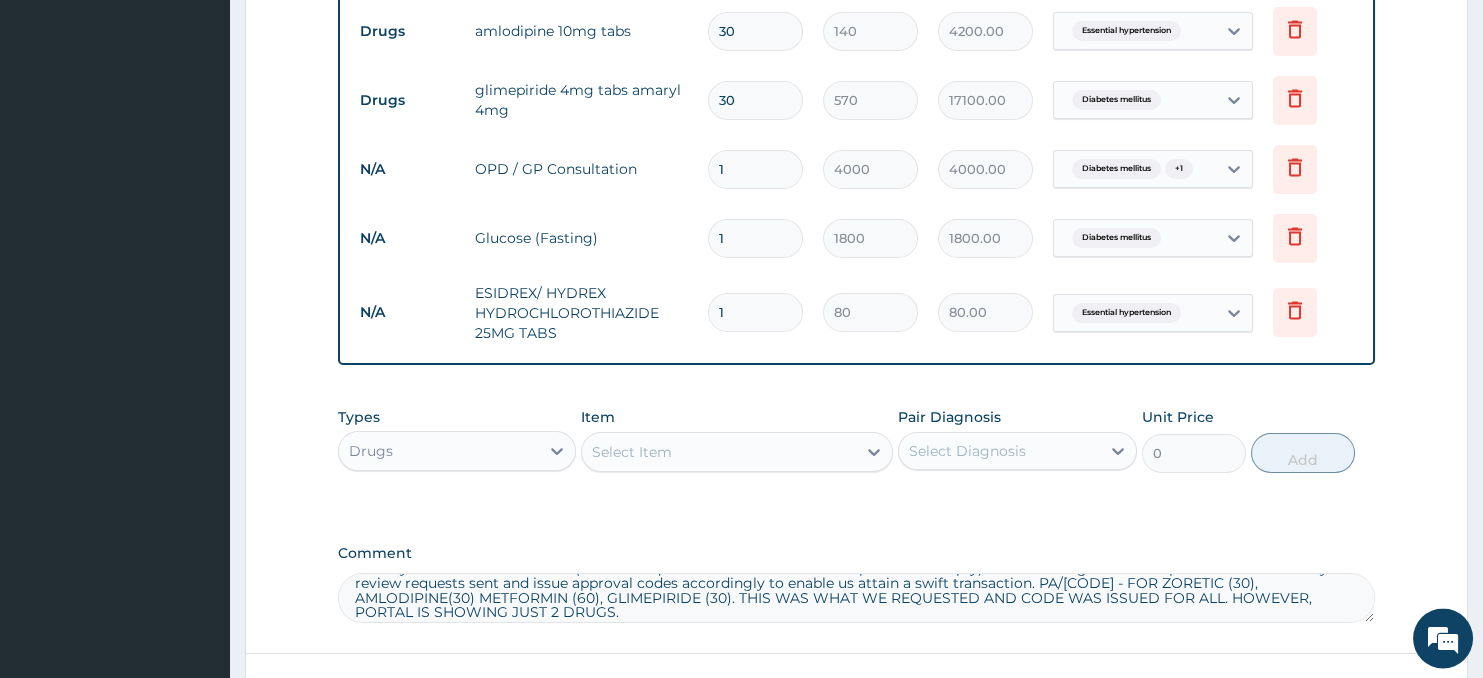 click on "1" at bounding box center (755, 312) 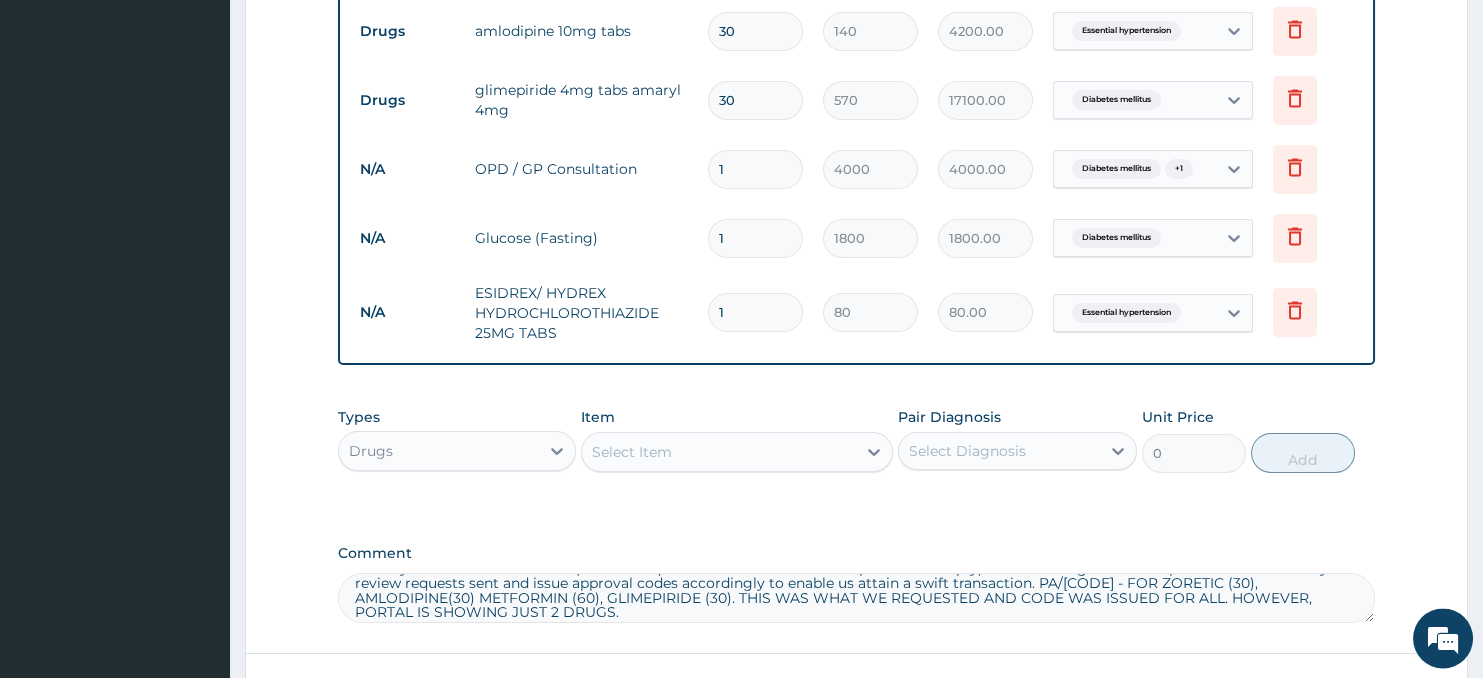 type on "0.00" 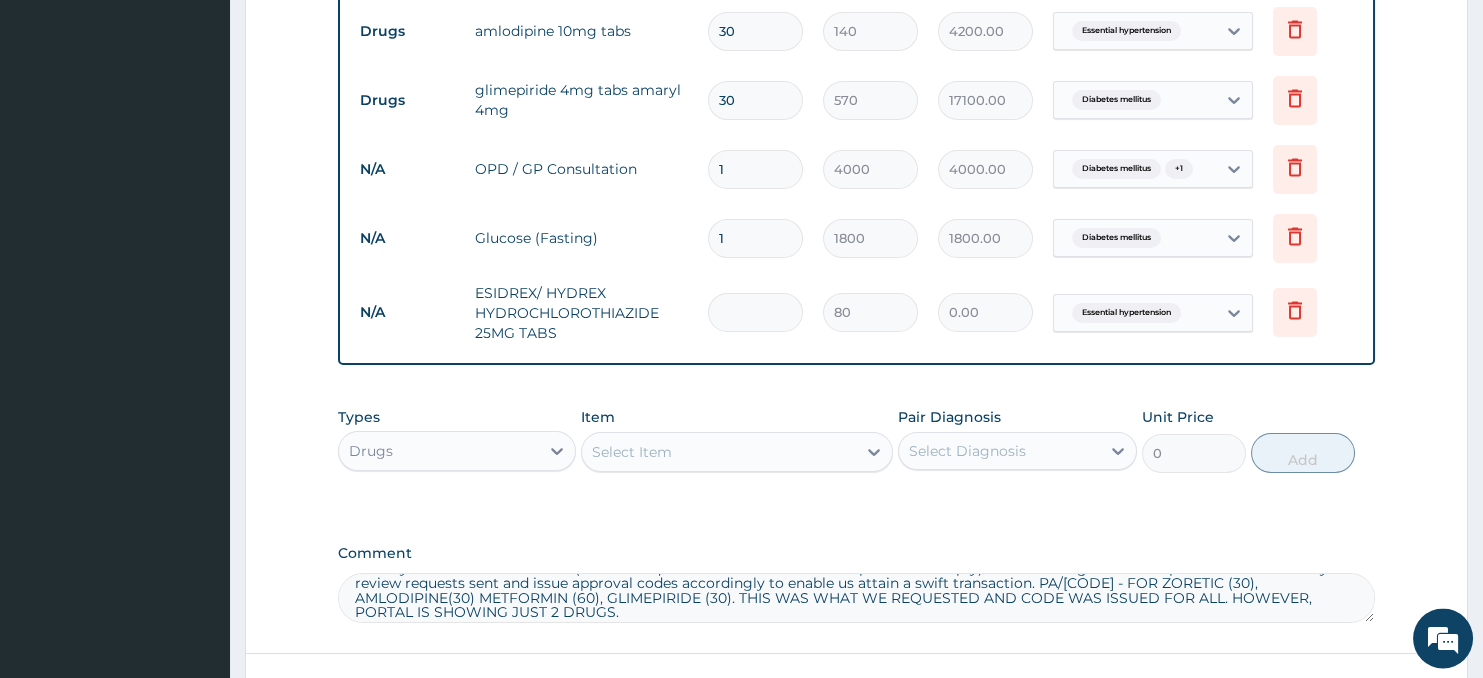 type on "3" 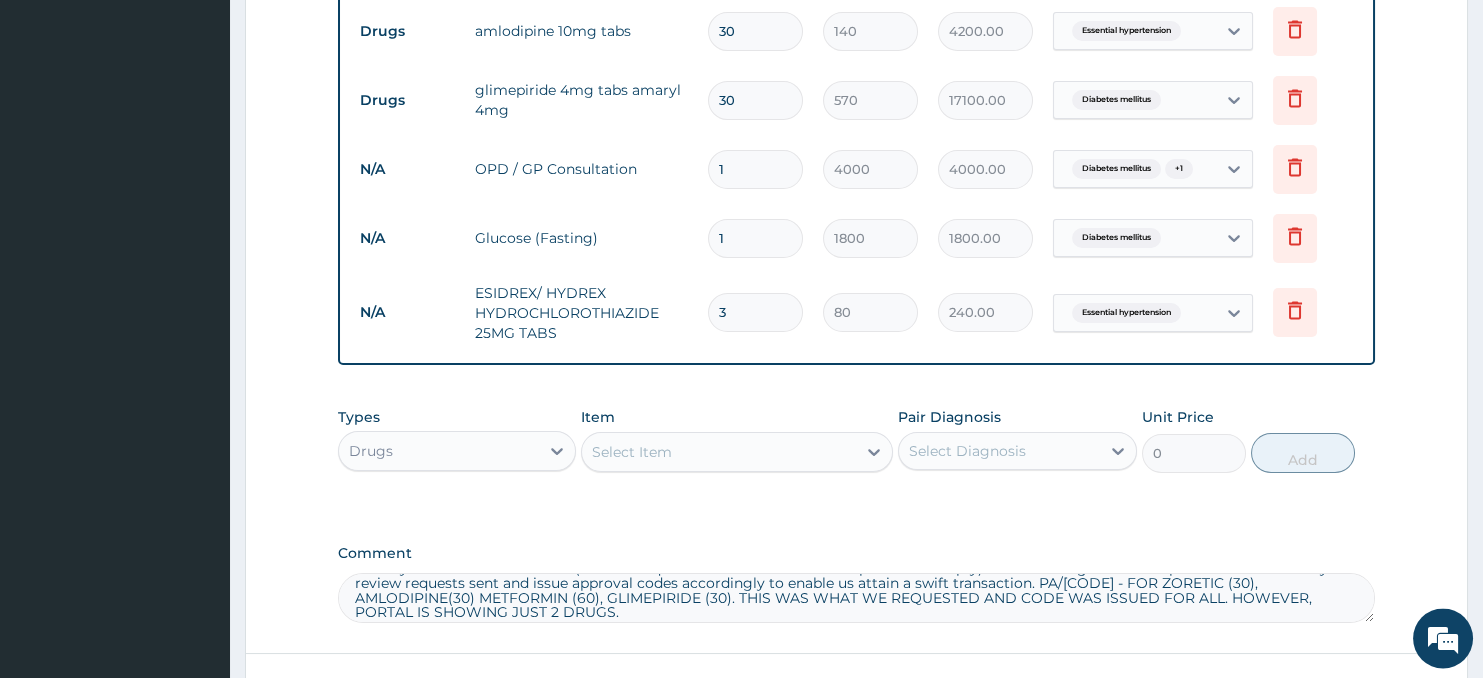 type on "30" 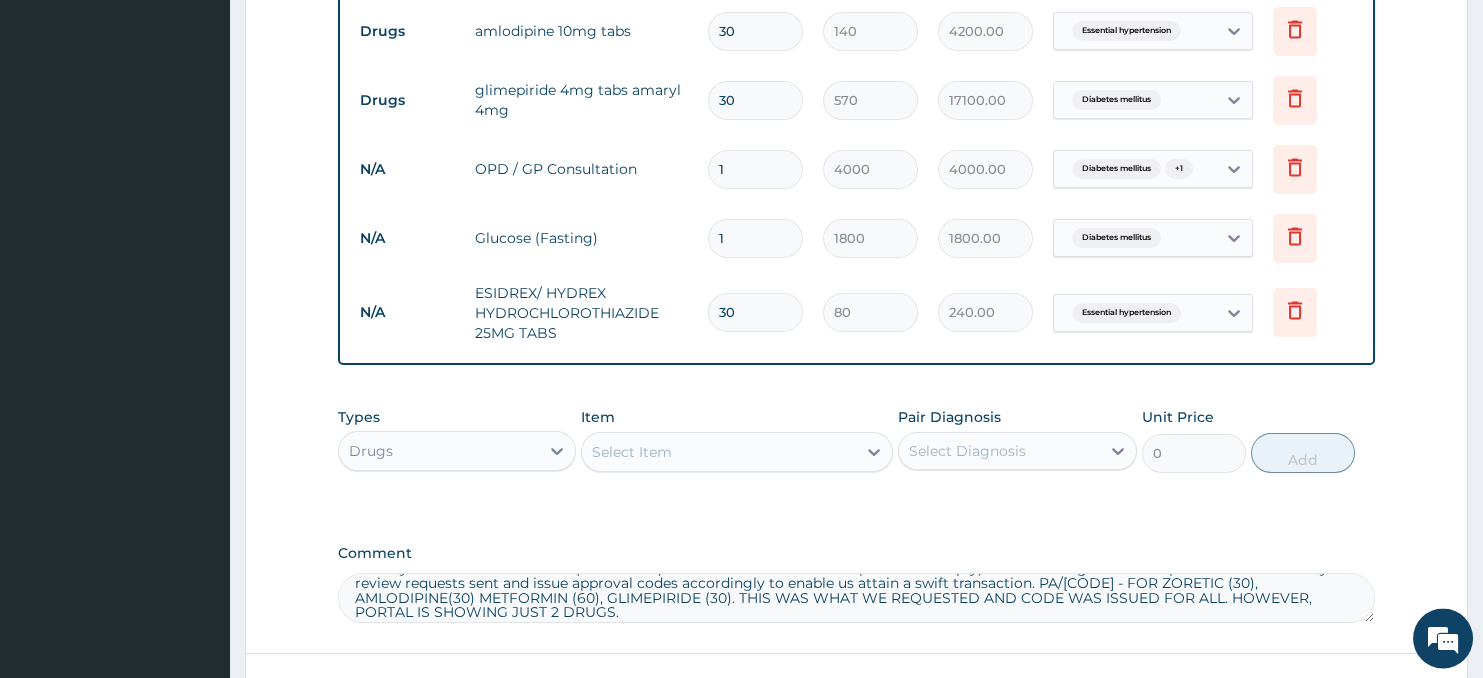 type on "2400.00" 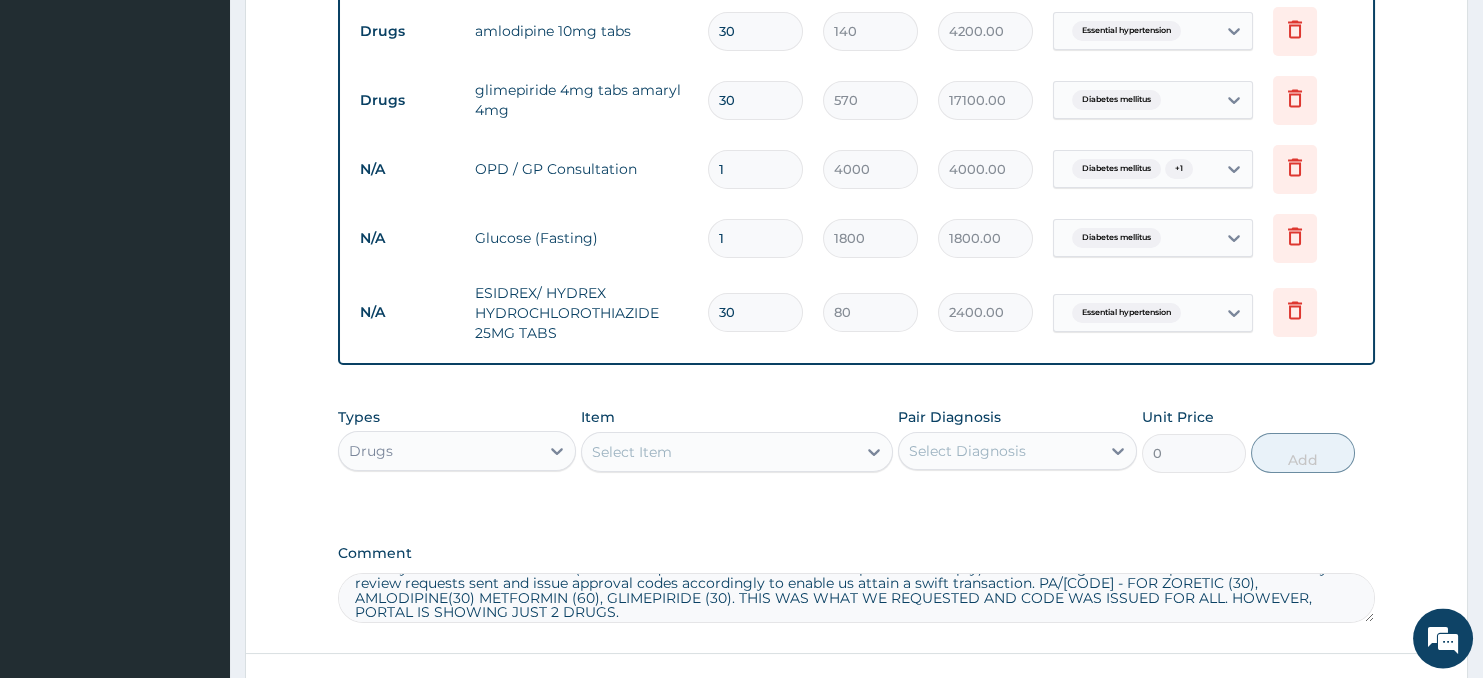 type on "30" 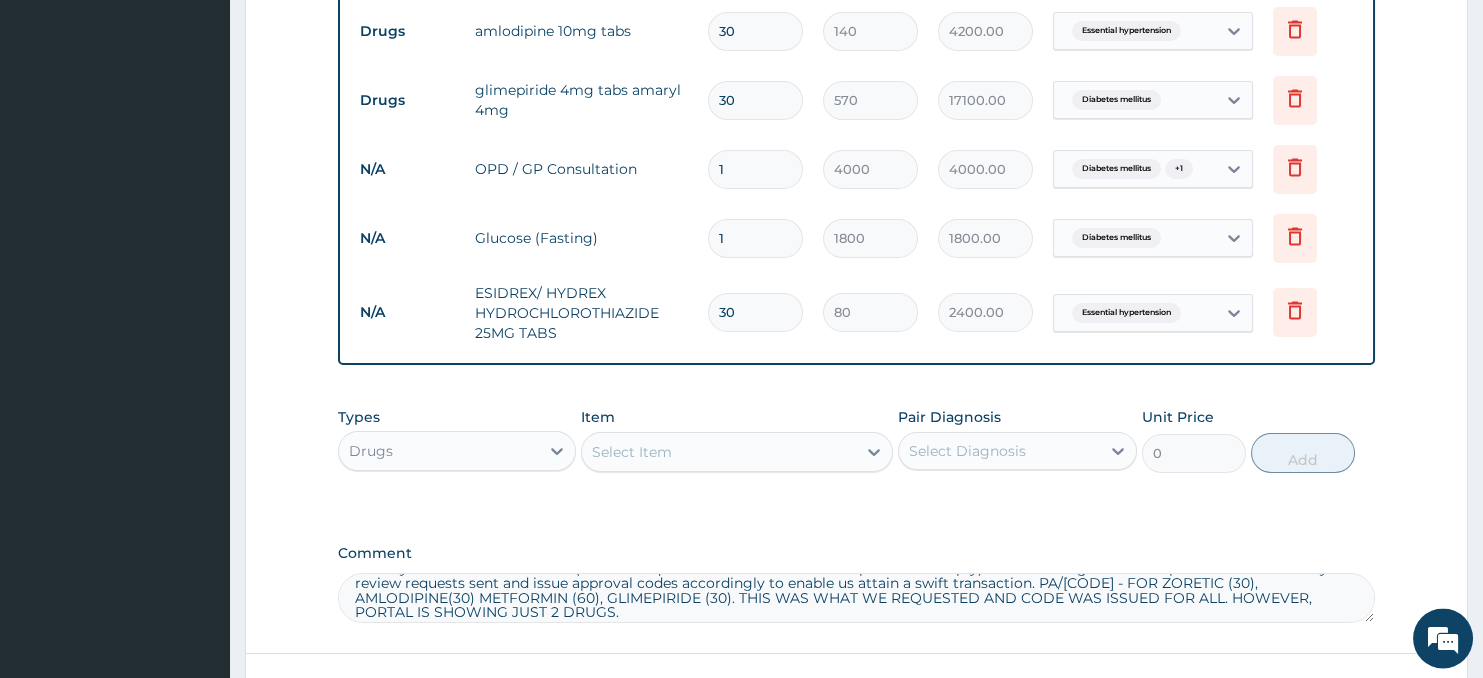 click on "Select Item" at bounding box center [718, 452] 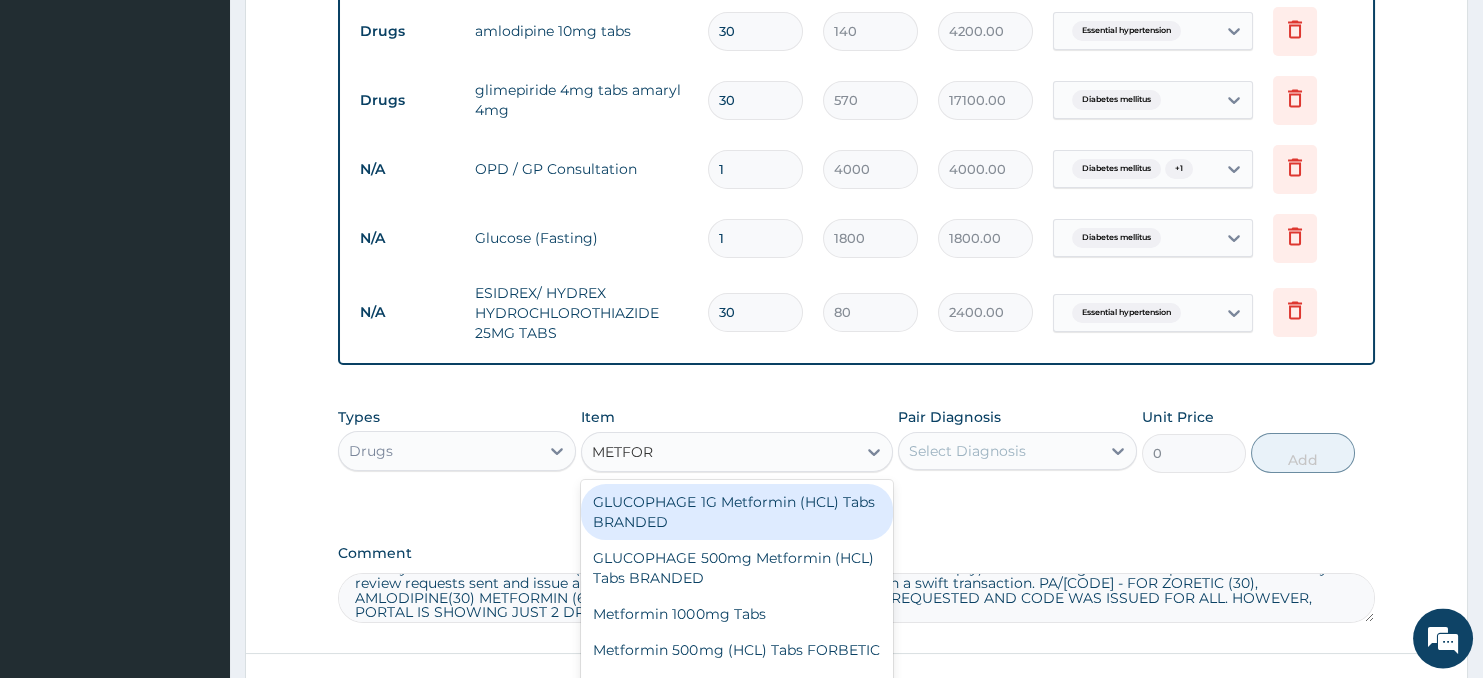 type on "METFORM" 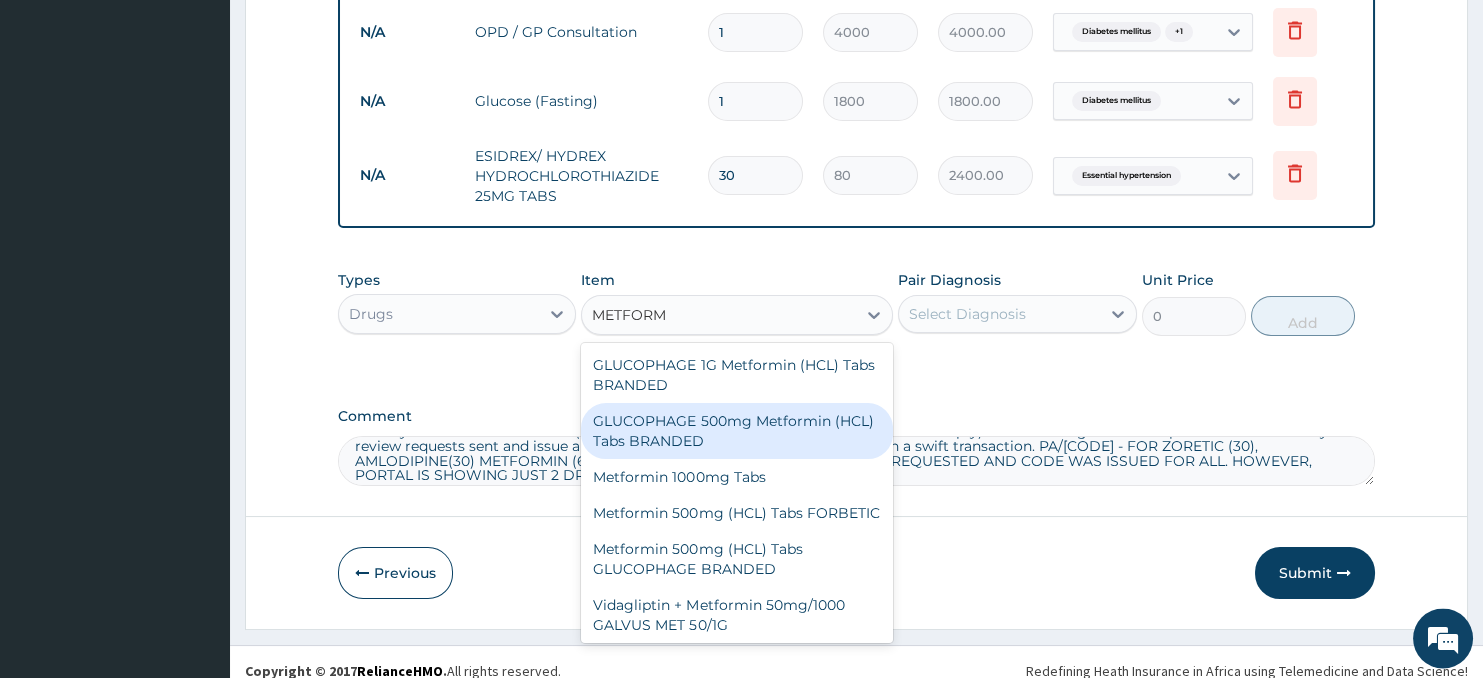 scroll, scrollTop: 954, scrollLeft: 0, axis: vertical 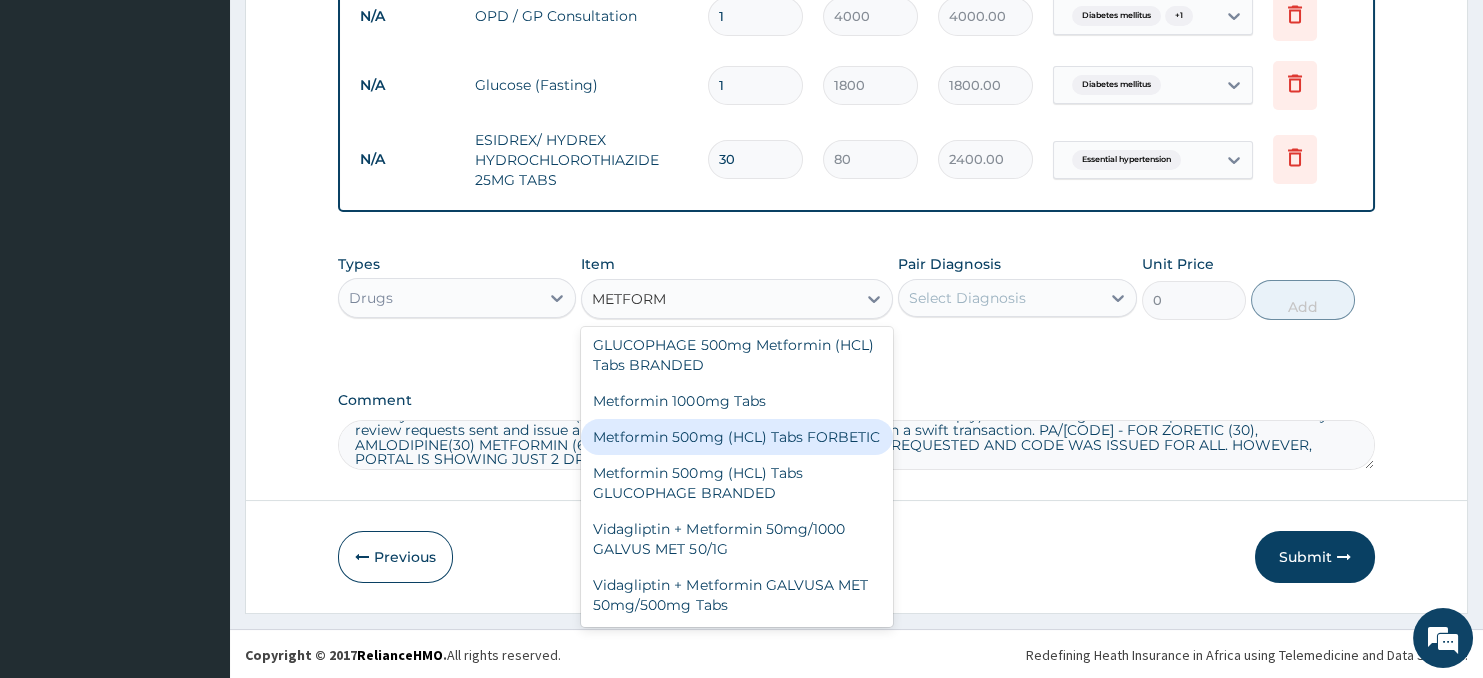 click on "Metformin 500mg (HCL) Tabs FORBETIC" at bounding box center (736, 437) 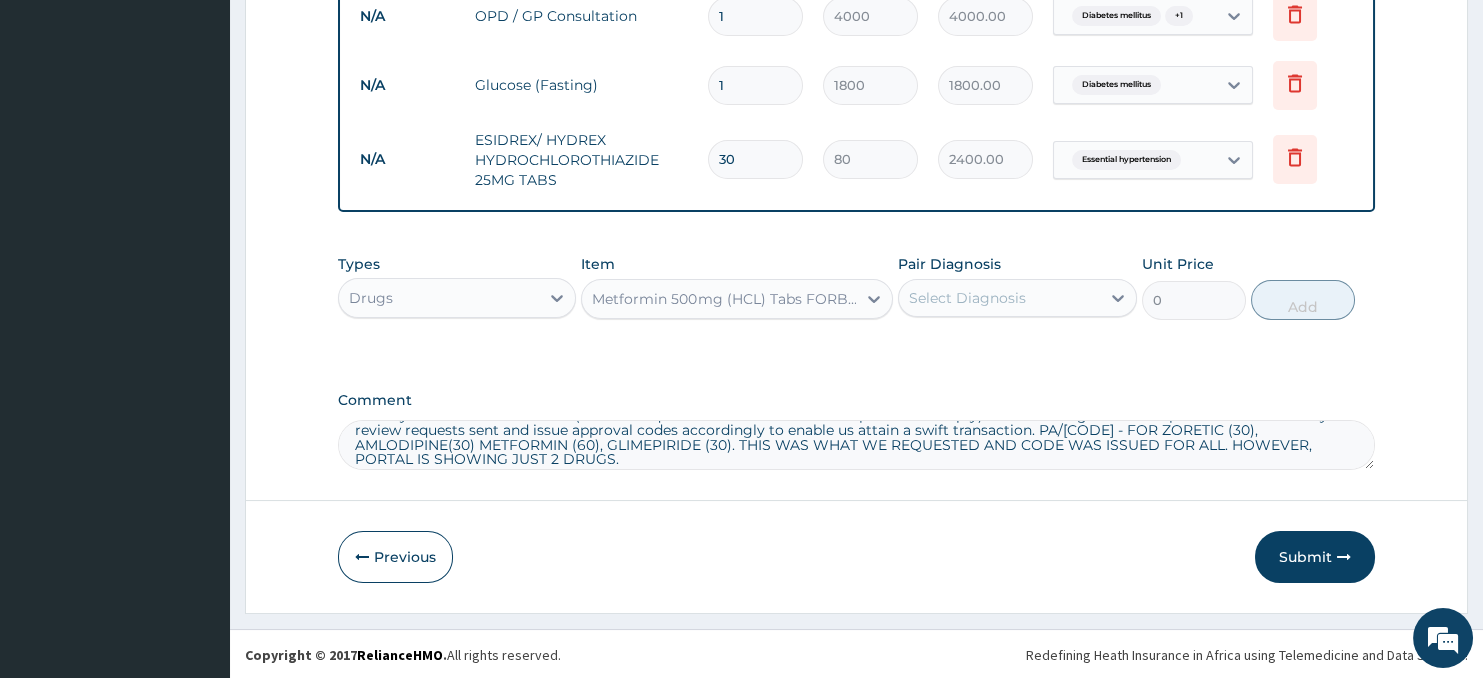 type 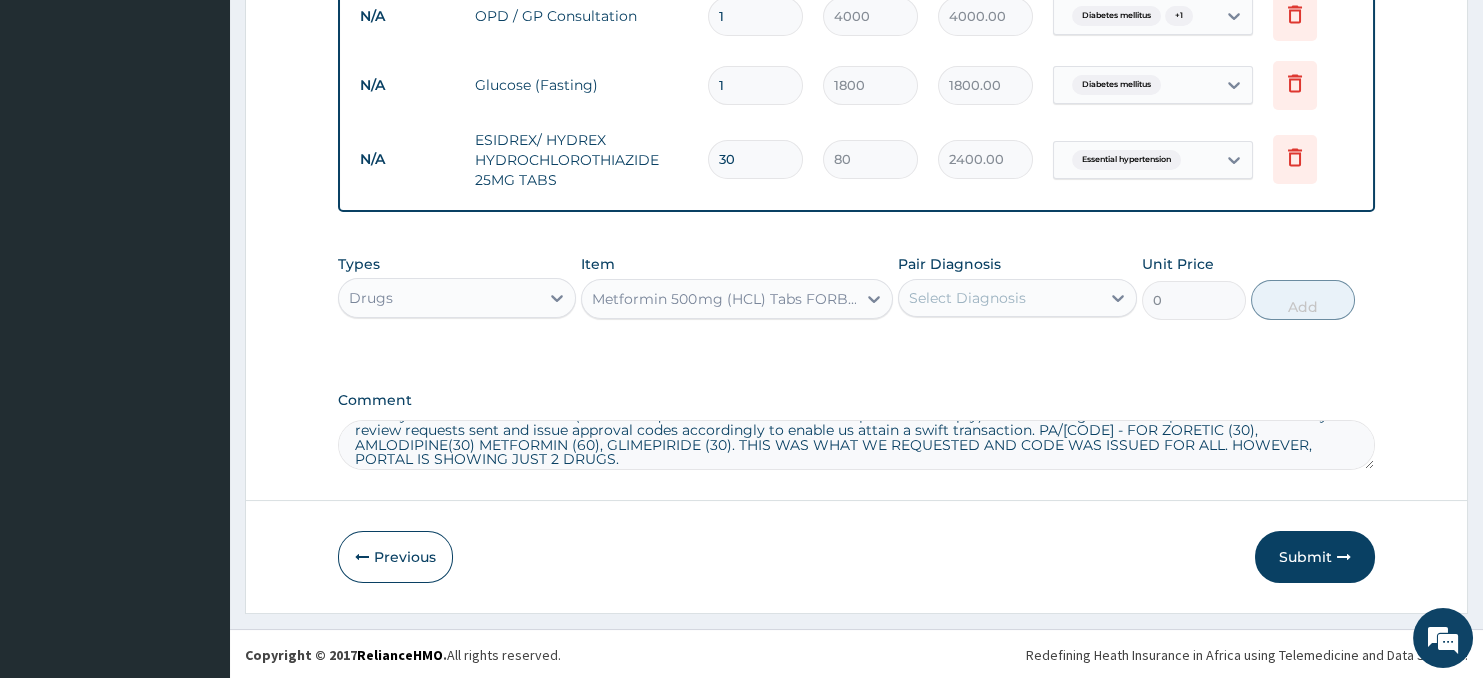 type on "60" 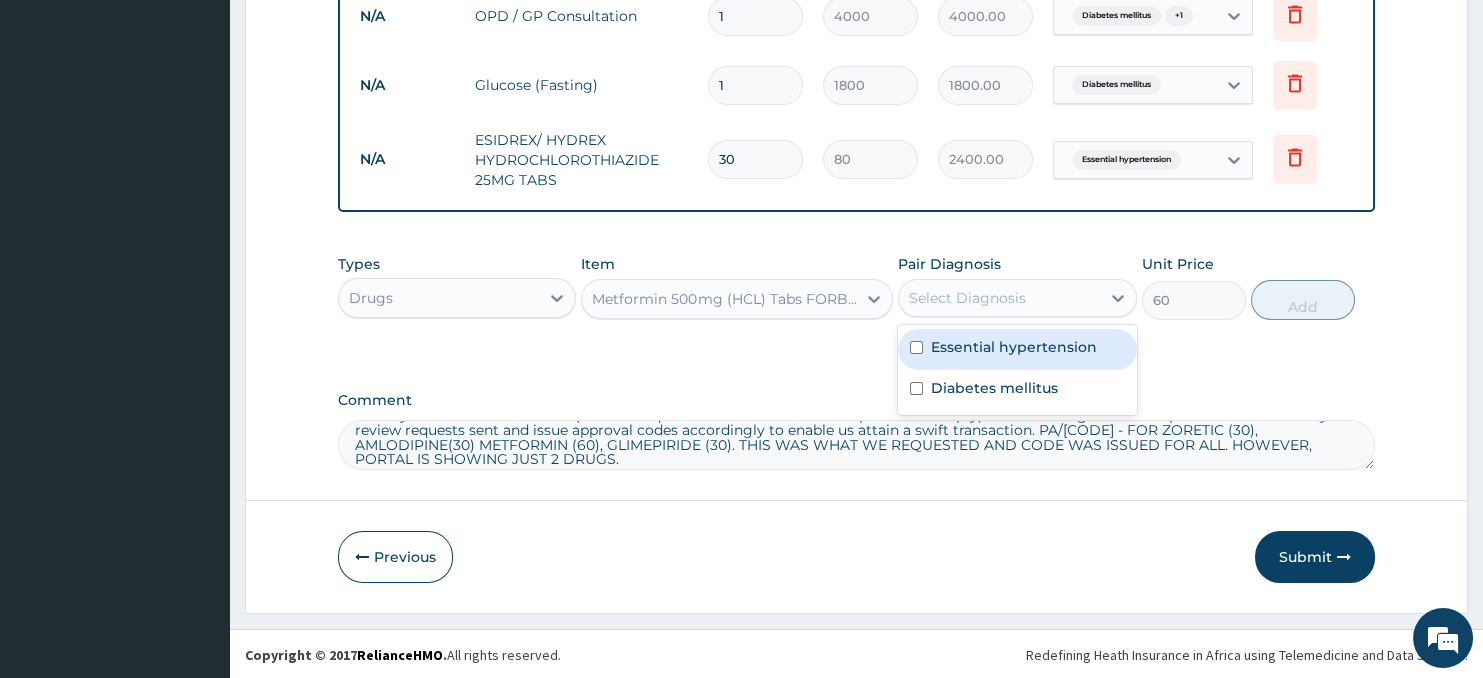 click on "Select Diagnosis" at bounding box center (967, 298) 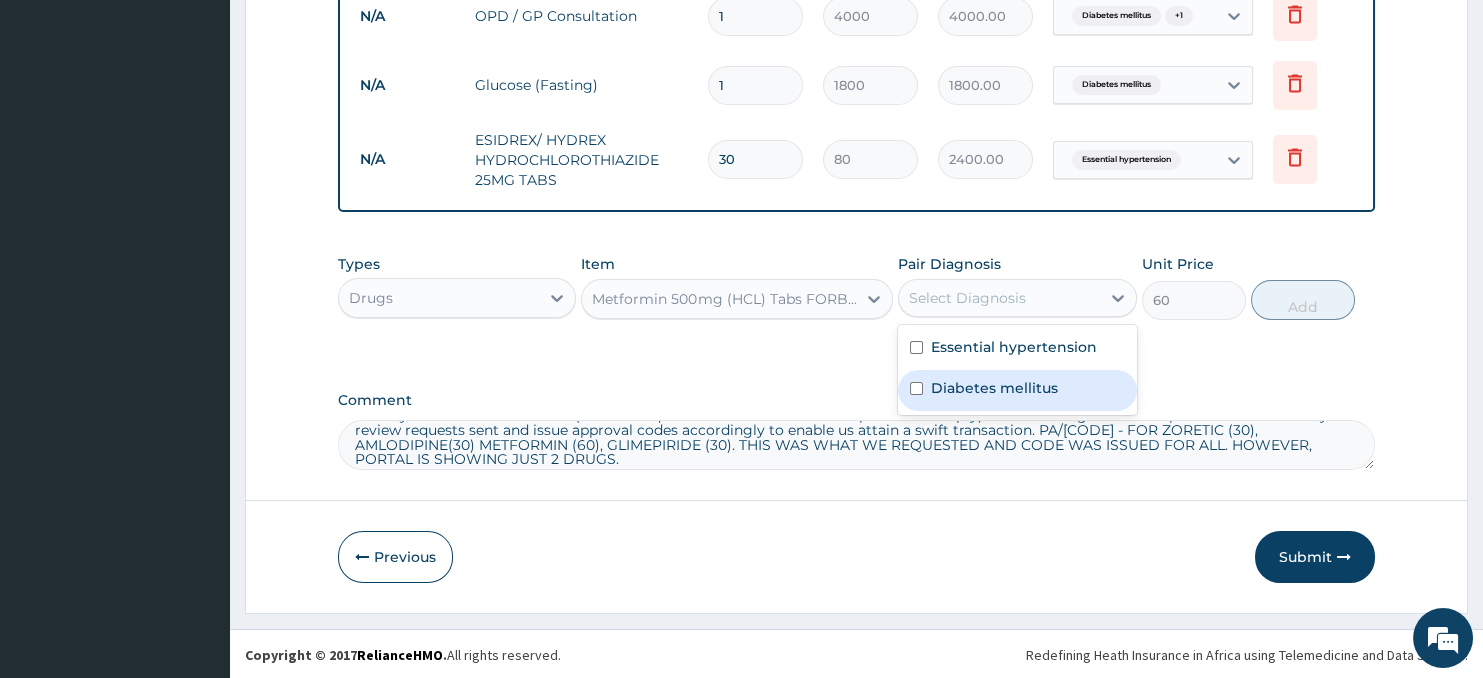 click on "Diabetes mellitus" at bounding box center (994, 388) 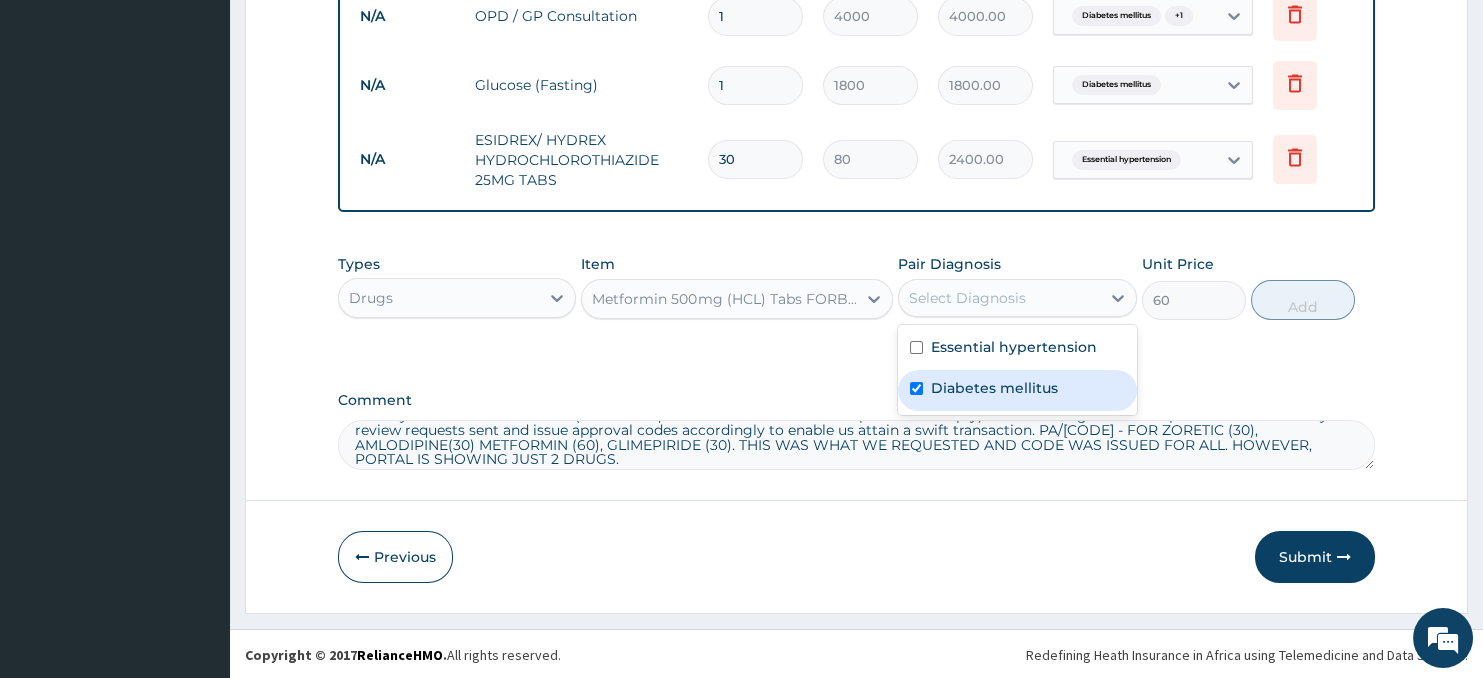 checkbox on "true" 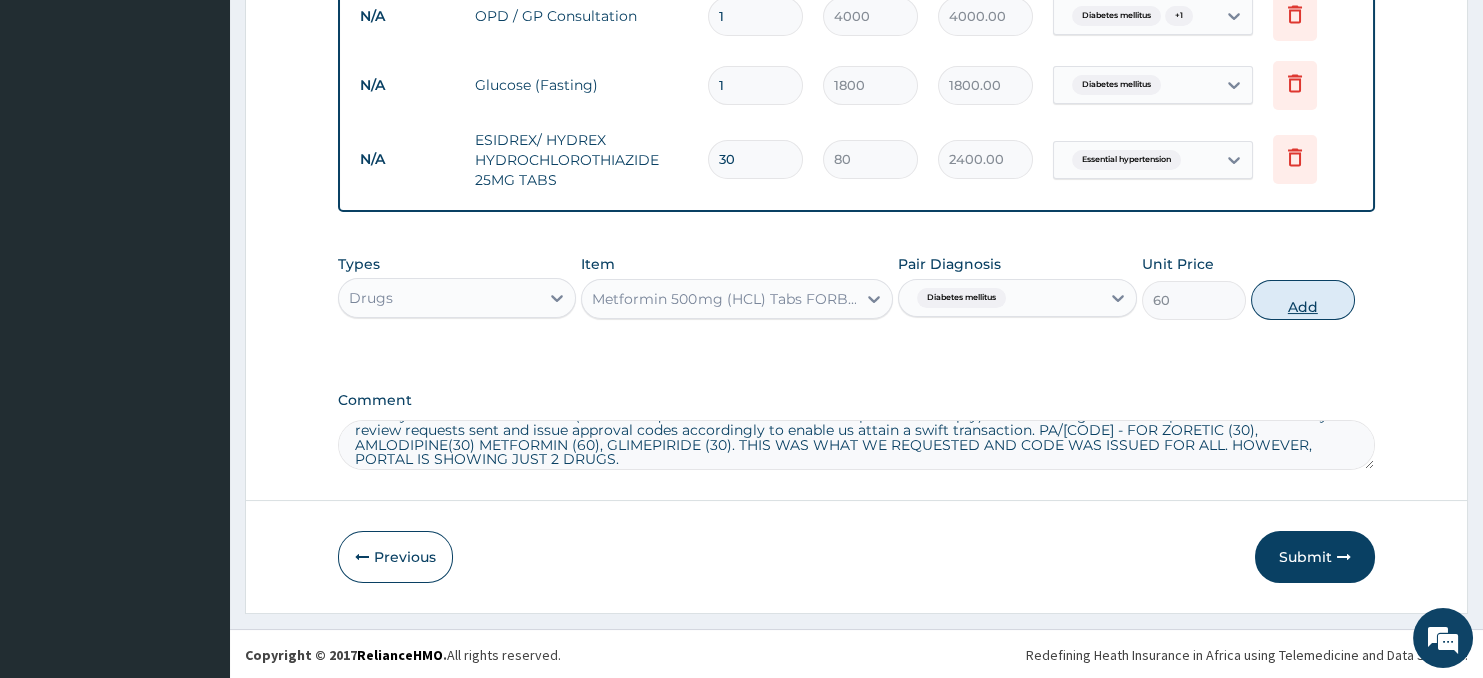 click on "Add" at bounding box center (1303, 300) 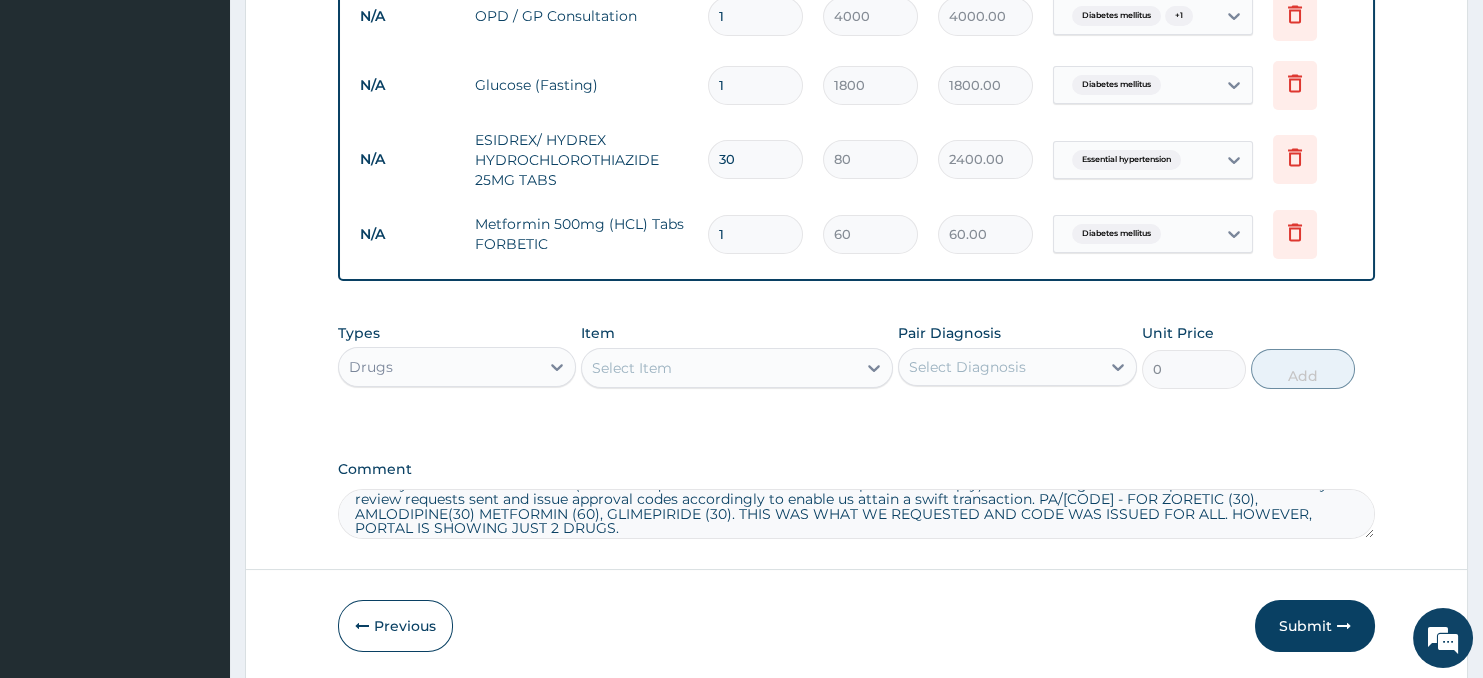 click on "1" at bounding box center [755, 234] 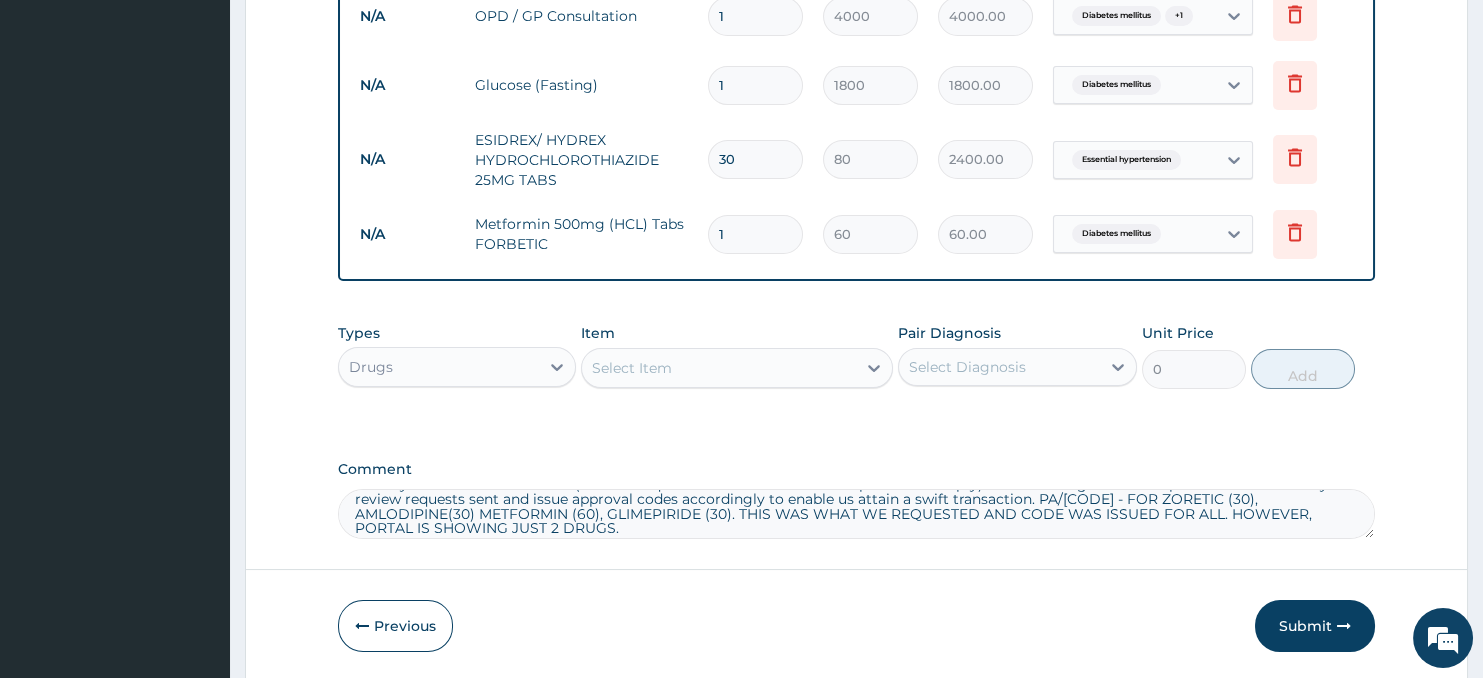 type 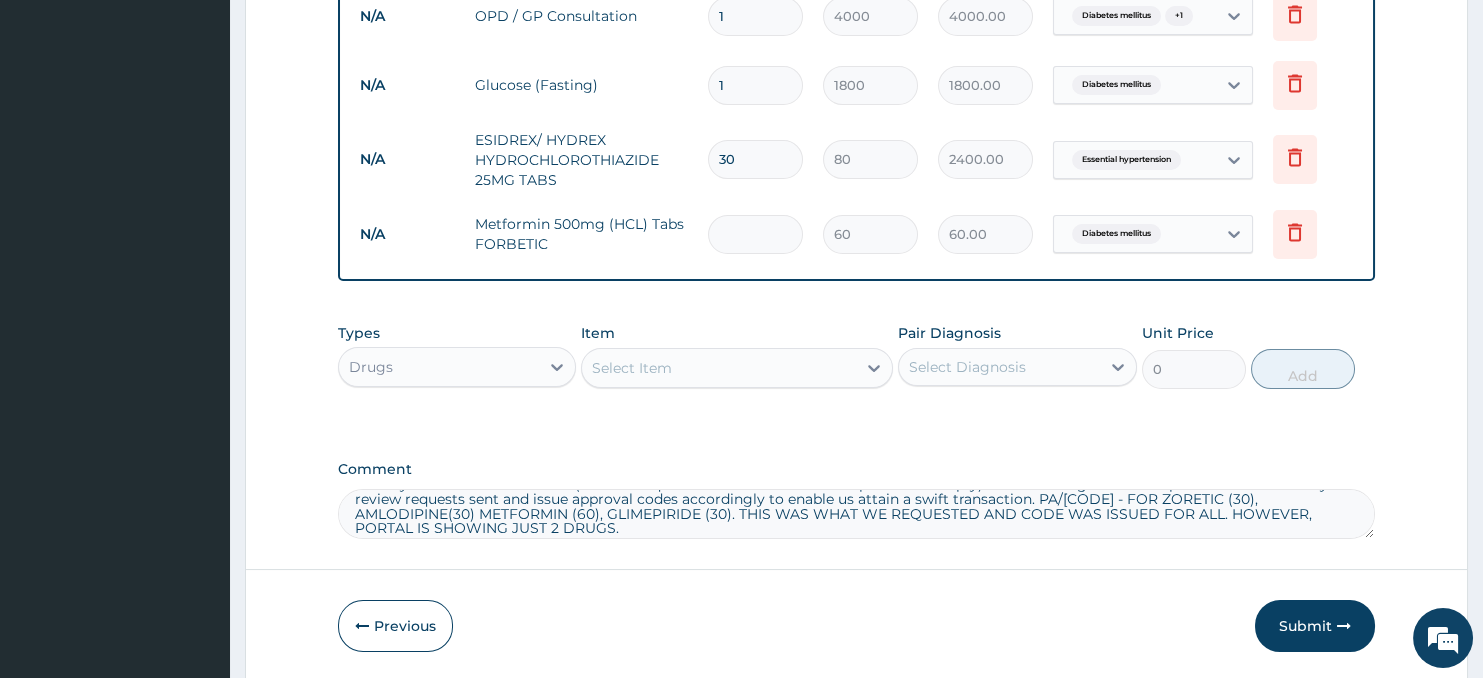 type on "0.00" 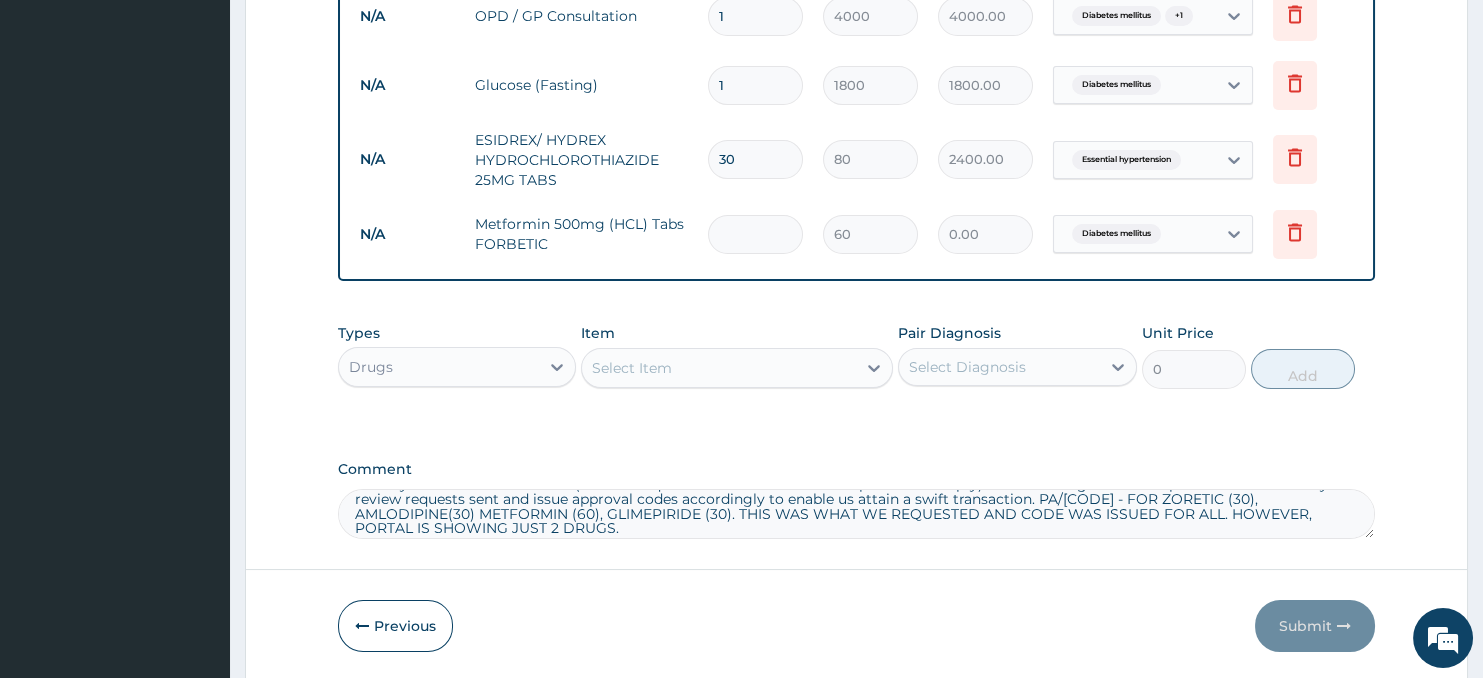 type on "6" 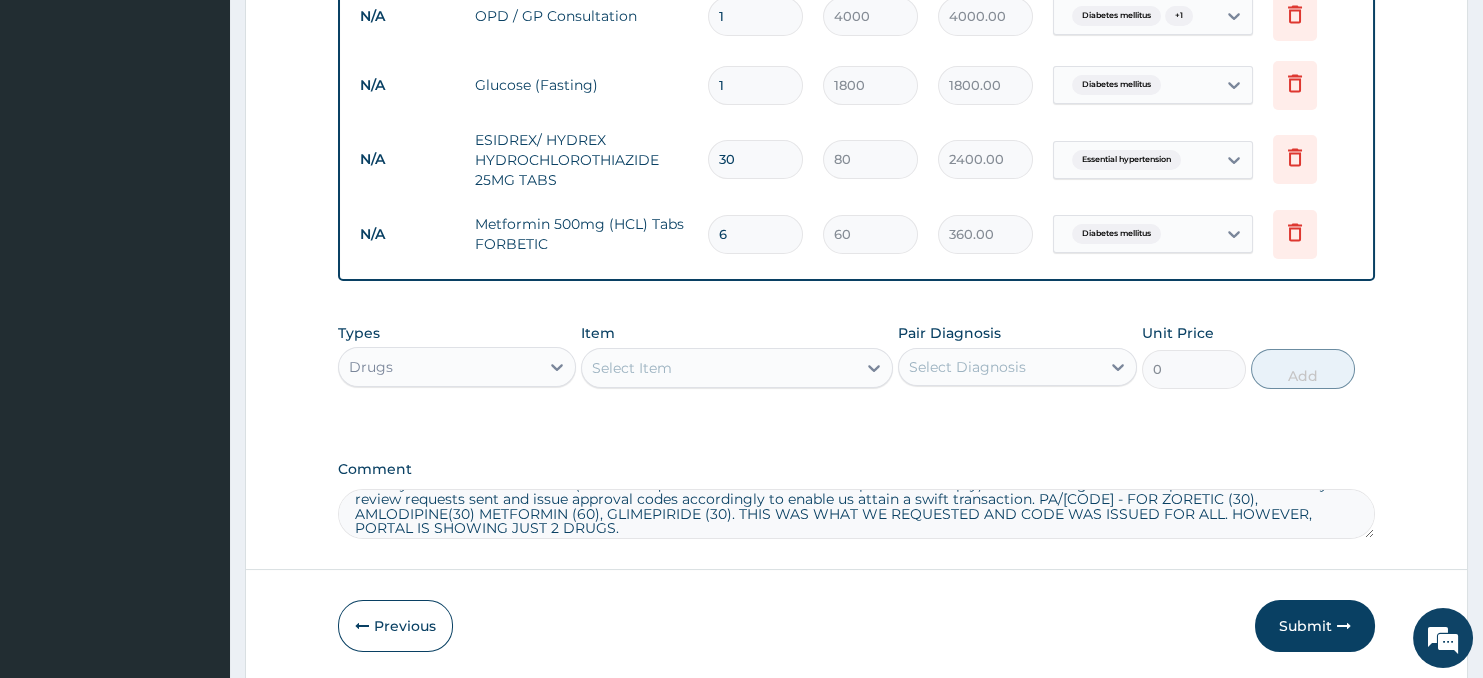 type on "60" 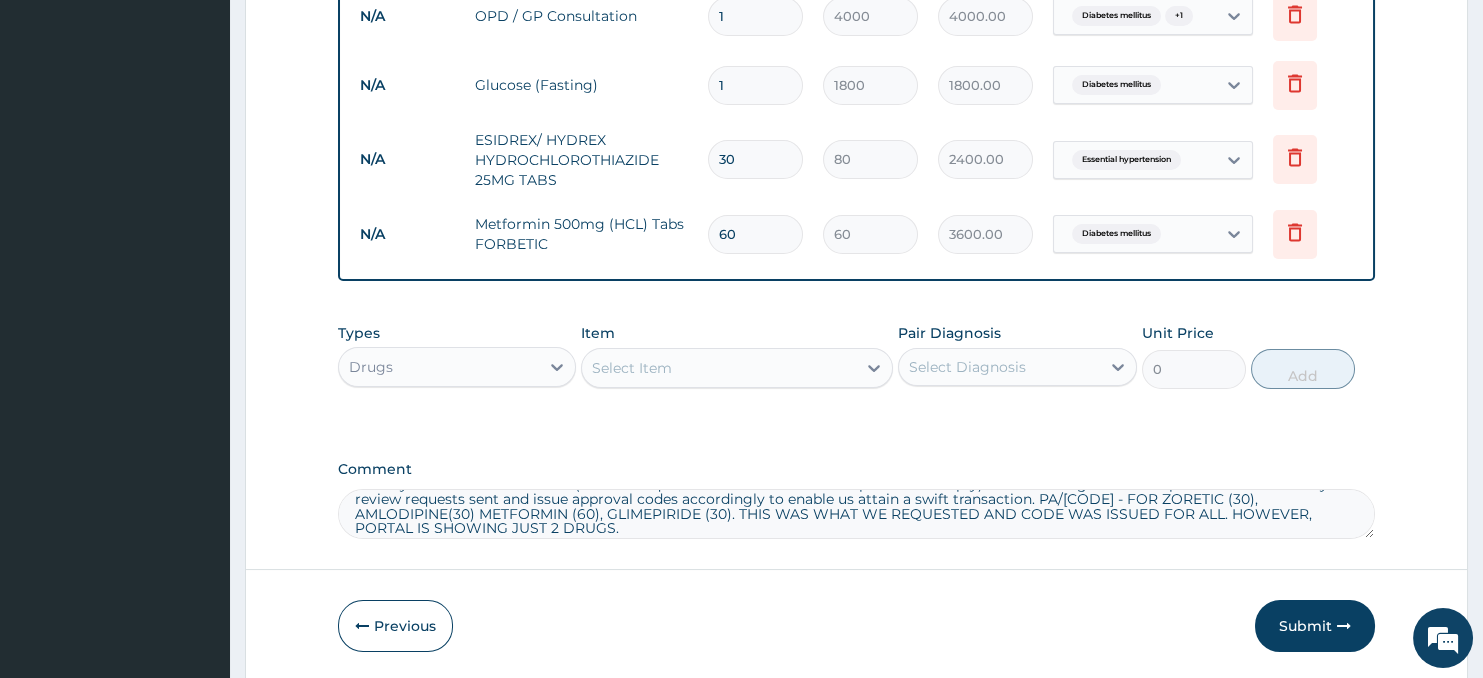 type on "60" 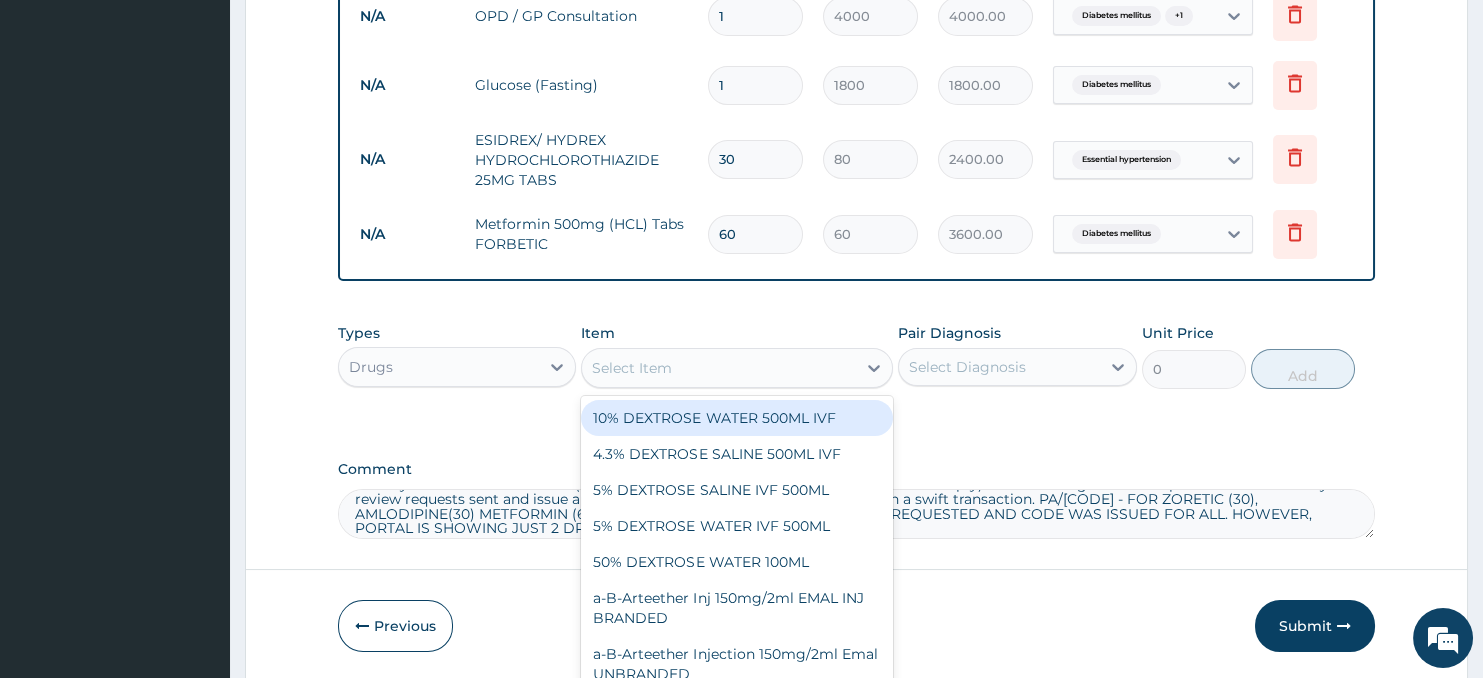 click on "Select Item" at bounding box center [718, 368] 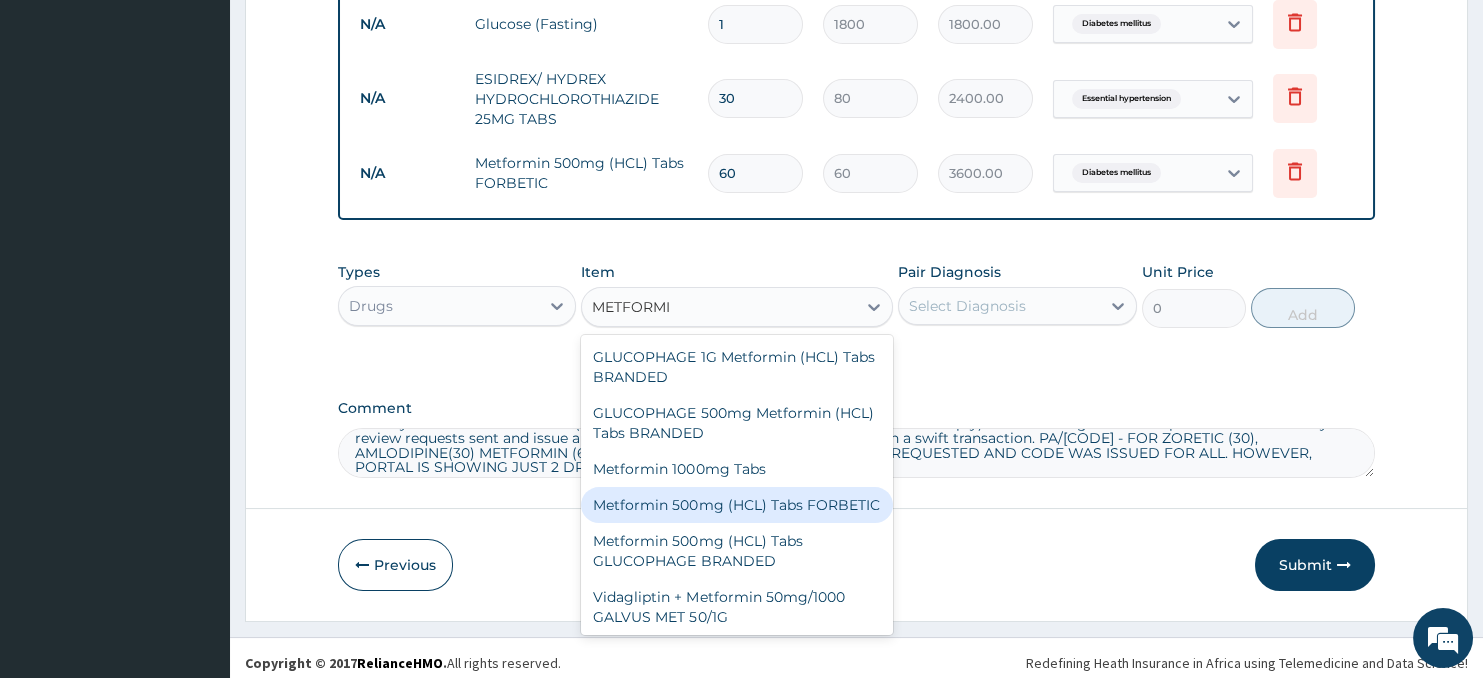 scroll, scrollTop: 1022, scrollLeft: 0, axis: vertical 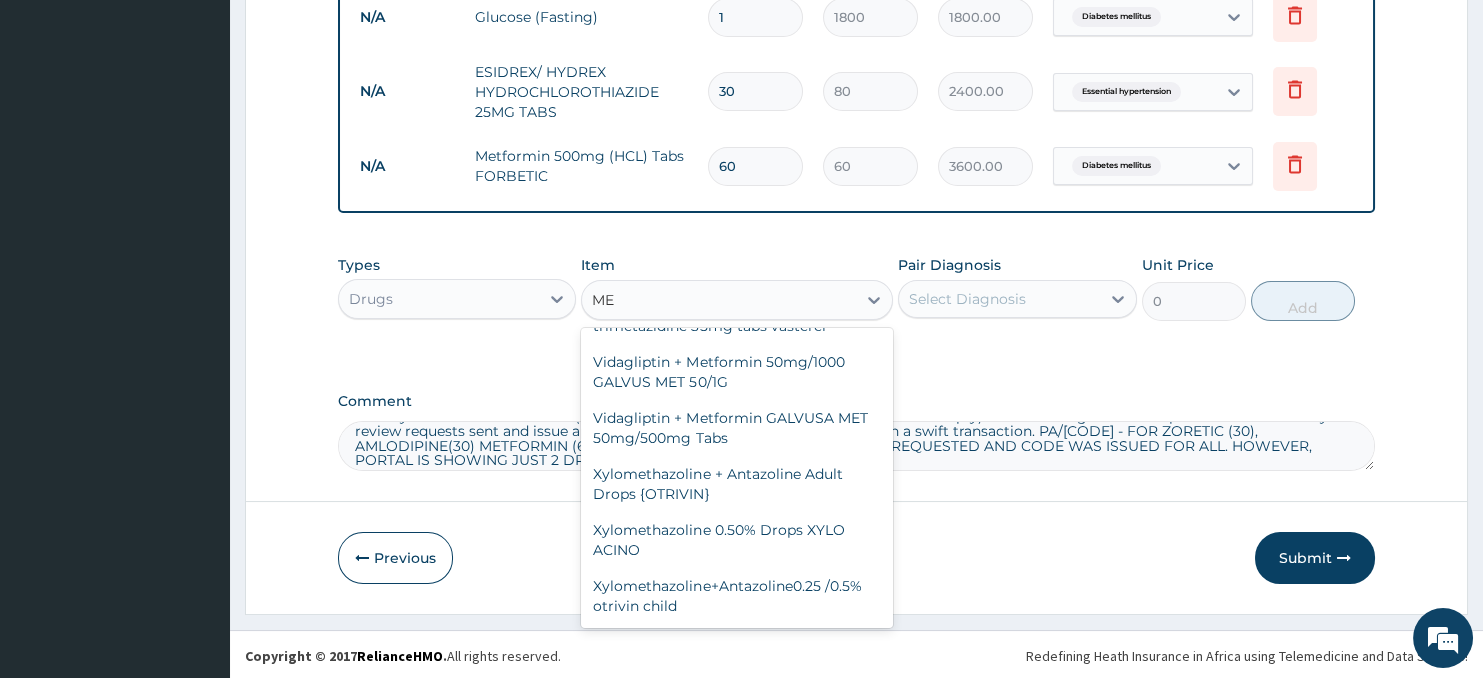 type on "M" 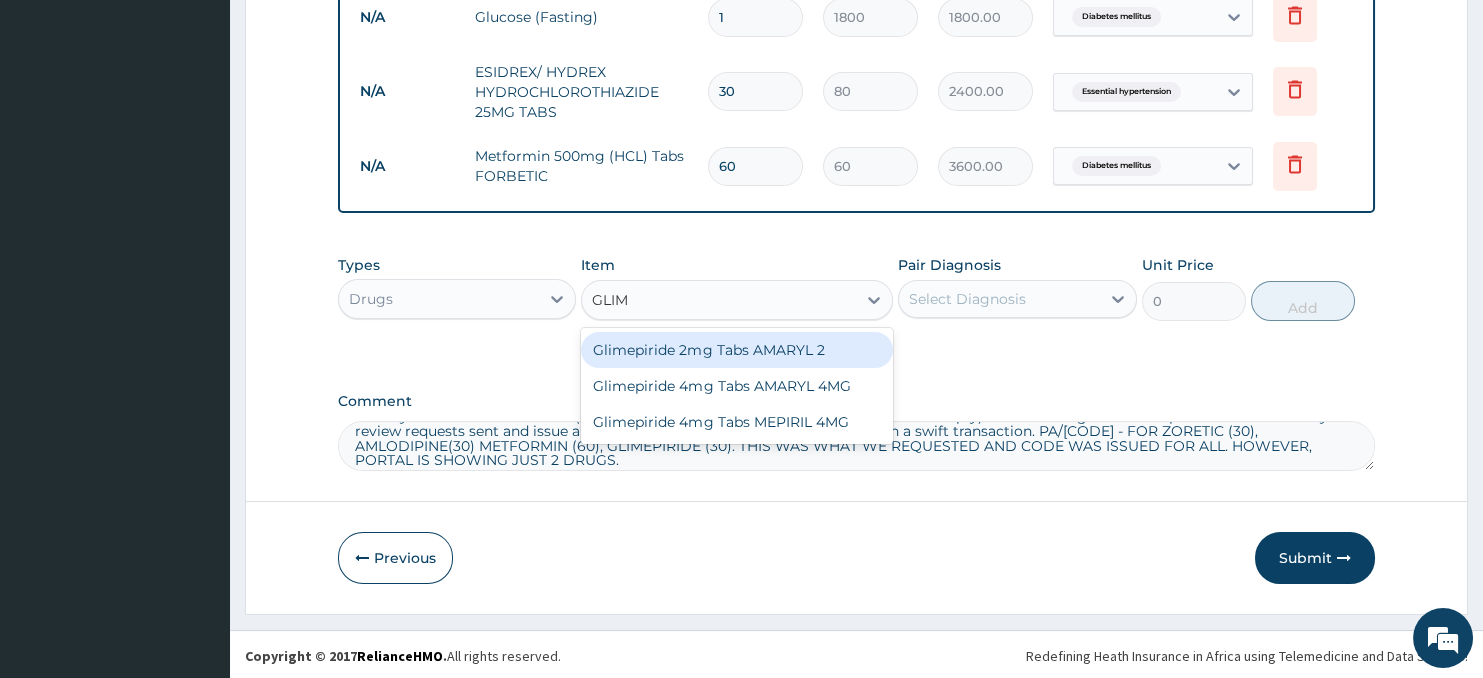 scroll, scrollTop: 0, scrollLeft: 0, axis: both 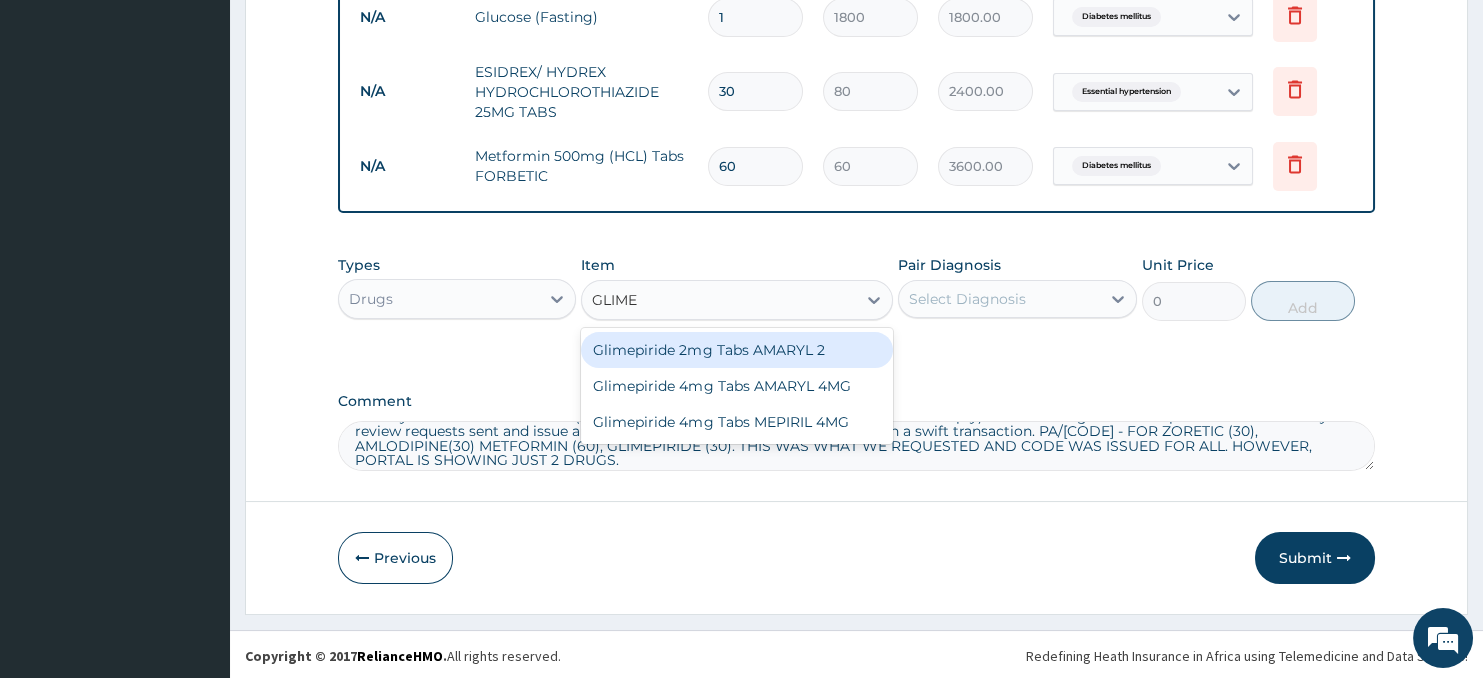 type on "GLIMEP" 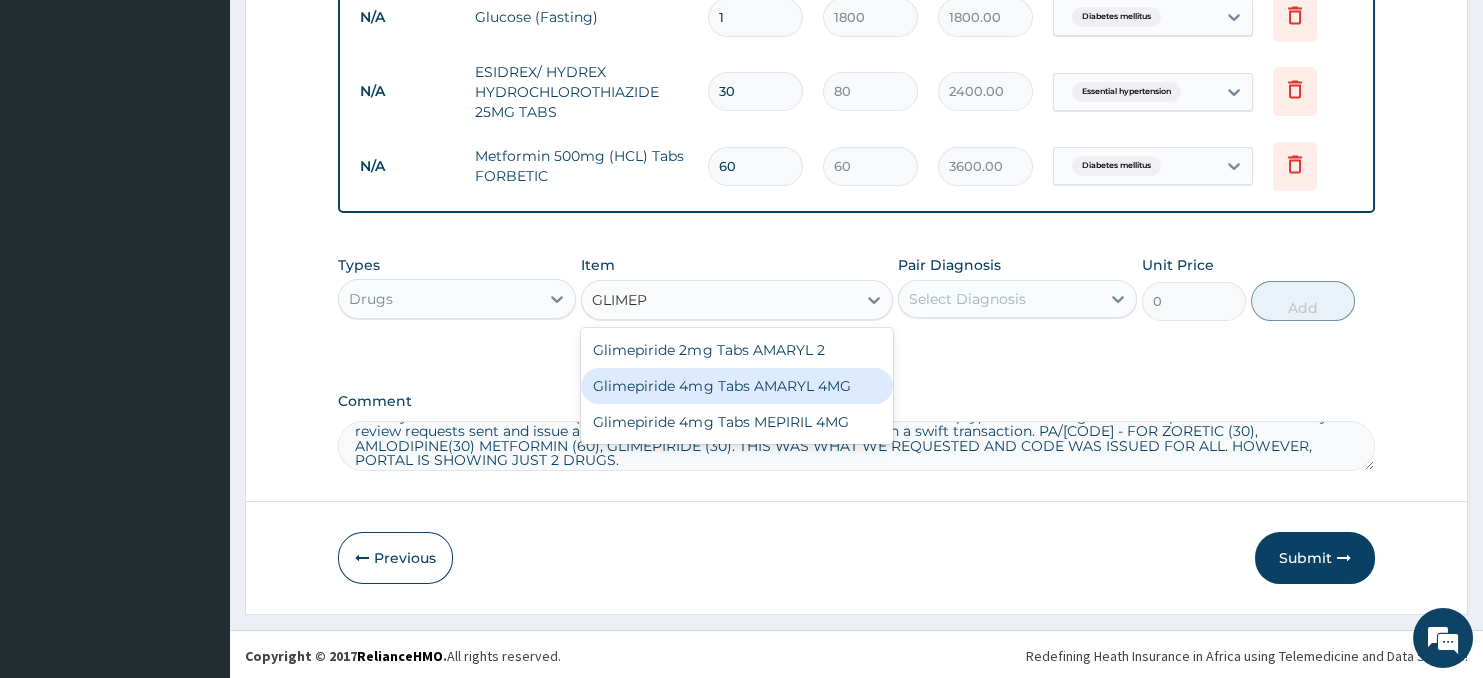 click on "Glimepiride 4mg Tabs AMARYL 4MG" at bounding box center (736, 386) 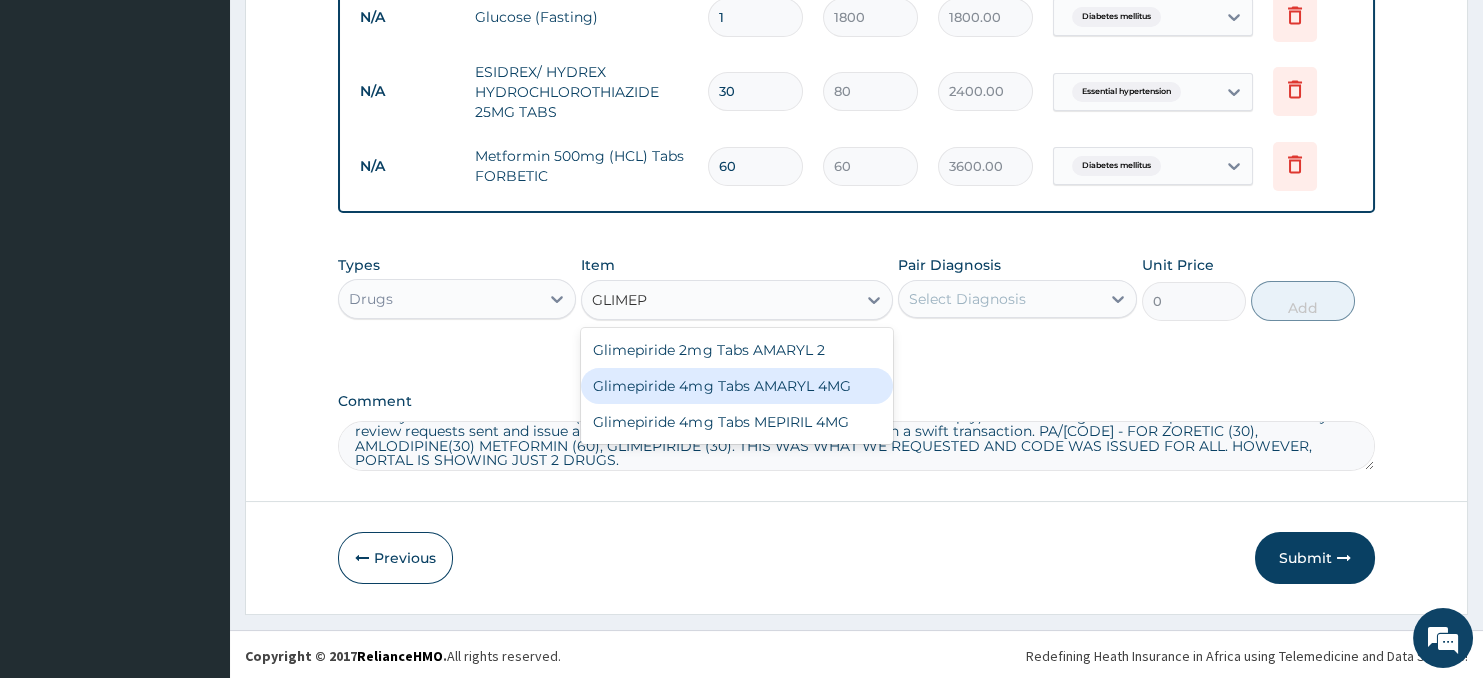 type 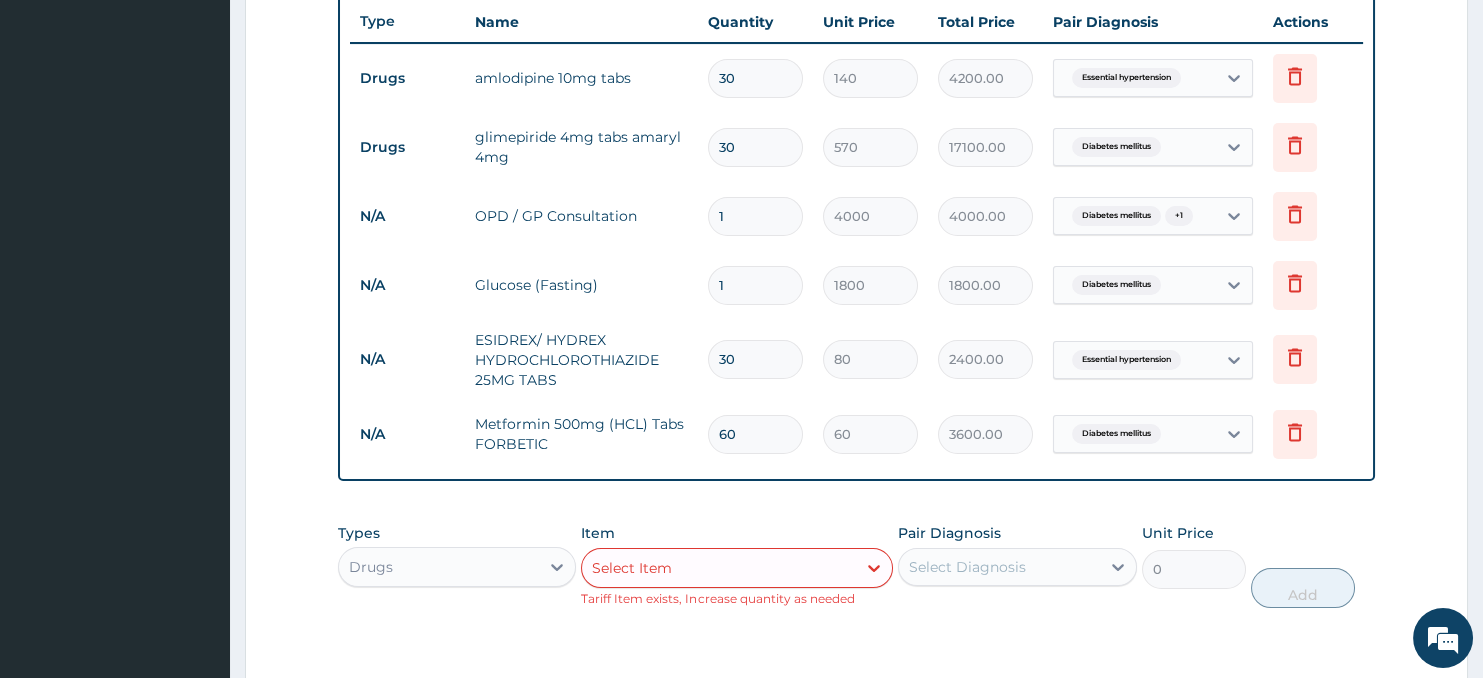 scroll, scrollTop: 1041, scrollLeft: 0, axis: vertical 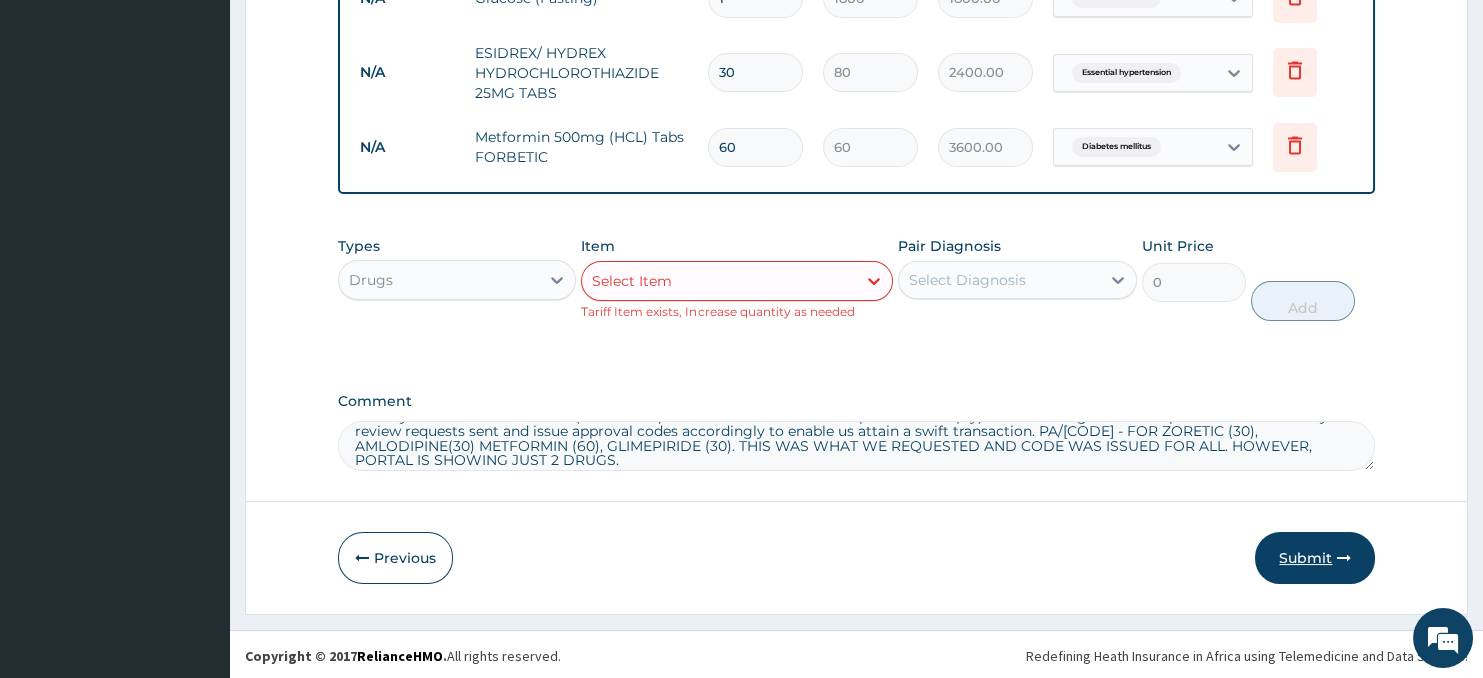 click on "Submit" at bounding box center (1315, 558) 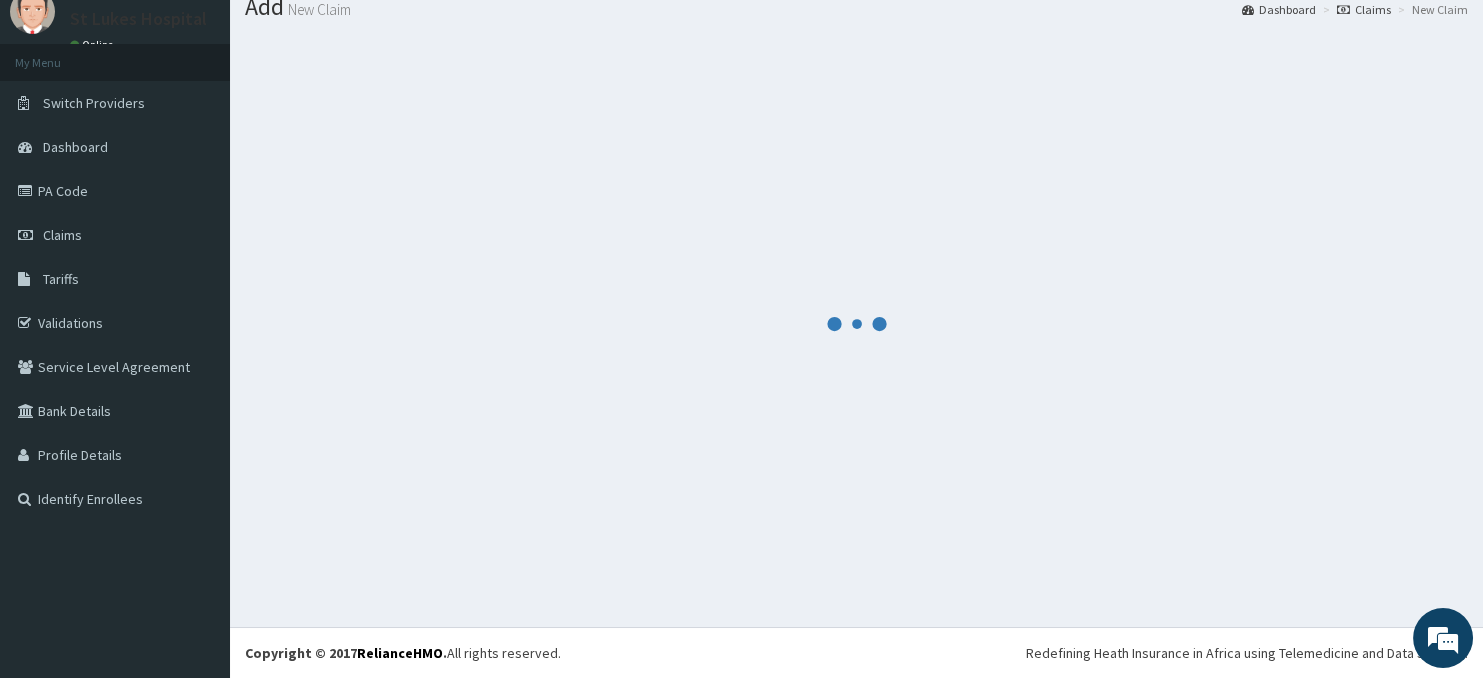 scroll, scrollTop: 70, scrollLeft: 0, axis: vertical 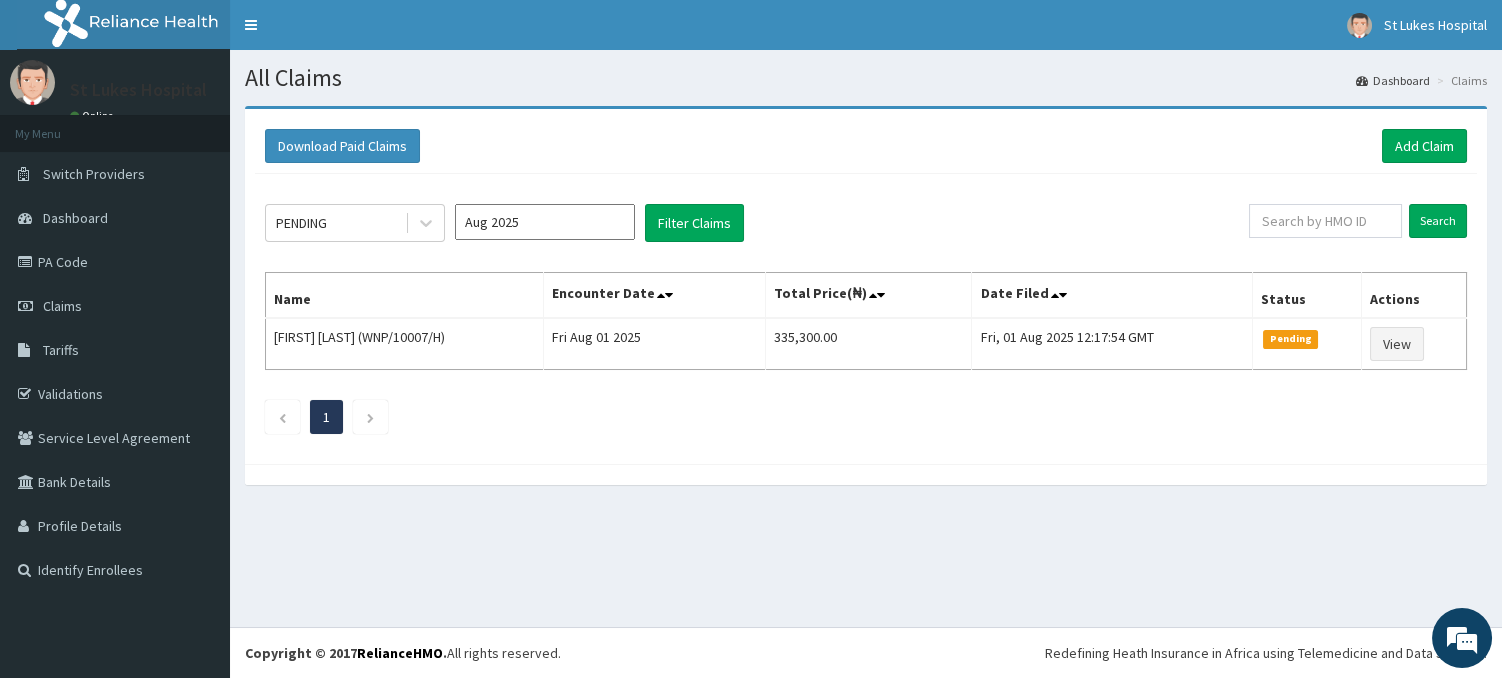 click on "Aug 2025" at bounding box center [545, 222] 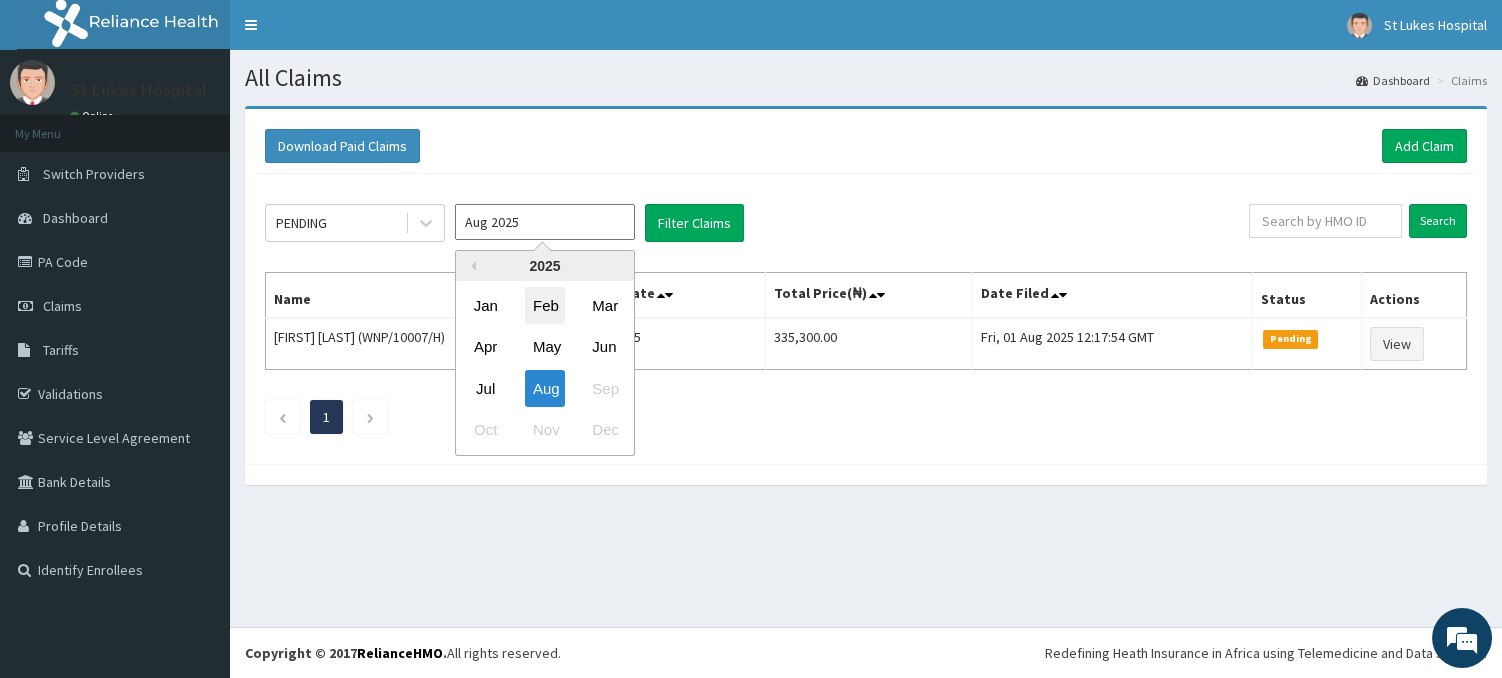 click on "Feb" at bounding box center (545, 305) 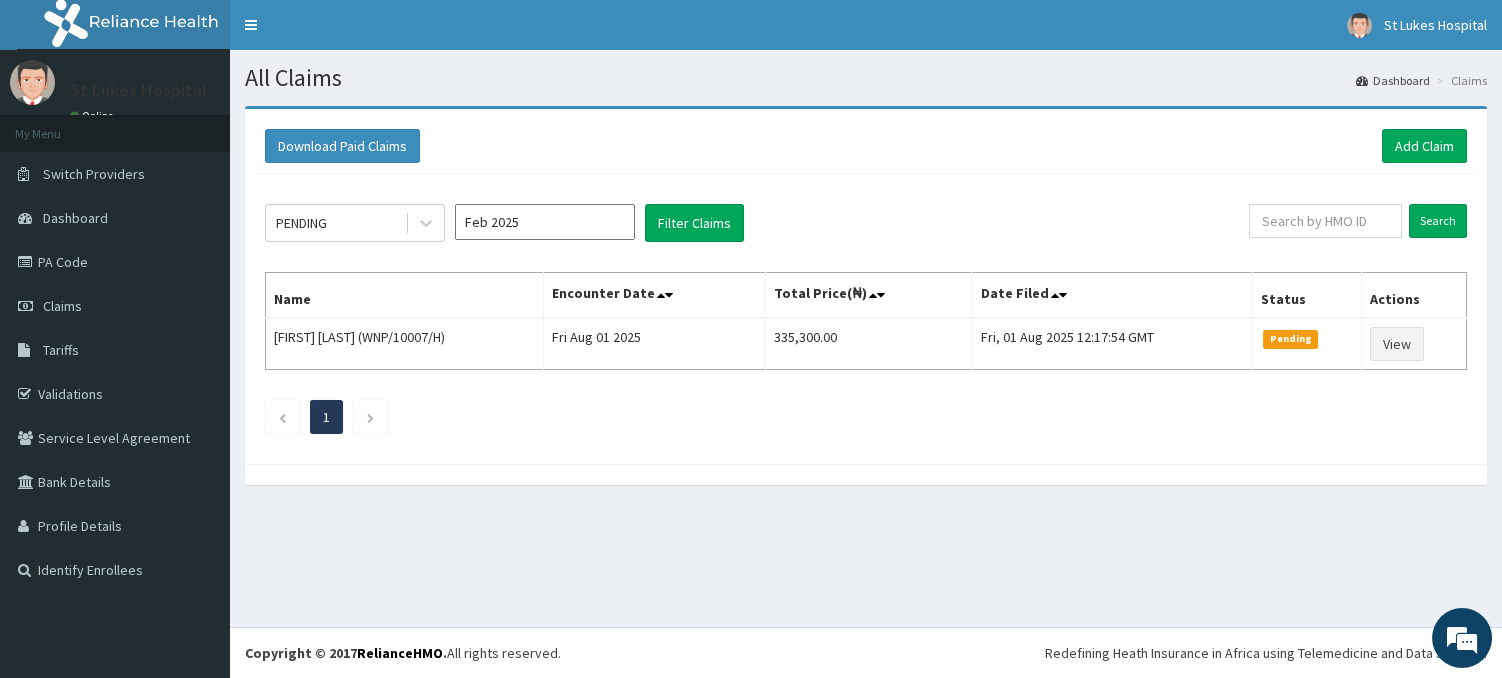 type on "Feb 2025" 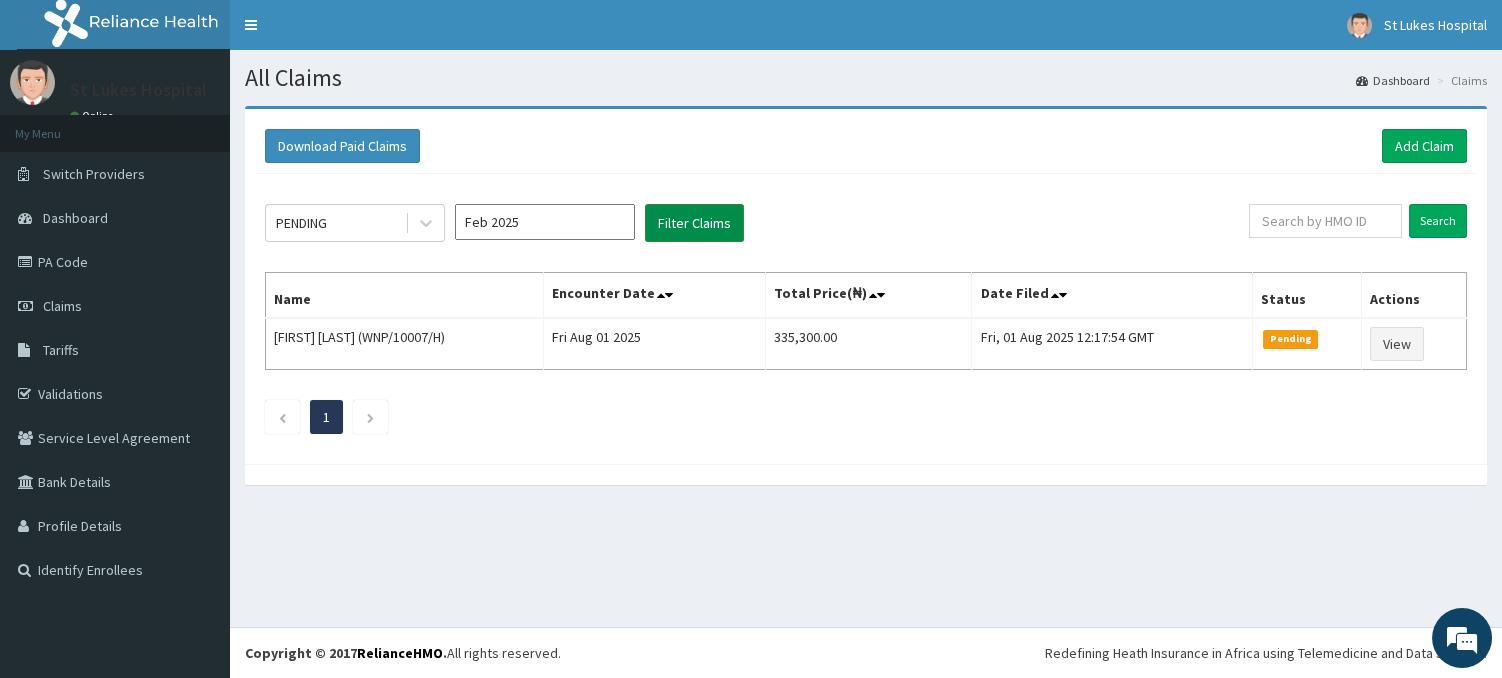 click on "Filter Claims" at bounding box center (694, 223) 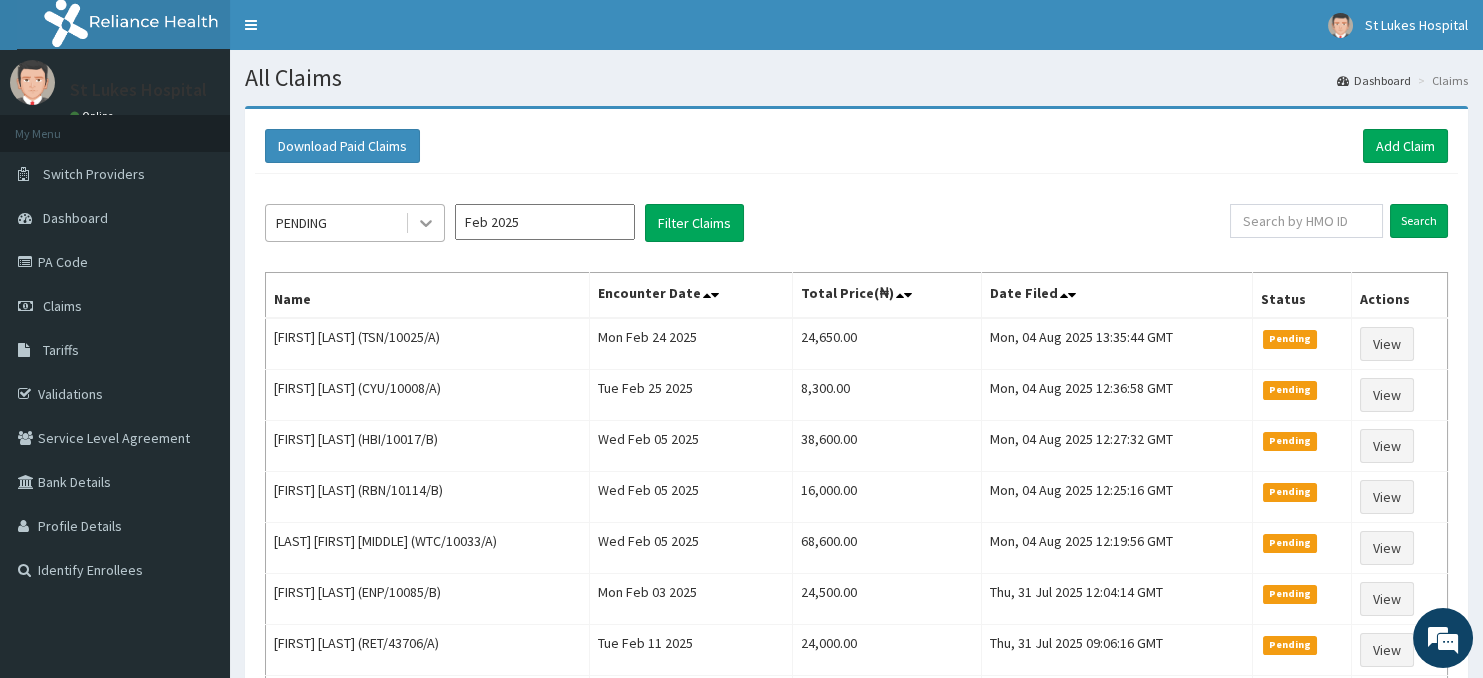 click 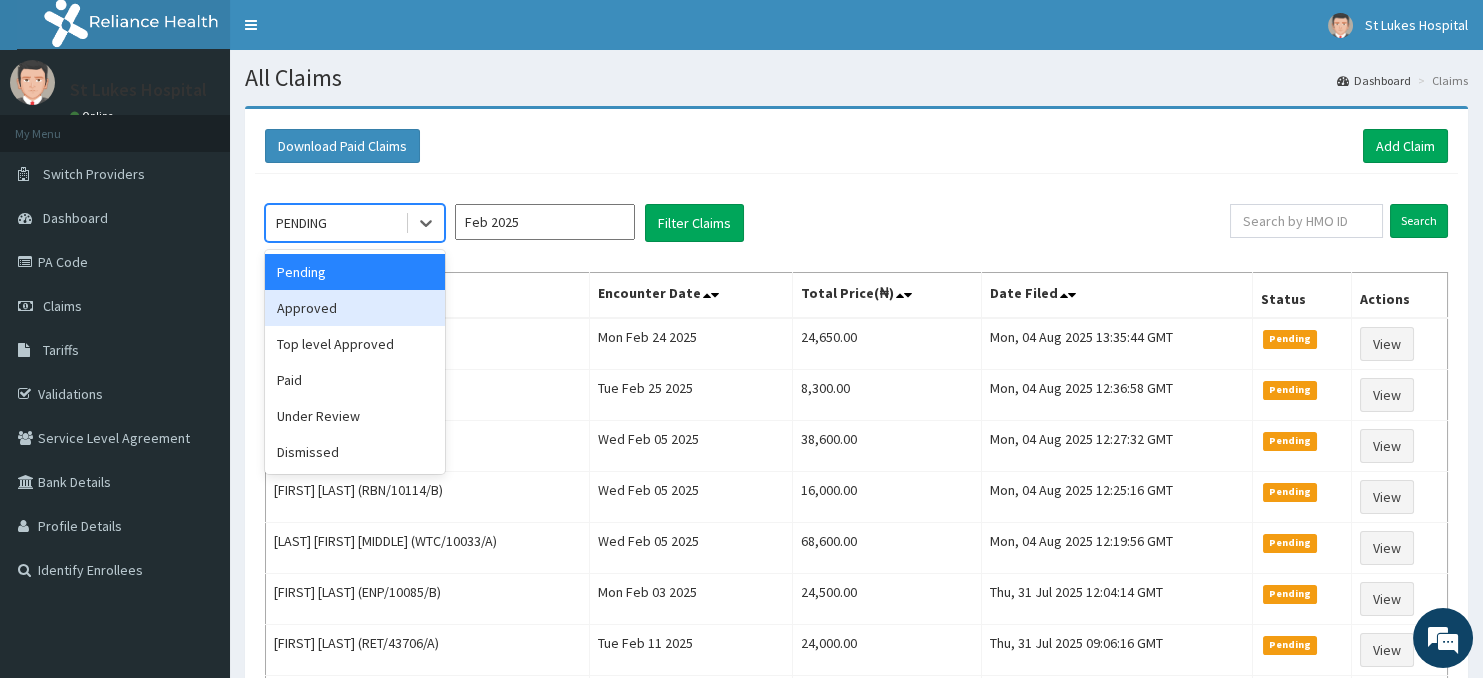 click on "Approved" at bounding box center (355, 308) 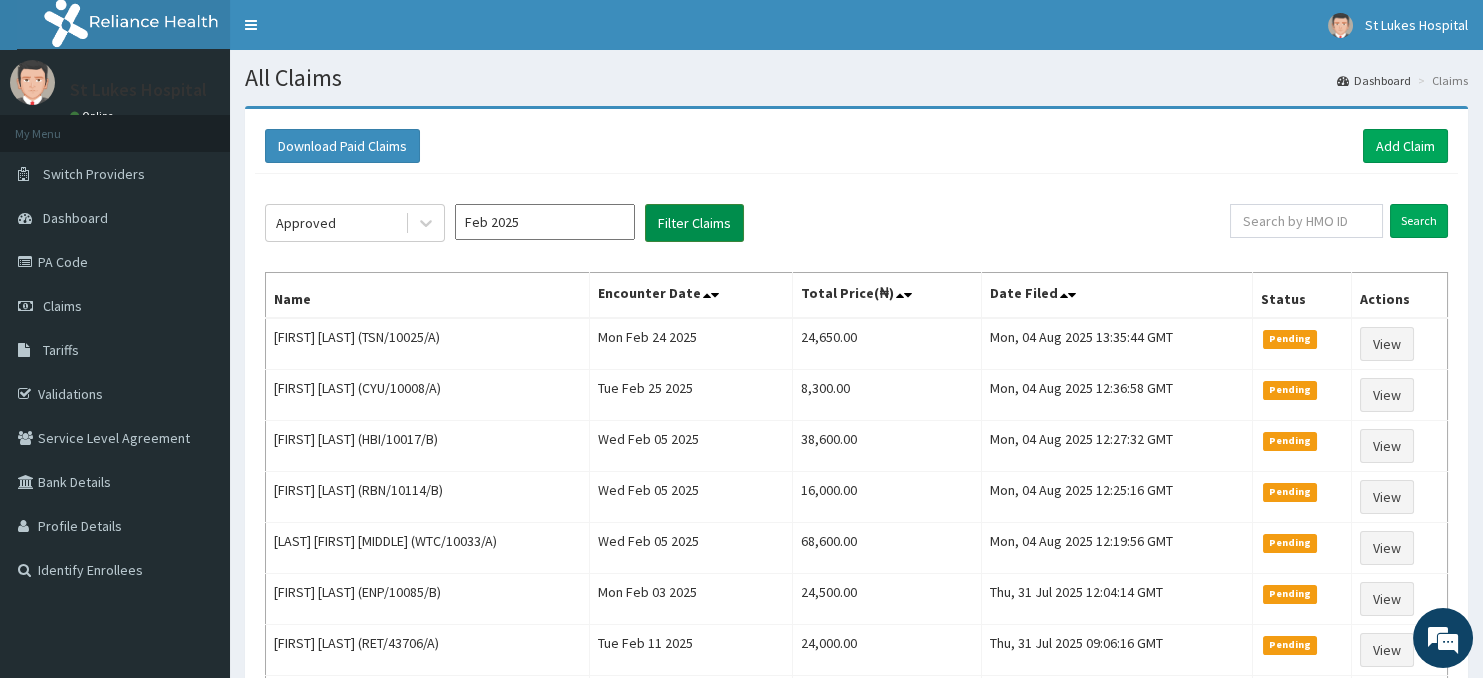 click on "Filter Claims" at bounding box center [694, 223] 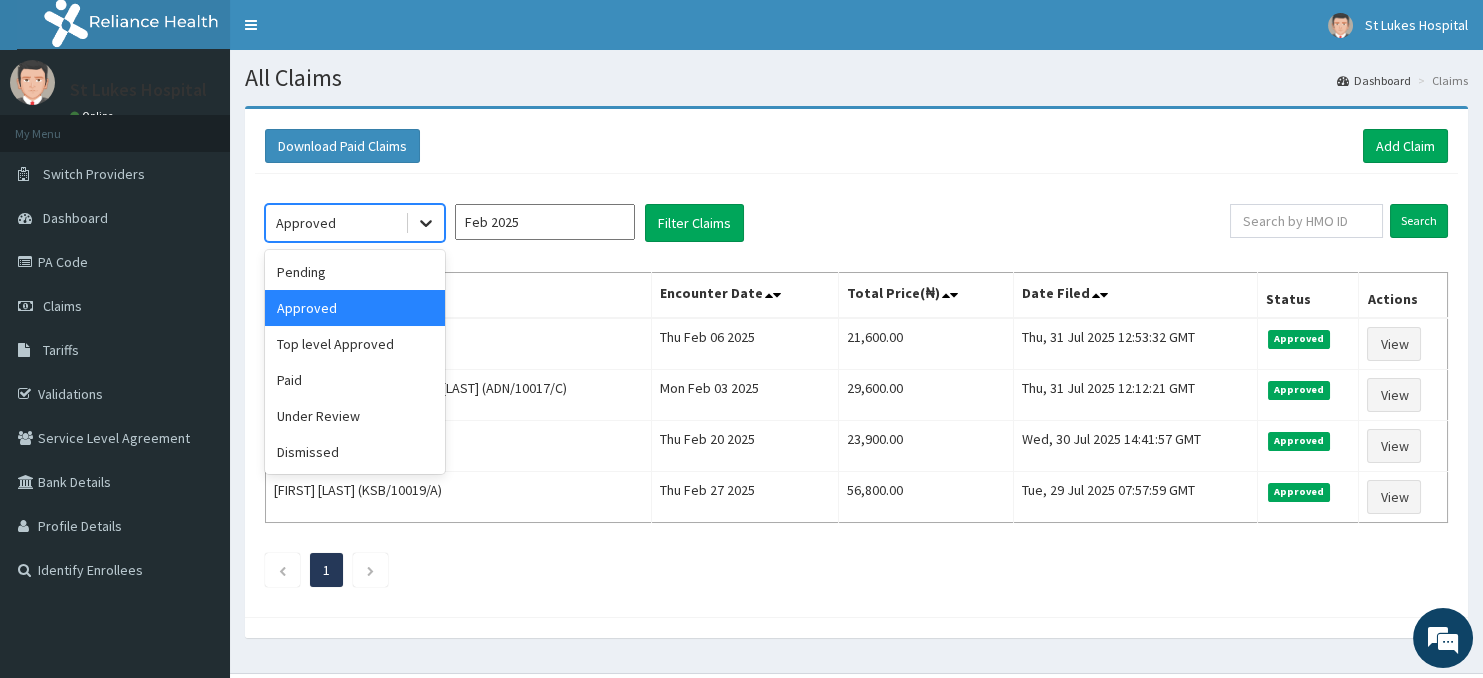 click 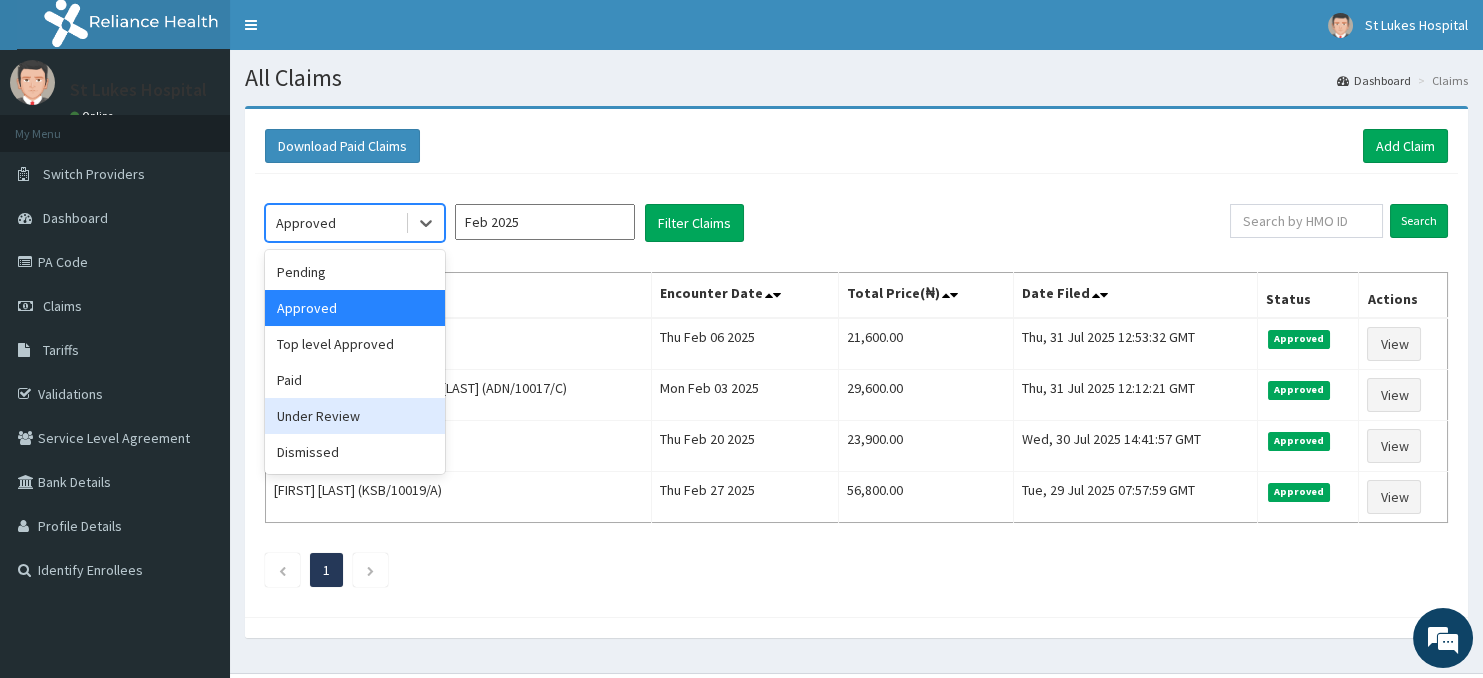 click on "Under Review" at bounding box center [355, 416] 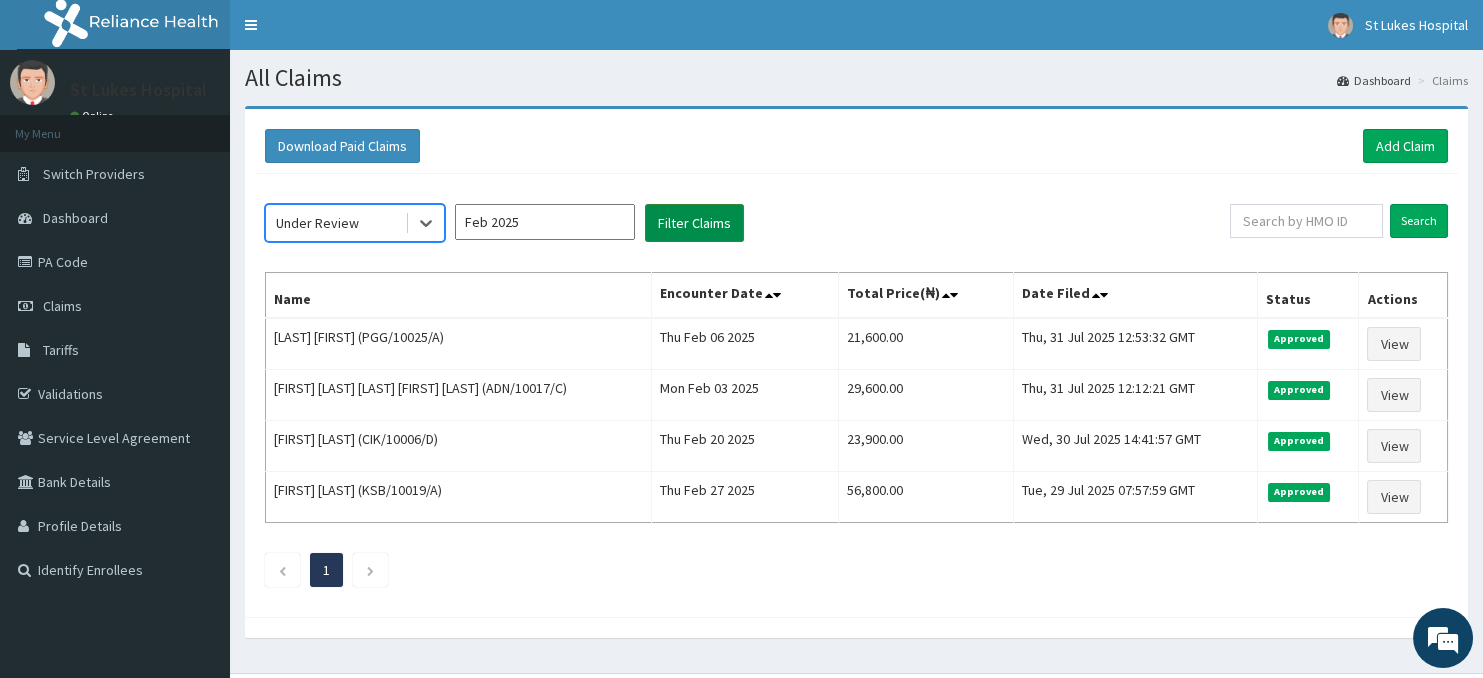 click on "Filter Claims" at bounding box center (694, 223) 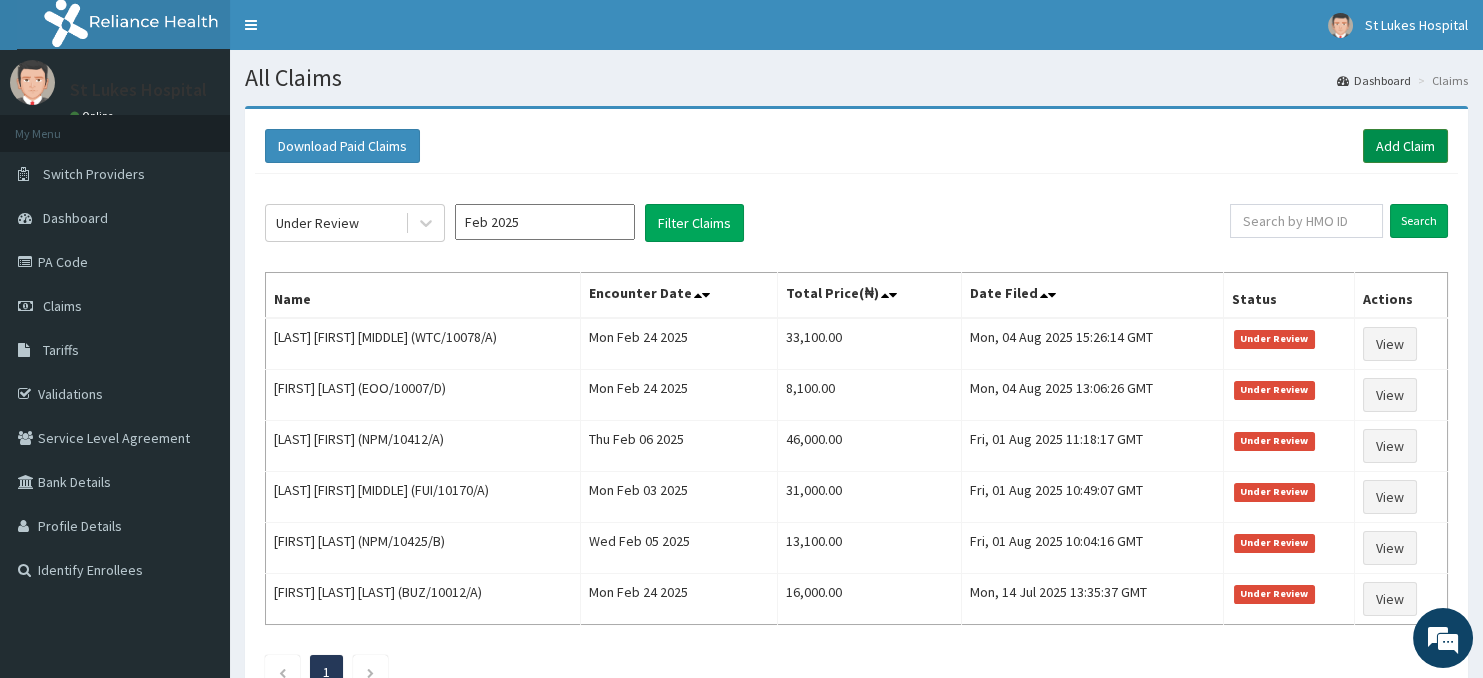 click on "Add Claim" at bounding box center (1405, 146) 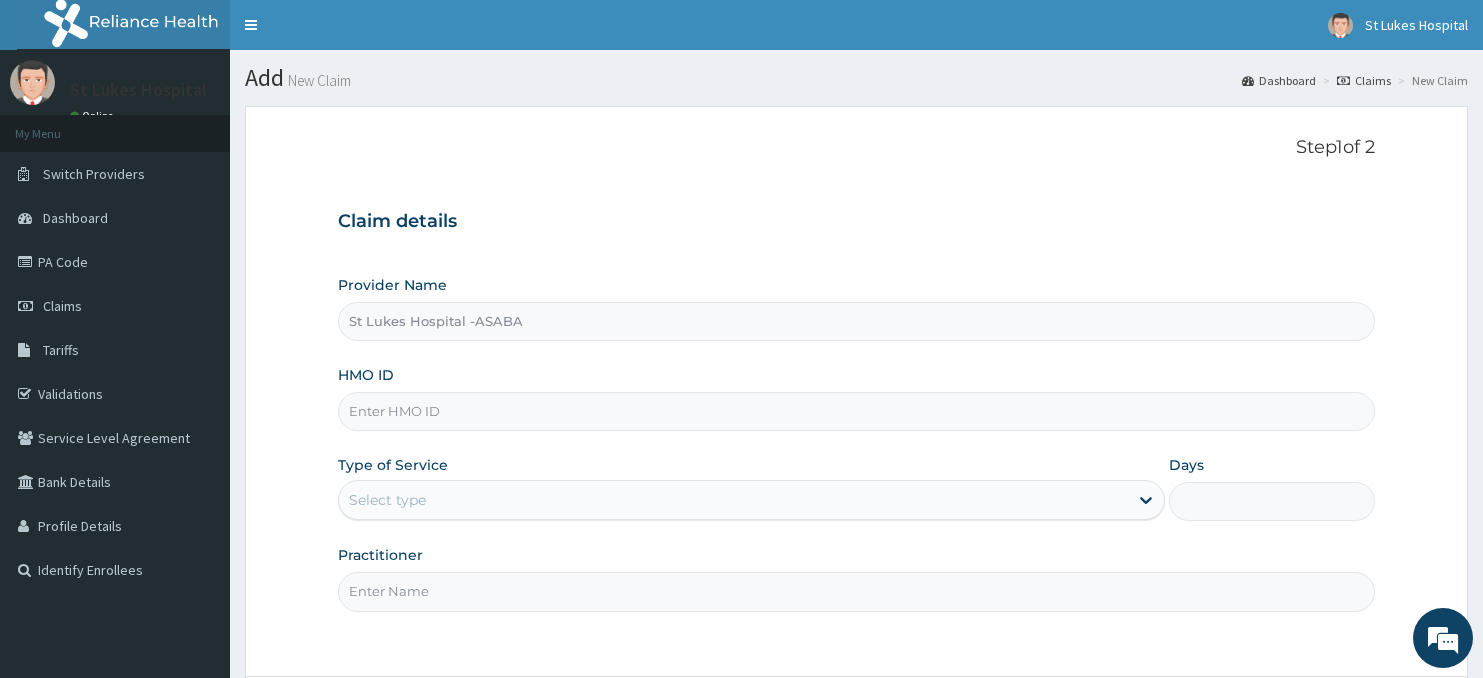 scroll, scrollTop: 0, scrollLeft: 0, axis: both 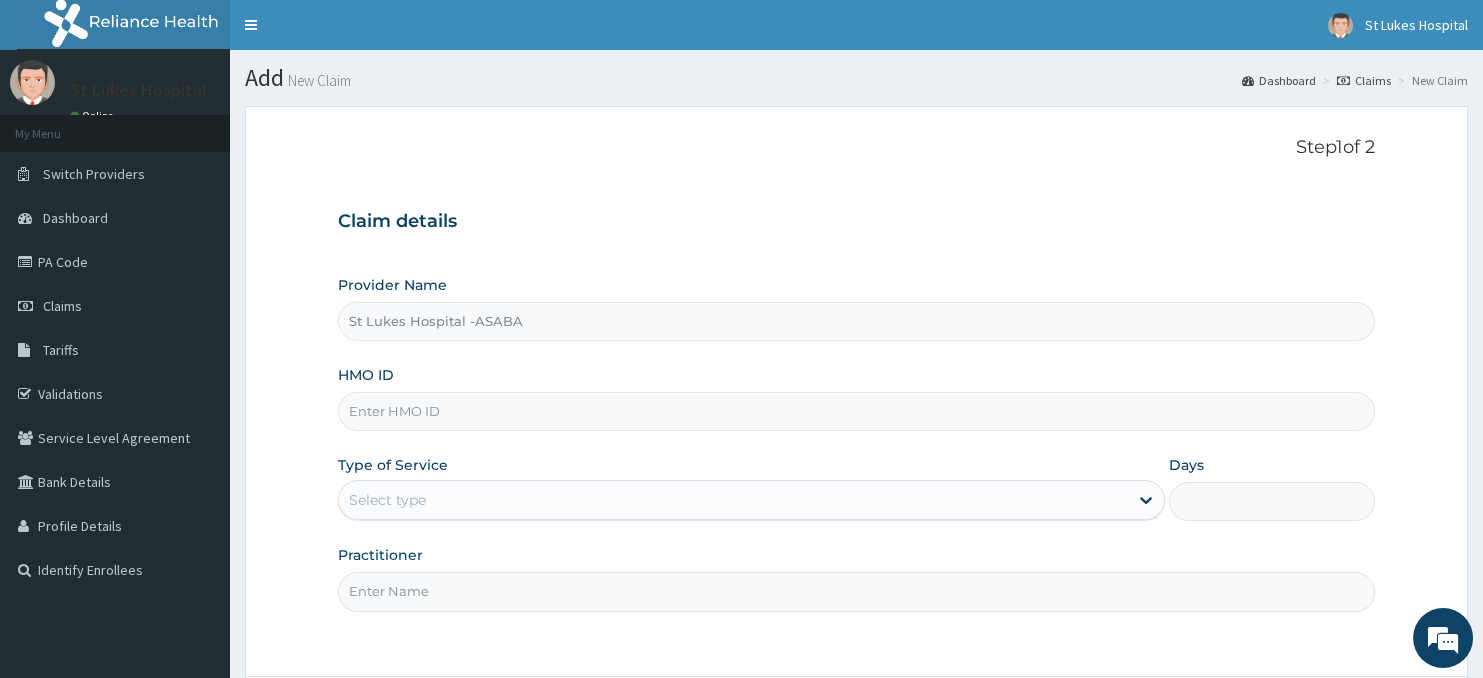 click on "Step  1  of 2 Claim details Provider Name St Lukes Hospital -ASABA HMO ID Type of Service Select type Days Practitioner     Previous   Next" at bounding box center (856, 448) 